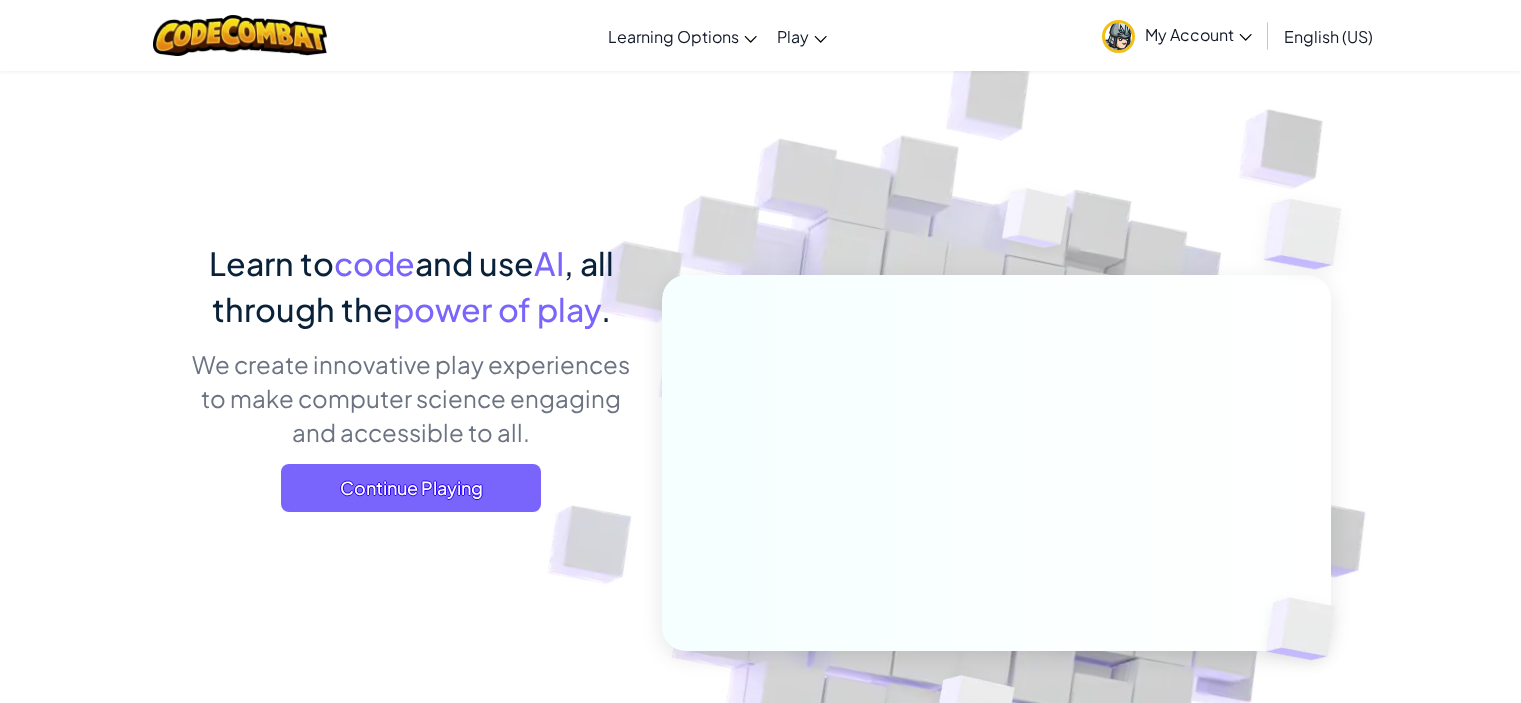scroll, scrollTop: 0, scrollLeft: 0, axis: both 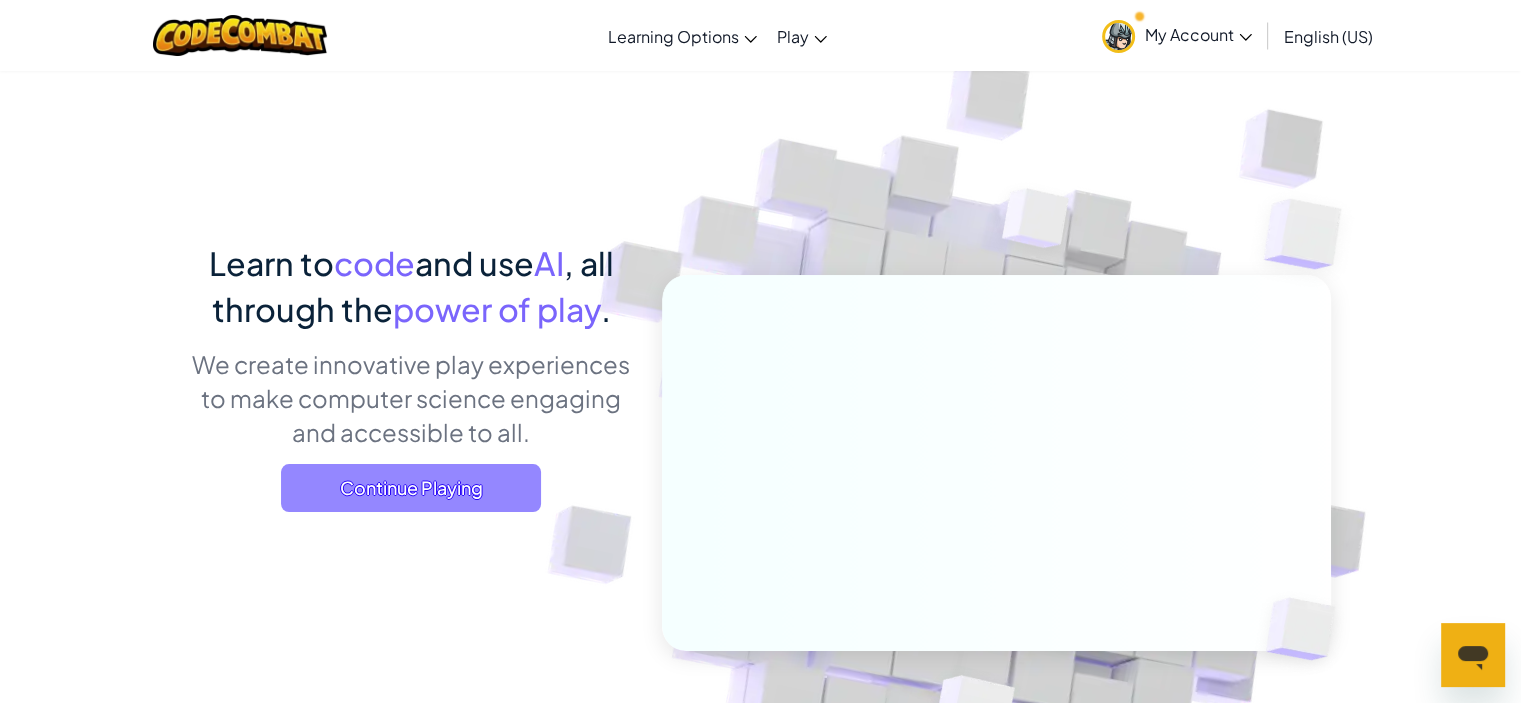 click on "Continue Playing" at bounding box center [411, 488] 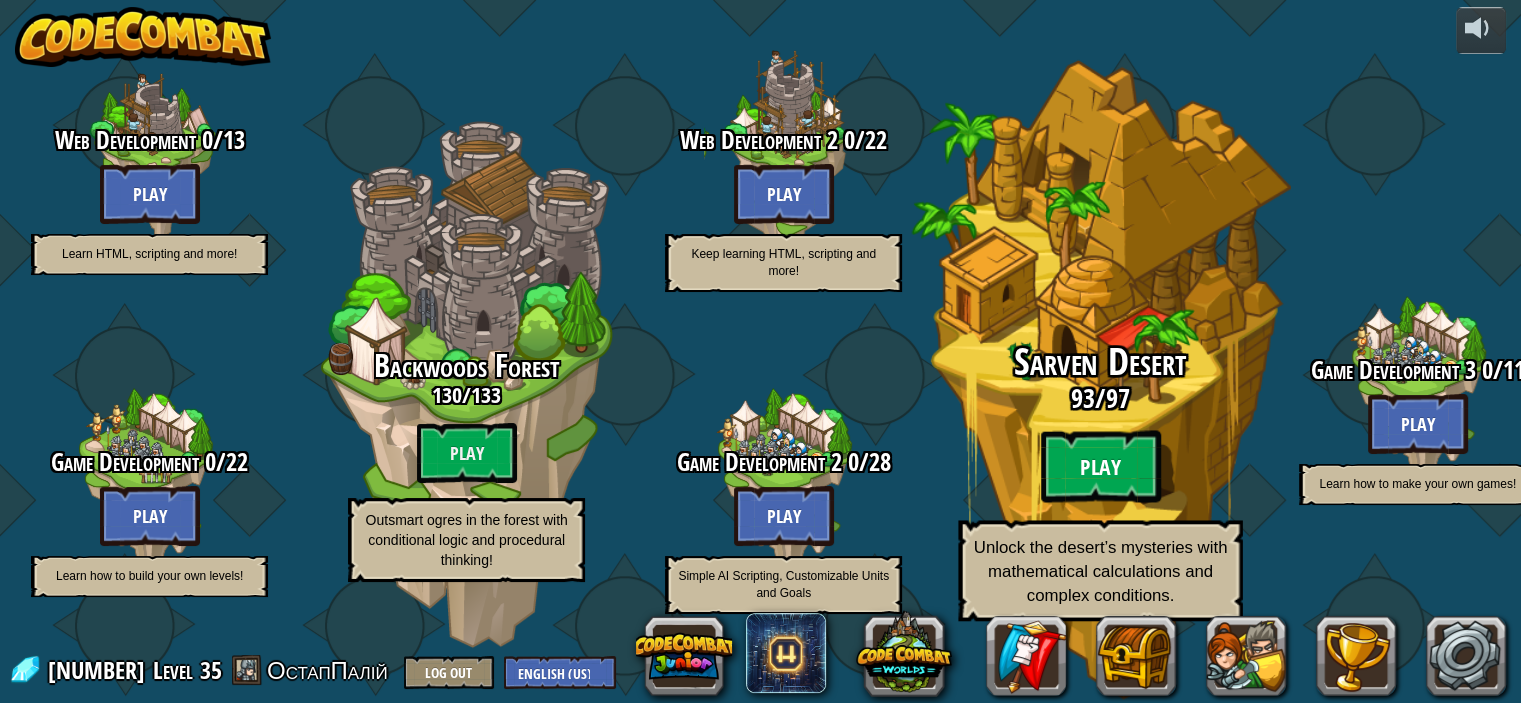 click on "Play" at bounding box center (1101, 467) 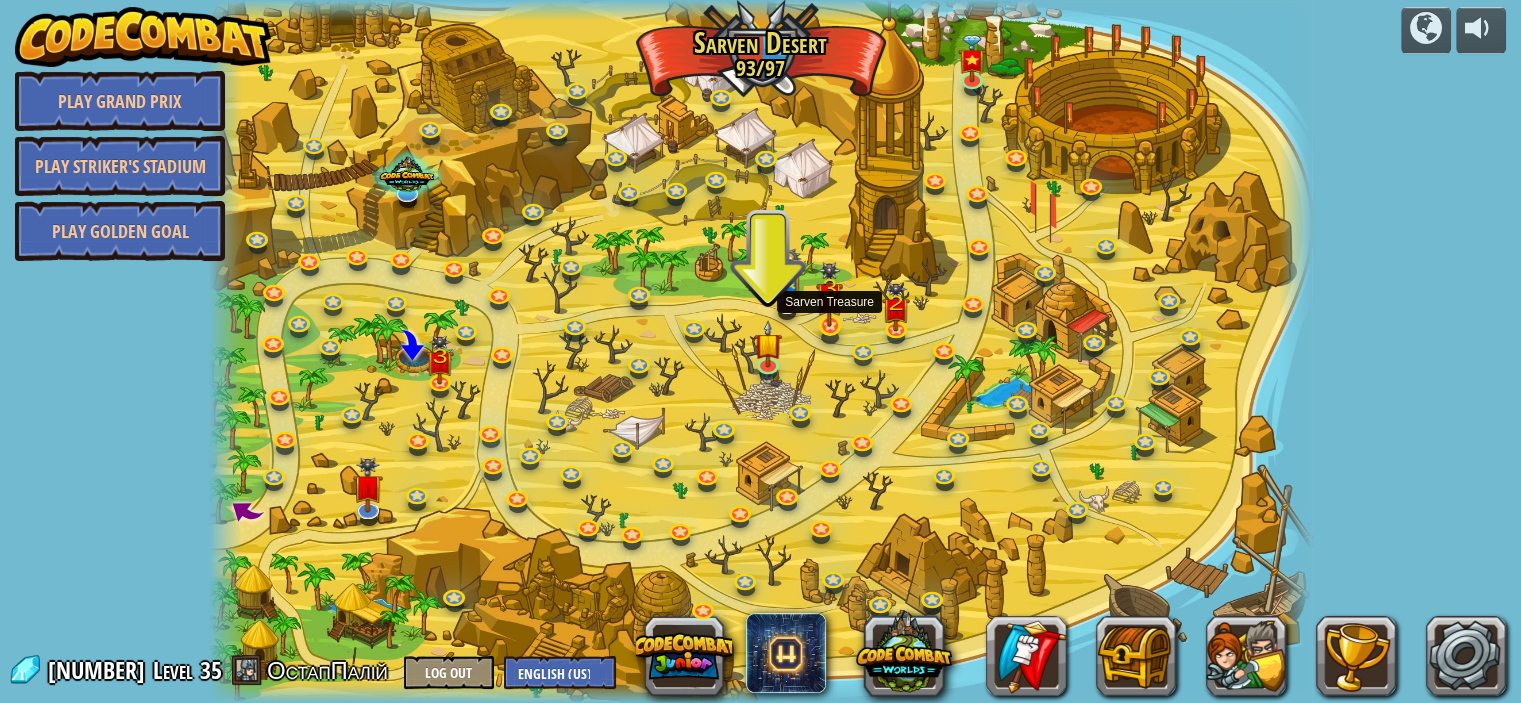 click at bounding box center [829, 294] 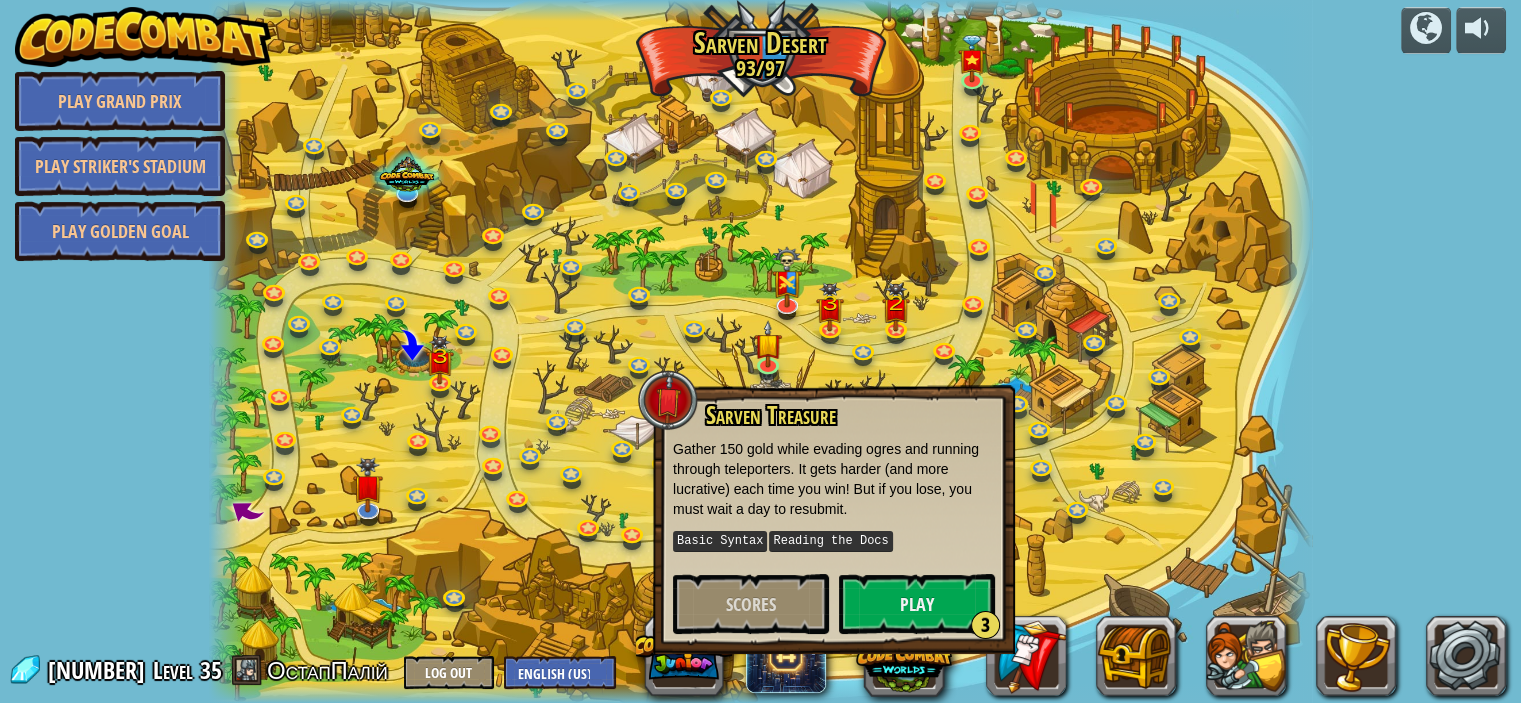 click on "[PERSON] Treasure Gather 150 gold while evading ogres and running through teleporters. It gets harder (and more lucrative) each time you win! But if you lose, you must wait a day to resubmit.
Basic Syntax Reading the Docs Scores Play 3" at bounding box center [834, 518] 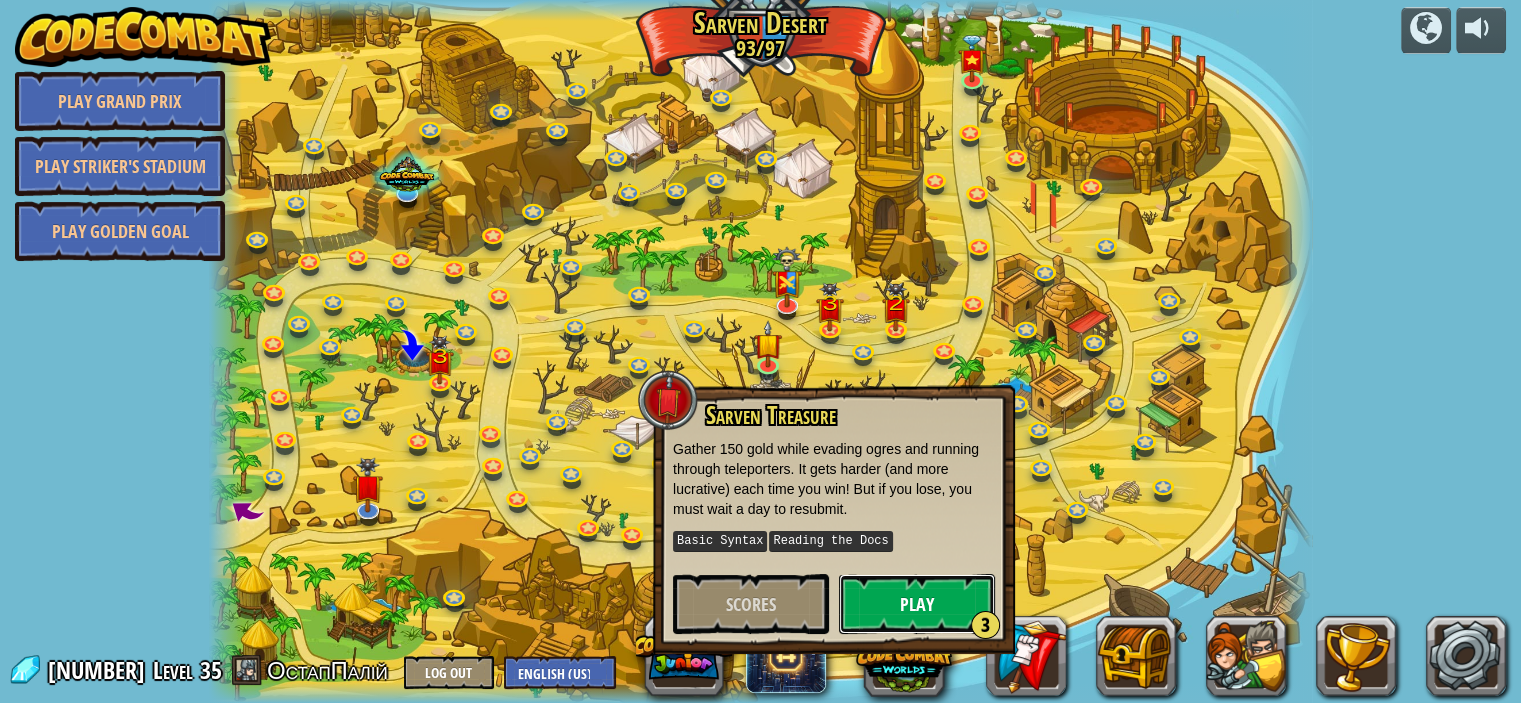 click on "Play 3" at bounding box center (917, 604) 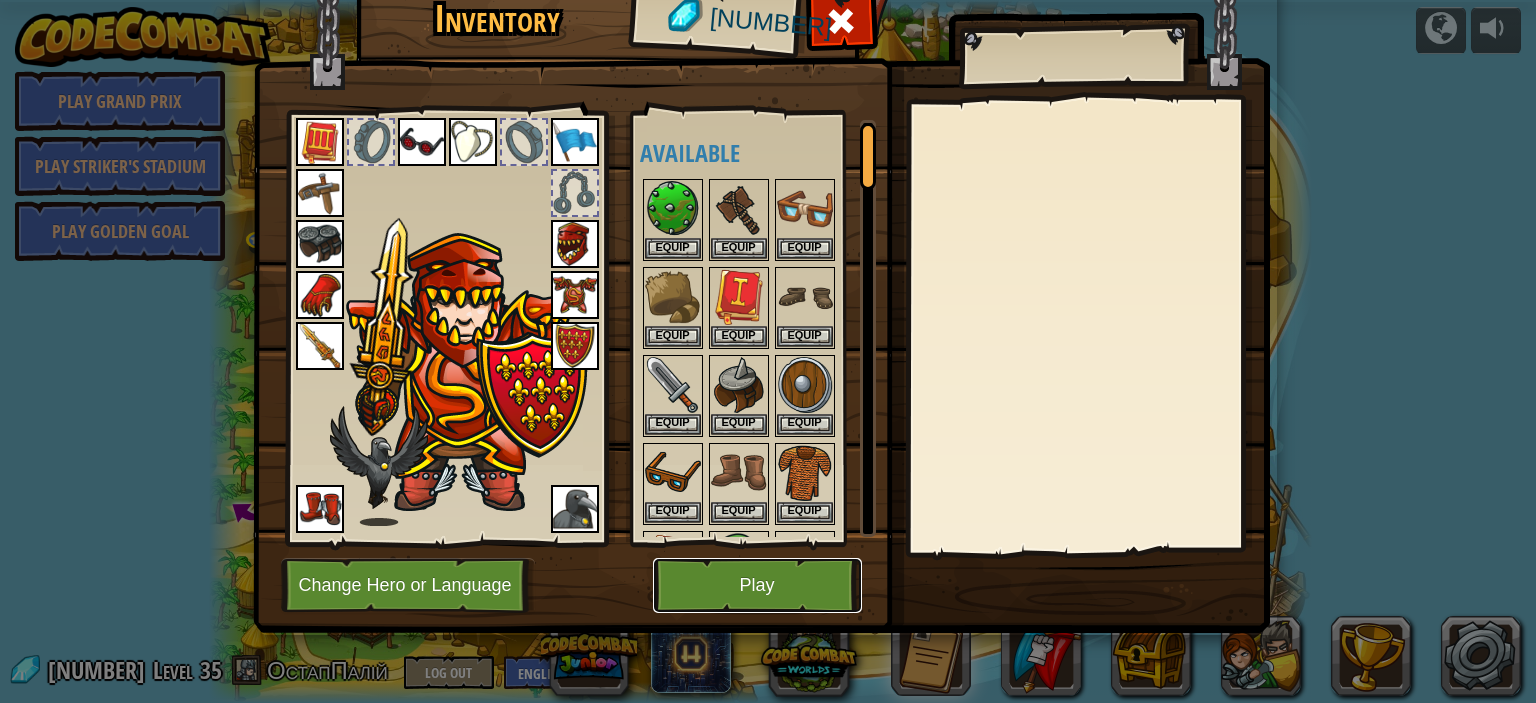 click on "Play" at bounding box center (757, 585) 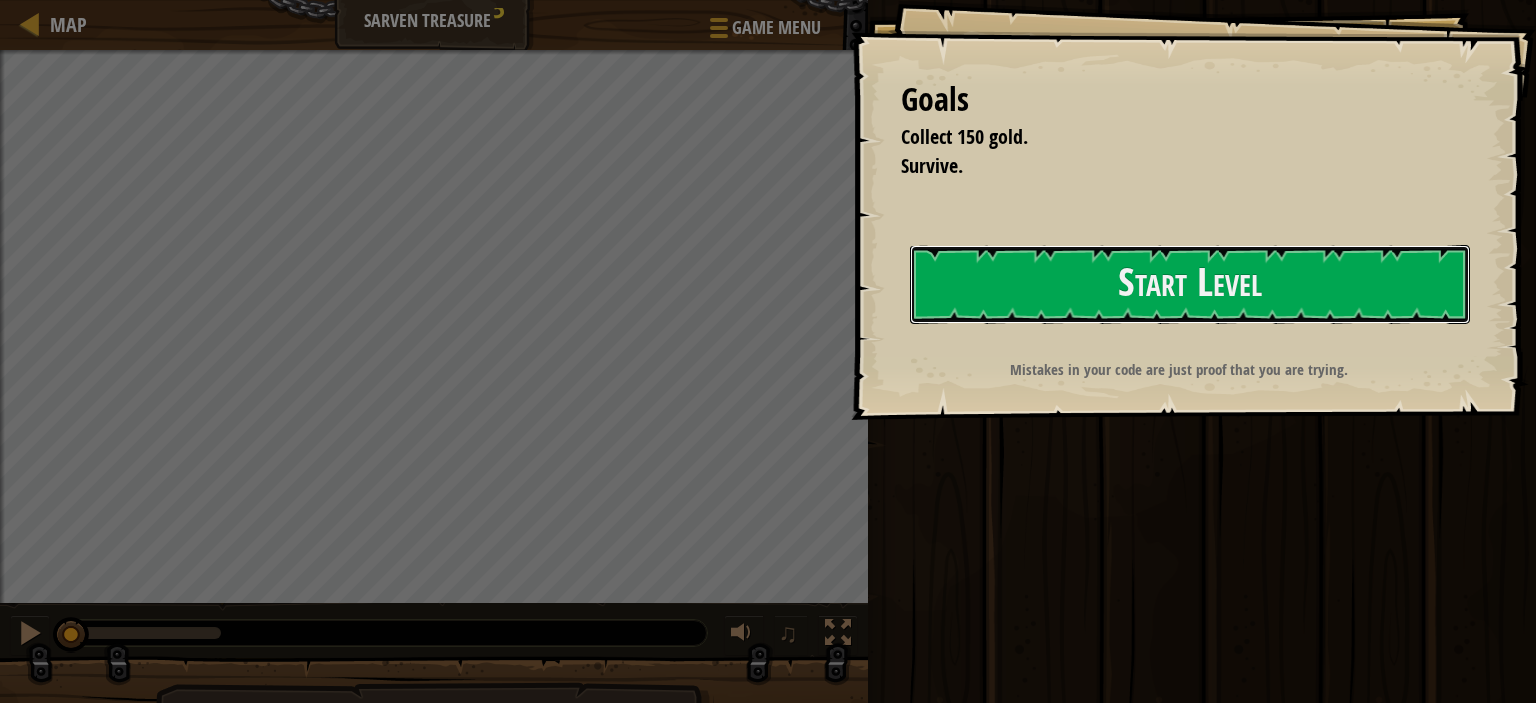 click on "Start Level" at bounding box center [1190, 284] 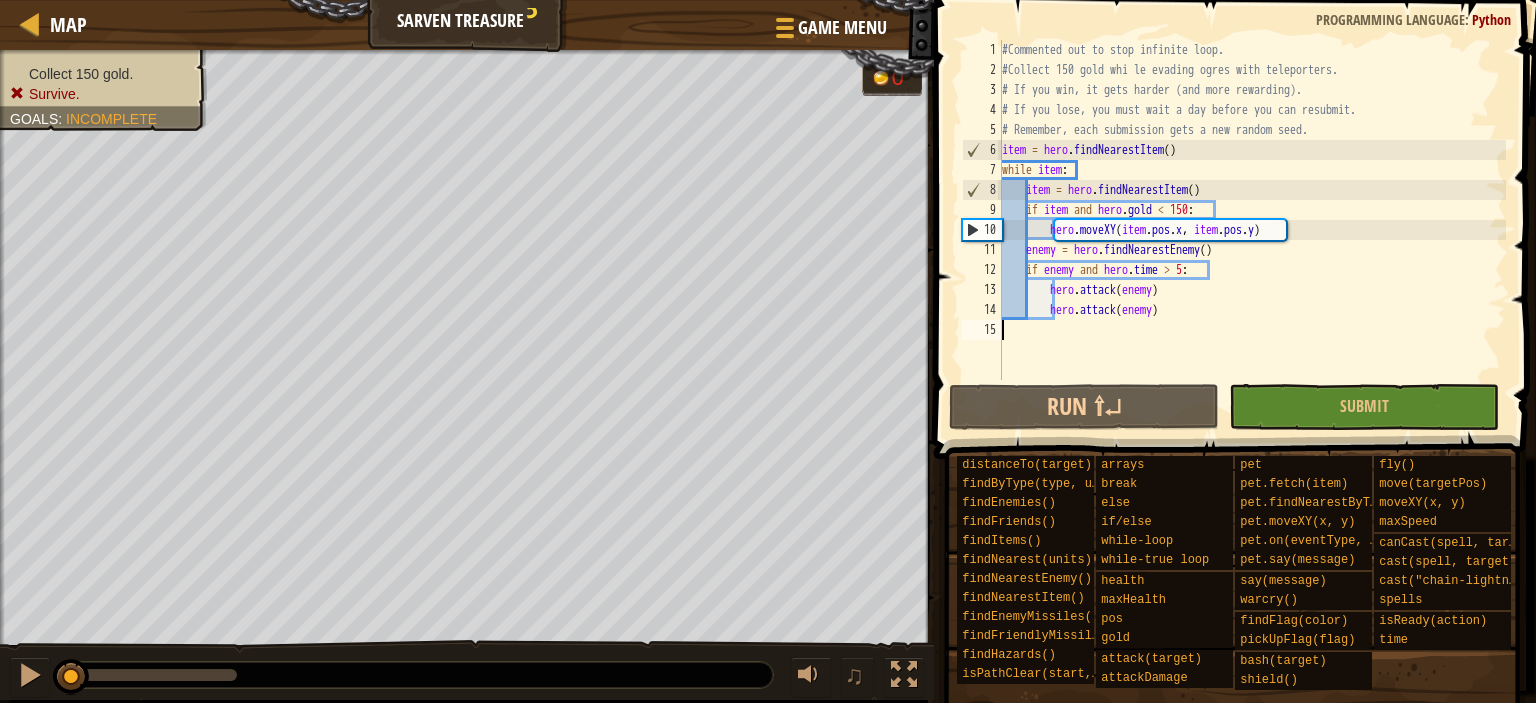 click at bounding box center [1237, 201] 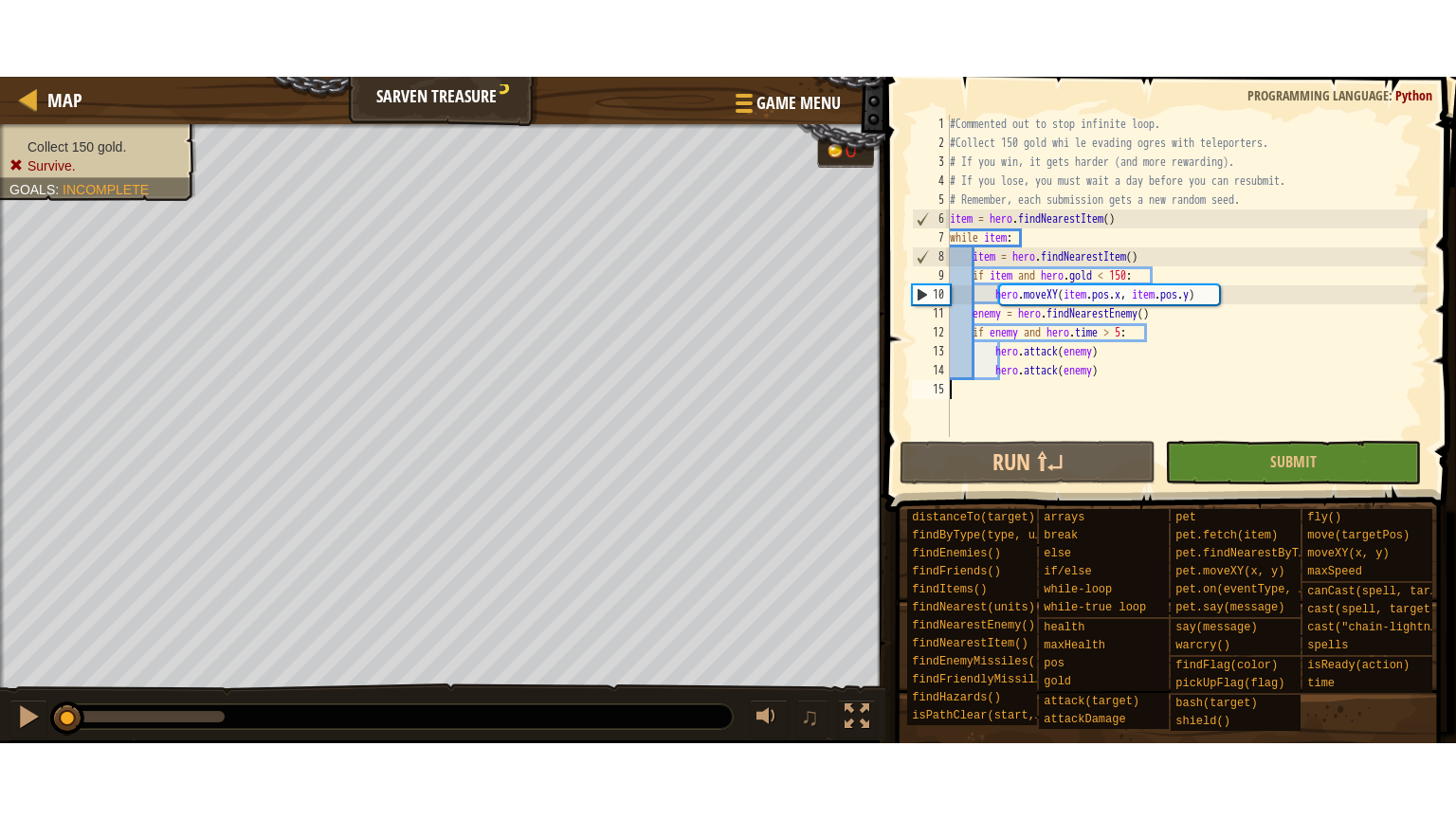 scroll, scrollTop: 0, scrollLeft: 0, axis: both 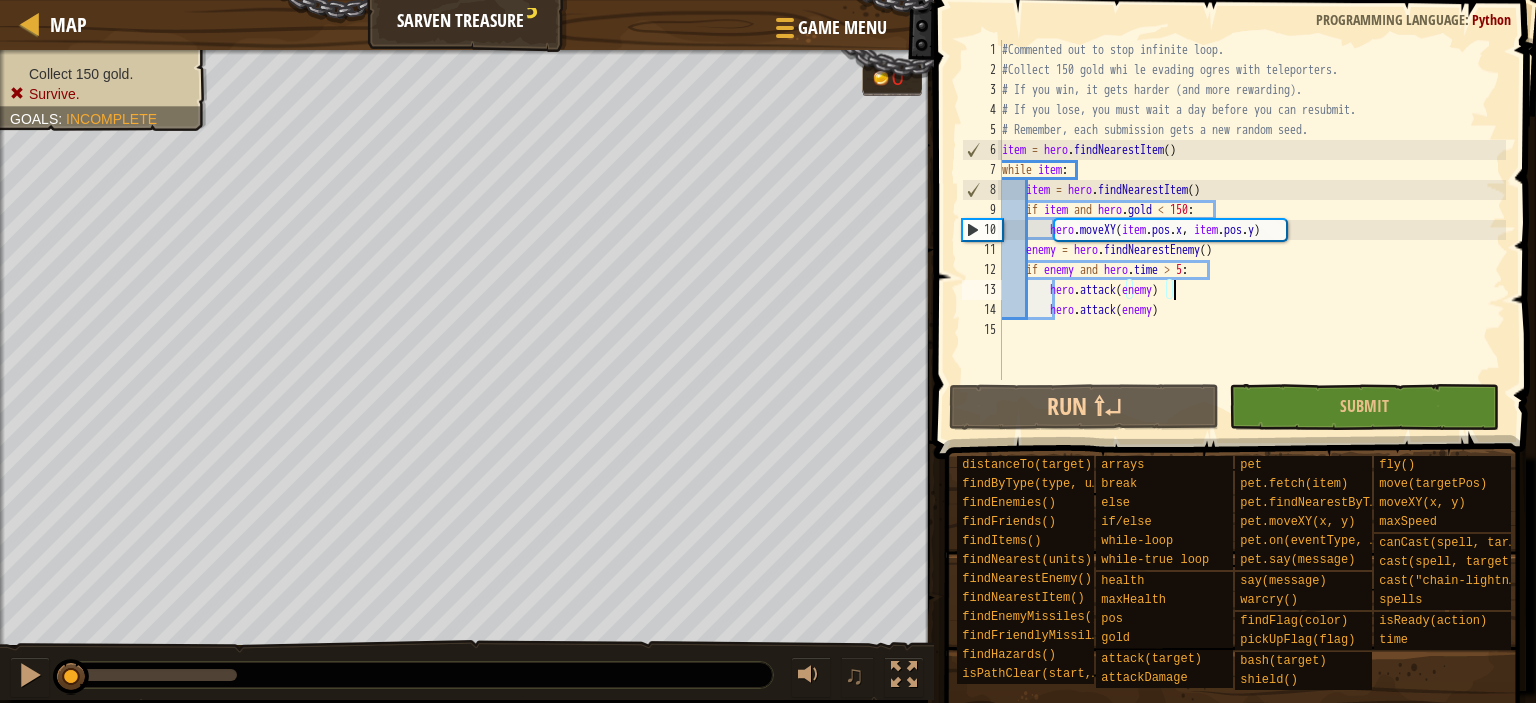drag, startPoint x: 1375, startPoint y: 293, endPoint x: 1362, endPoint y: 291, distance: 13.152946 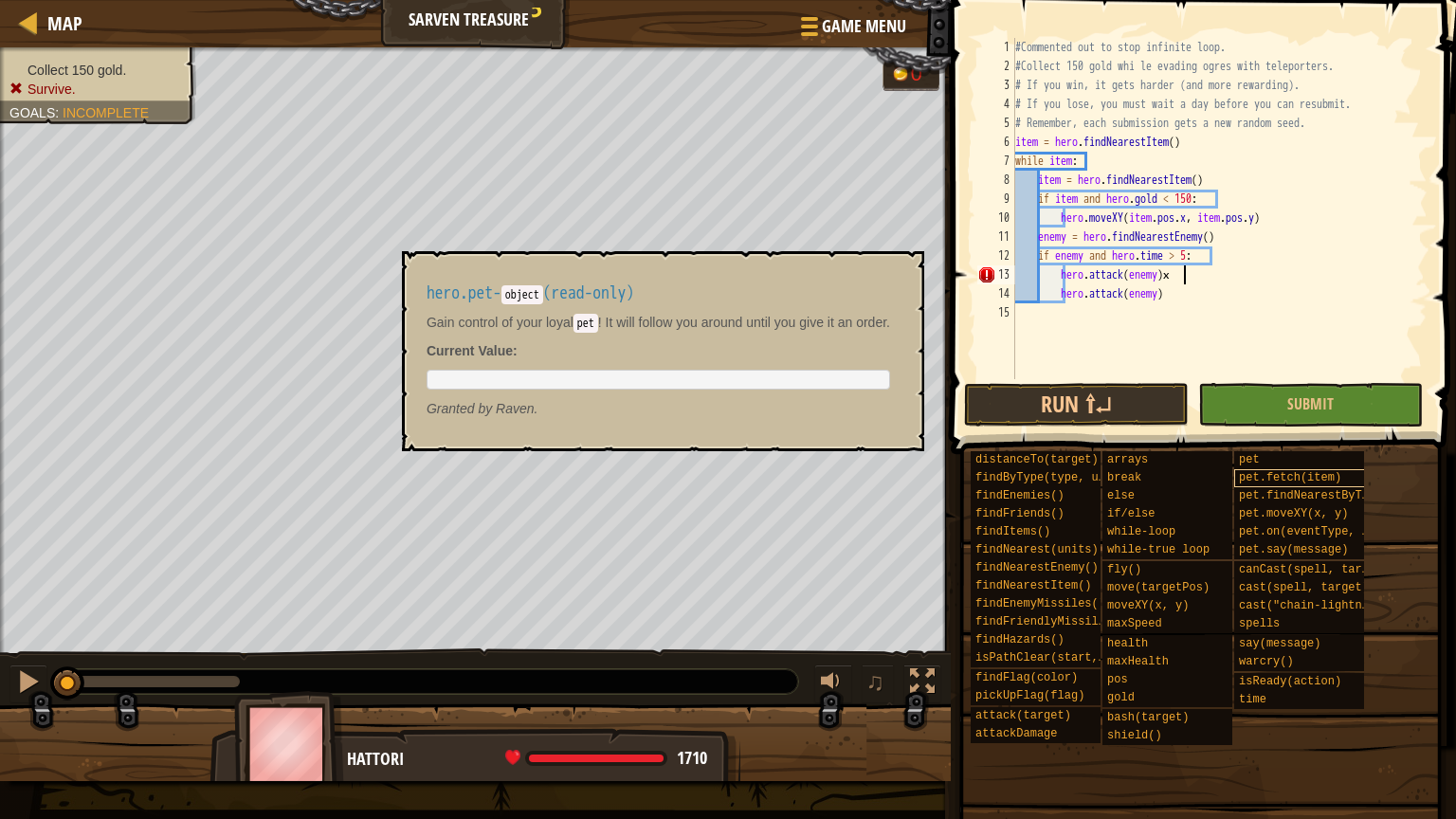 scroll, scrollTop: 9, scrollLeft: 11, axis: both 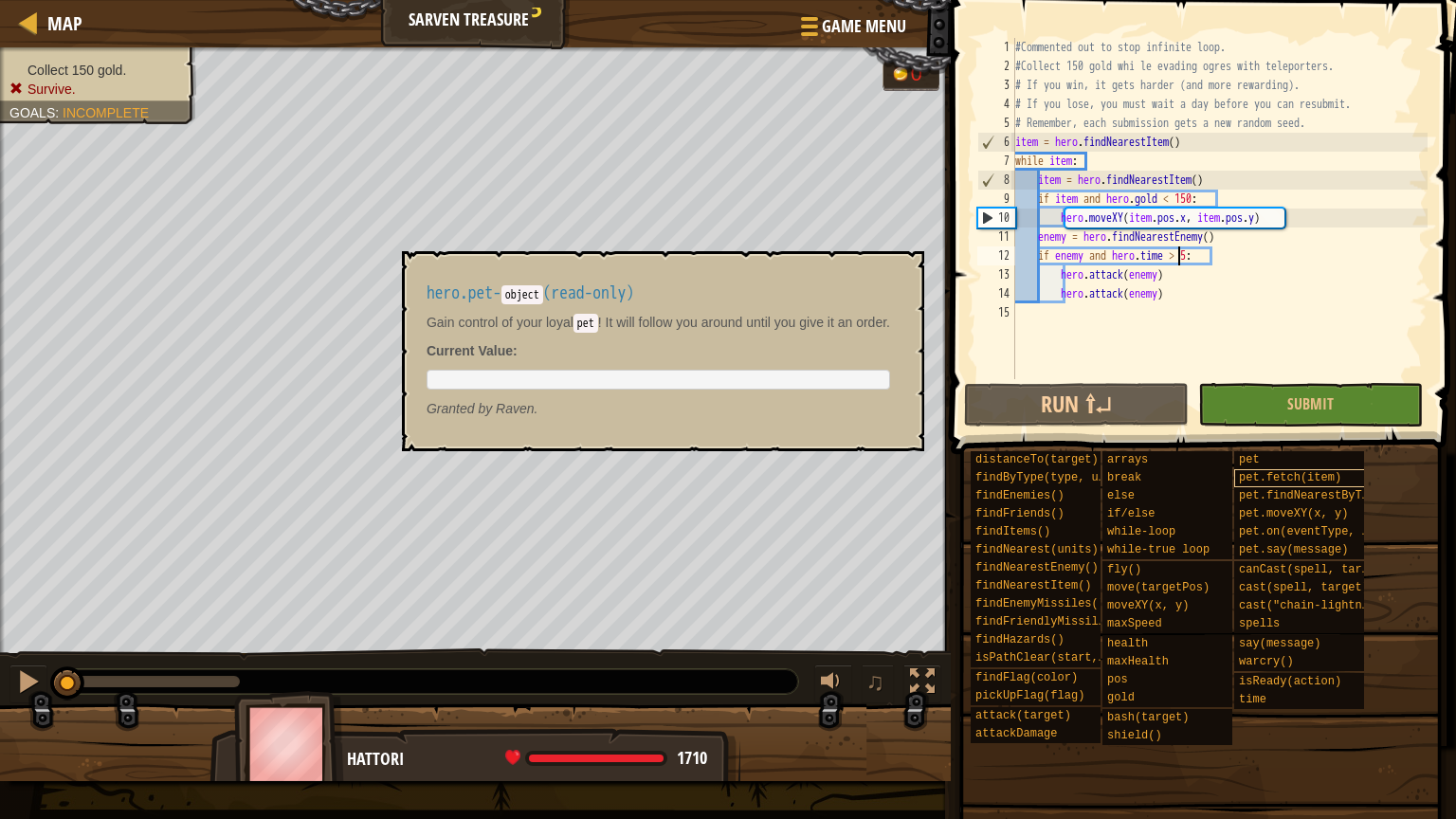 type on "hero.attack(enemy)" 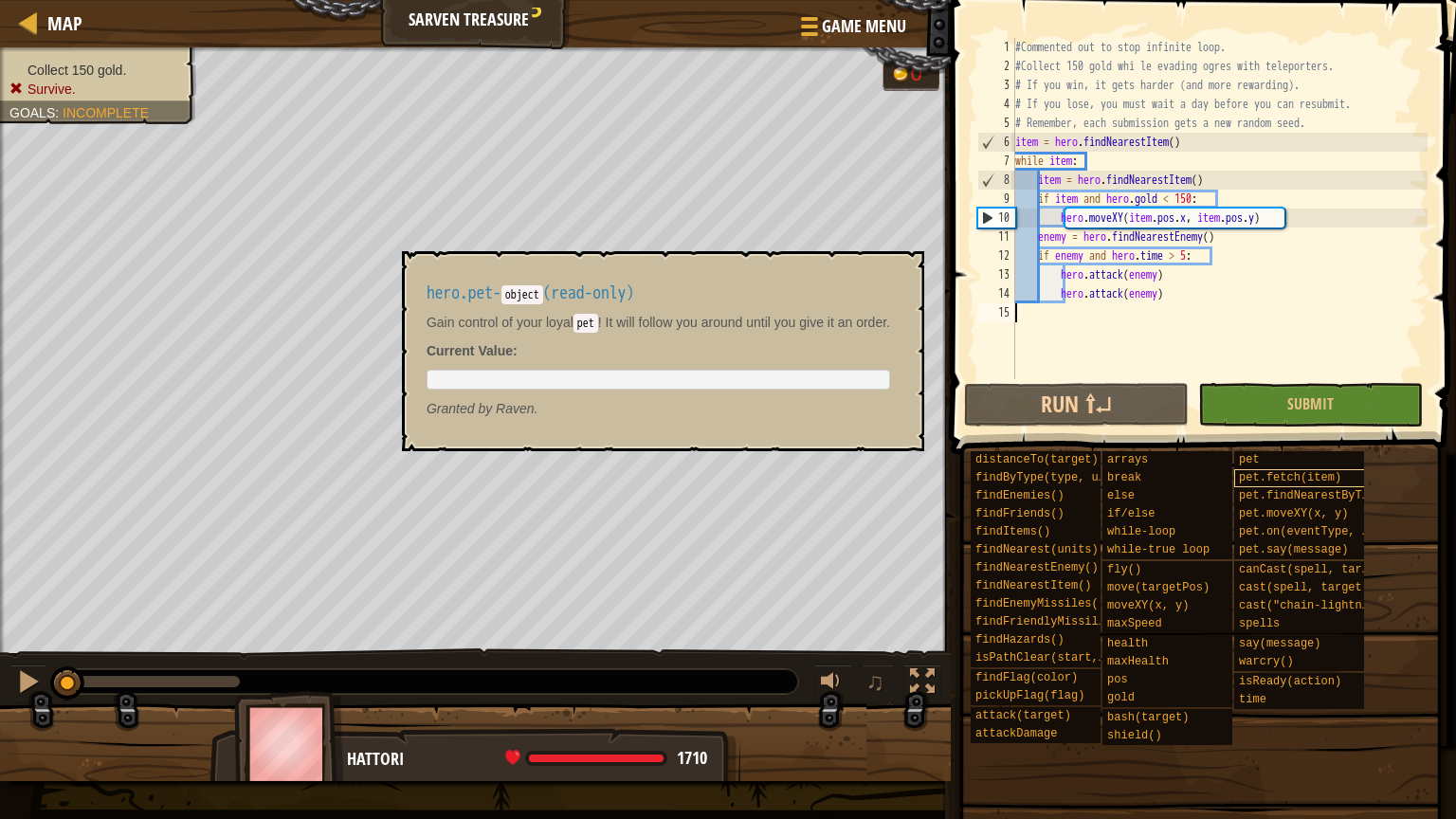 scroll, scrollTop: 9, scrollLeft: 0, axis: vertical 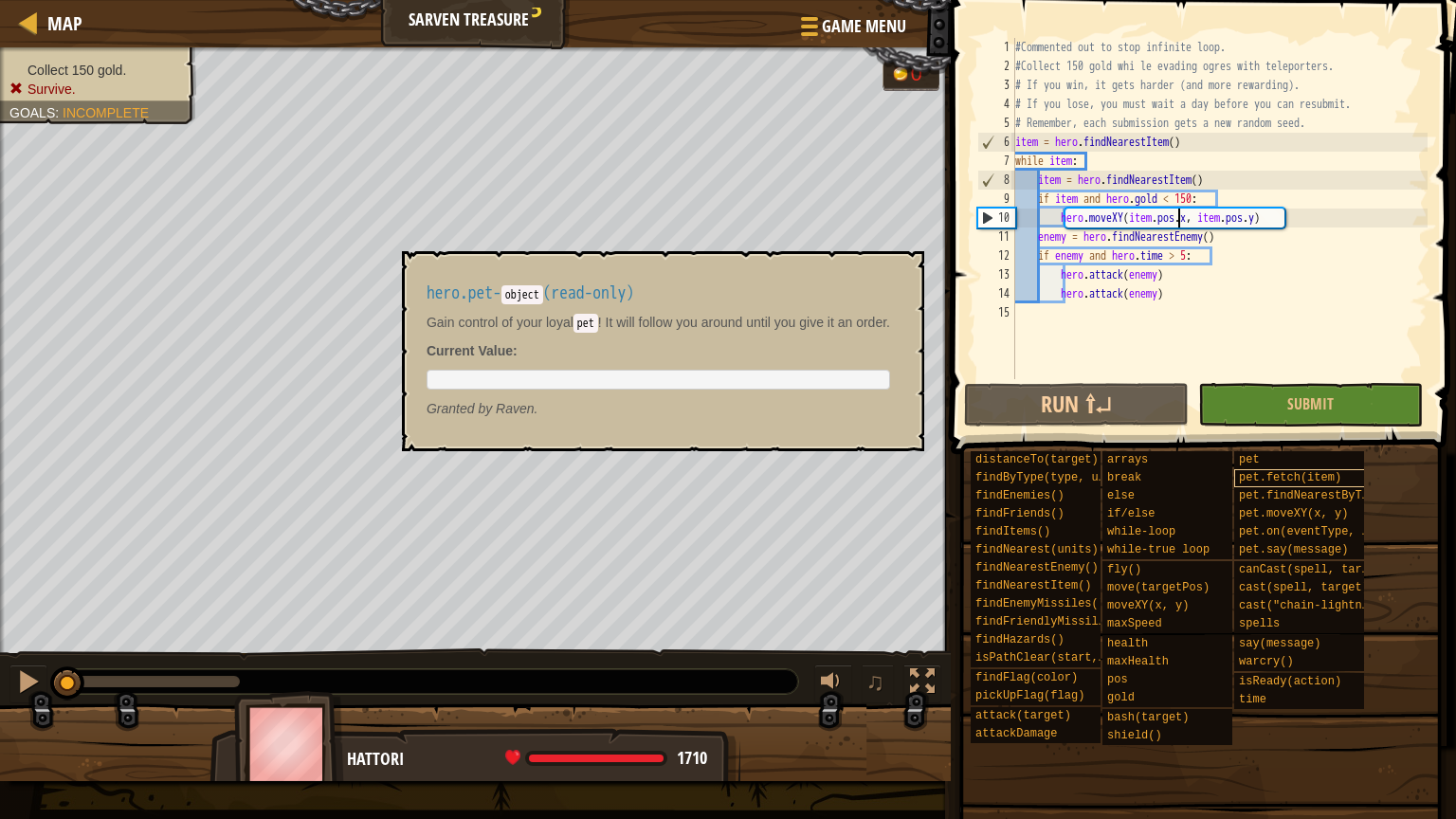 type on "hero.attack(enemy)" 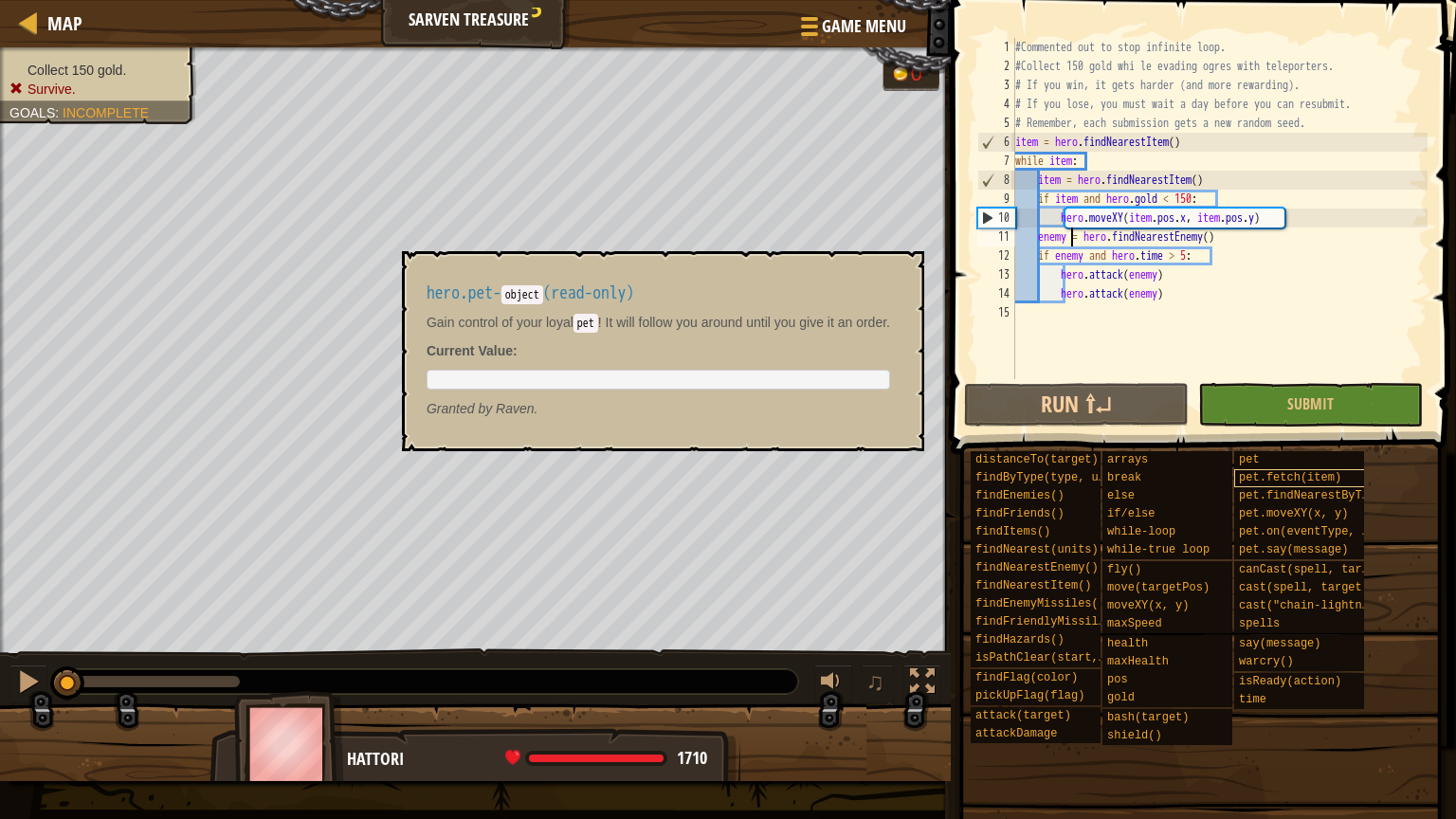 type on "hero.attack(enemy)" 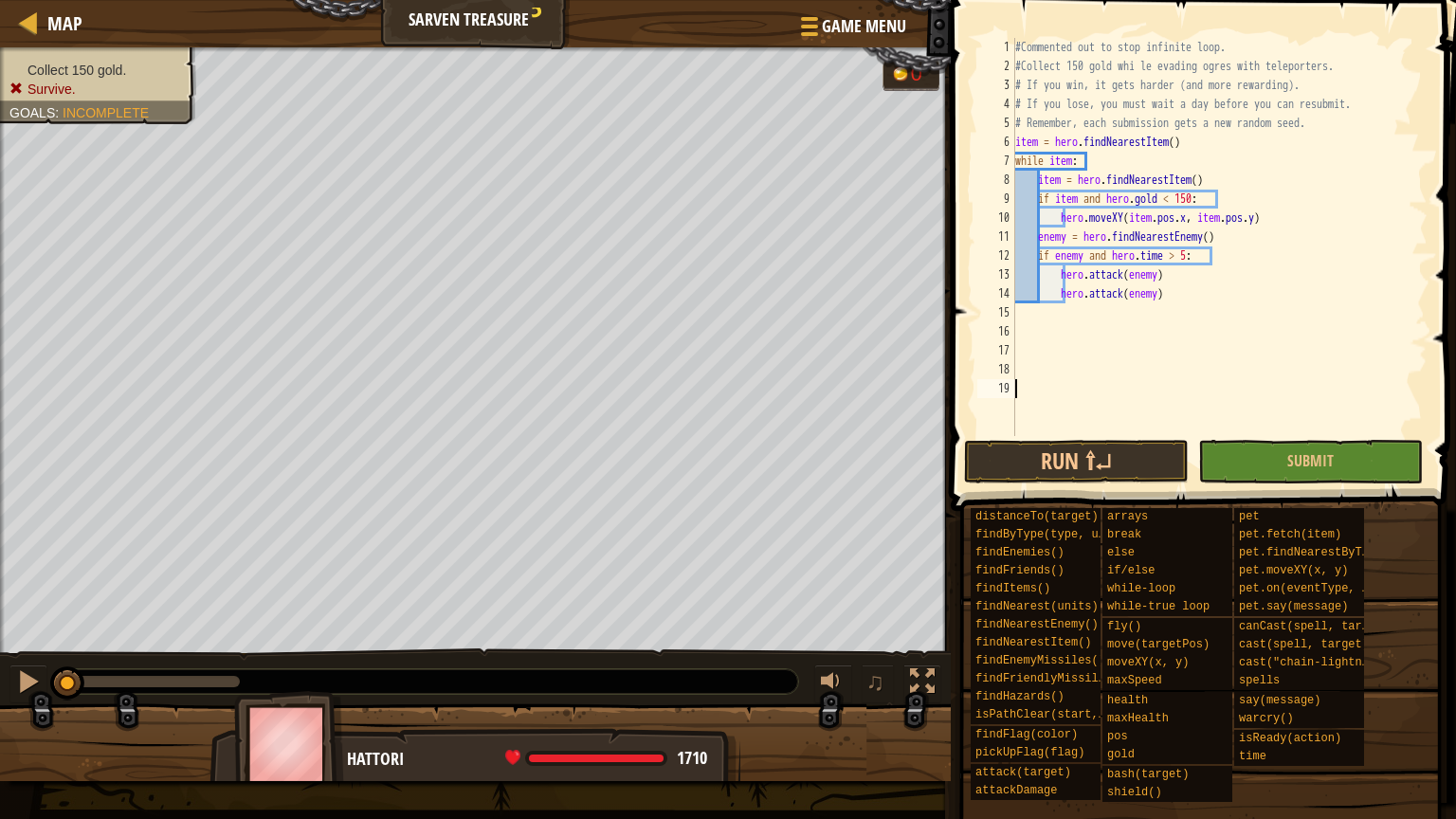 click on "#Commented out to stop infinite loop. #Collect 150 gold whi le evading ogres with teleporters. # If you win, it gets harder (and more rewarding). # If you lose, you must wait a day before you can resubmit. # Remember, each submission gets a new random seed. item   =   hero . findNearestItem ( ) while   item :      item   =   hero . findNearestItem ( )      if   item   and   hero . gold   <   150 :          hero . moveXY ( item . pos . x ,   item . pos . y )      enemy   =   hero . findNearestEnemy ( )      if   enemy   and   hero . time   >   5 :          hero . attack ( enemy )          hero . attack ( enemy )" at bounding box center (1219, 256) 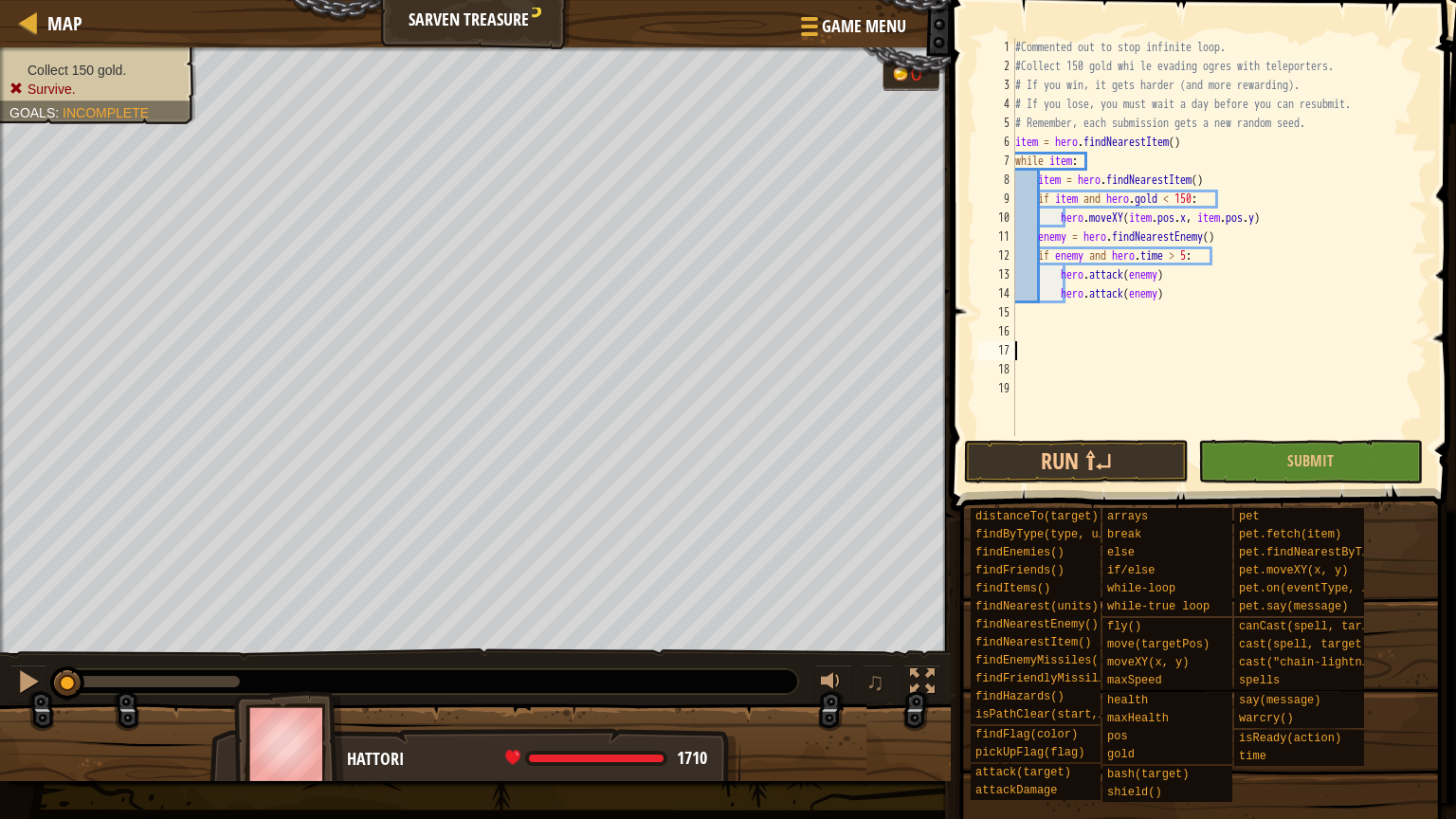 click on "#Commented out to stop infinite loop. #Collect 150 gold whi le evading ogres with teleporters. # If you win, it gets harder (and more rewarding). # If you lose, you must wait a day before you can resubmit. # Remember, each submission gets a new random seed. item   =   hero . findNearestItem ( ) while   item :      item   =   hero . findNearestItem ( )      if   item   and   hero . gold   <   150 :          hero . moveXY ( item . pos . x ,   item . pos . y )      enemy   =   hero . findNearestEnemy ( )      if   enemy   and   hero . time   >   5 :          hero . attack ( enemy )          hero . attack ( enemy )" at bounding box center [1219, 256] 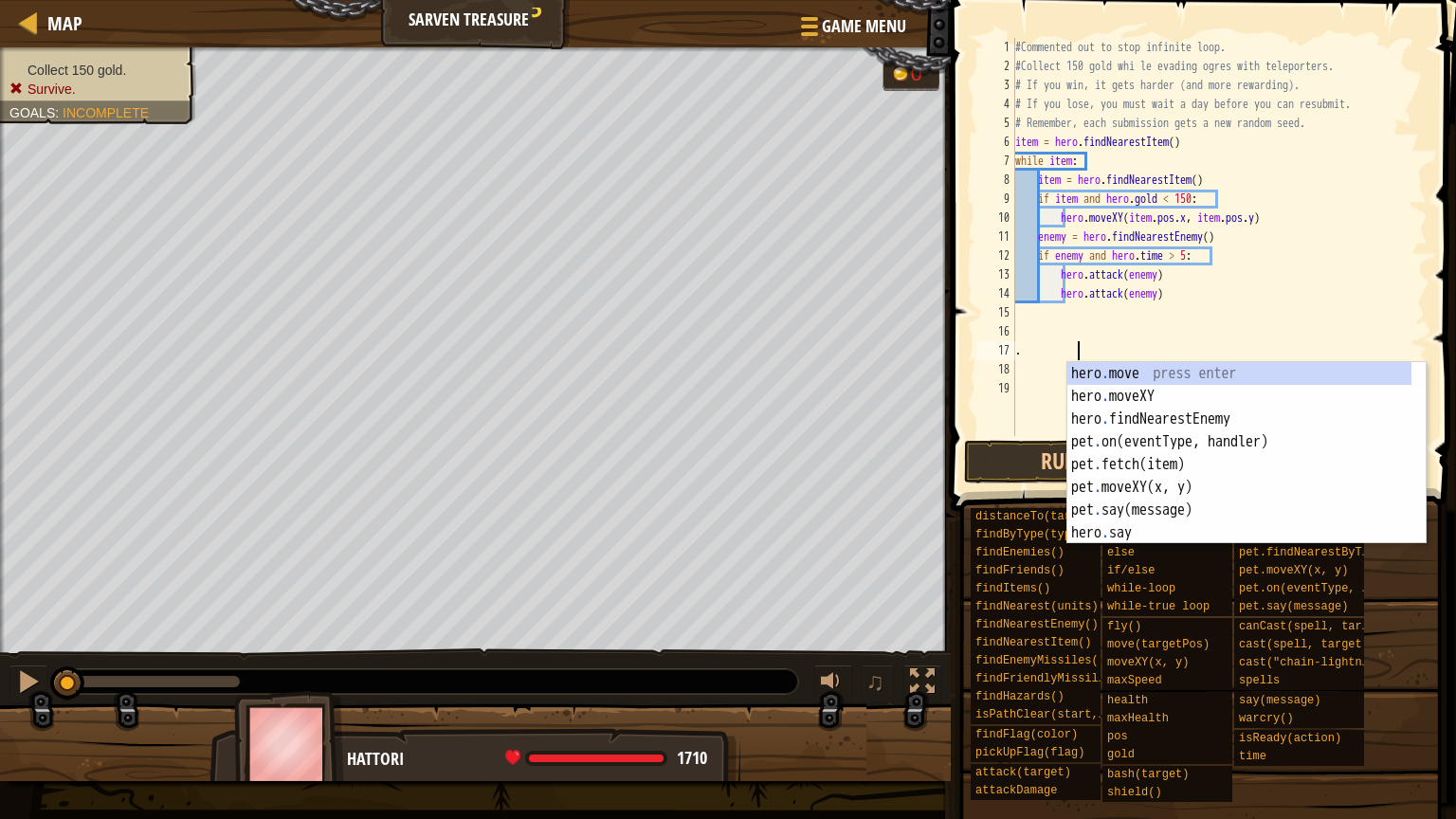 type on ".." 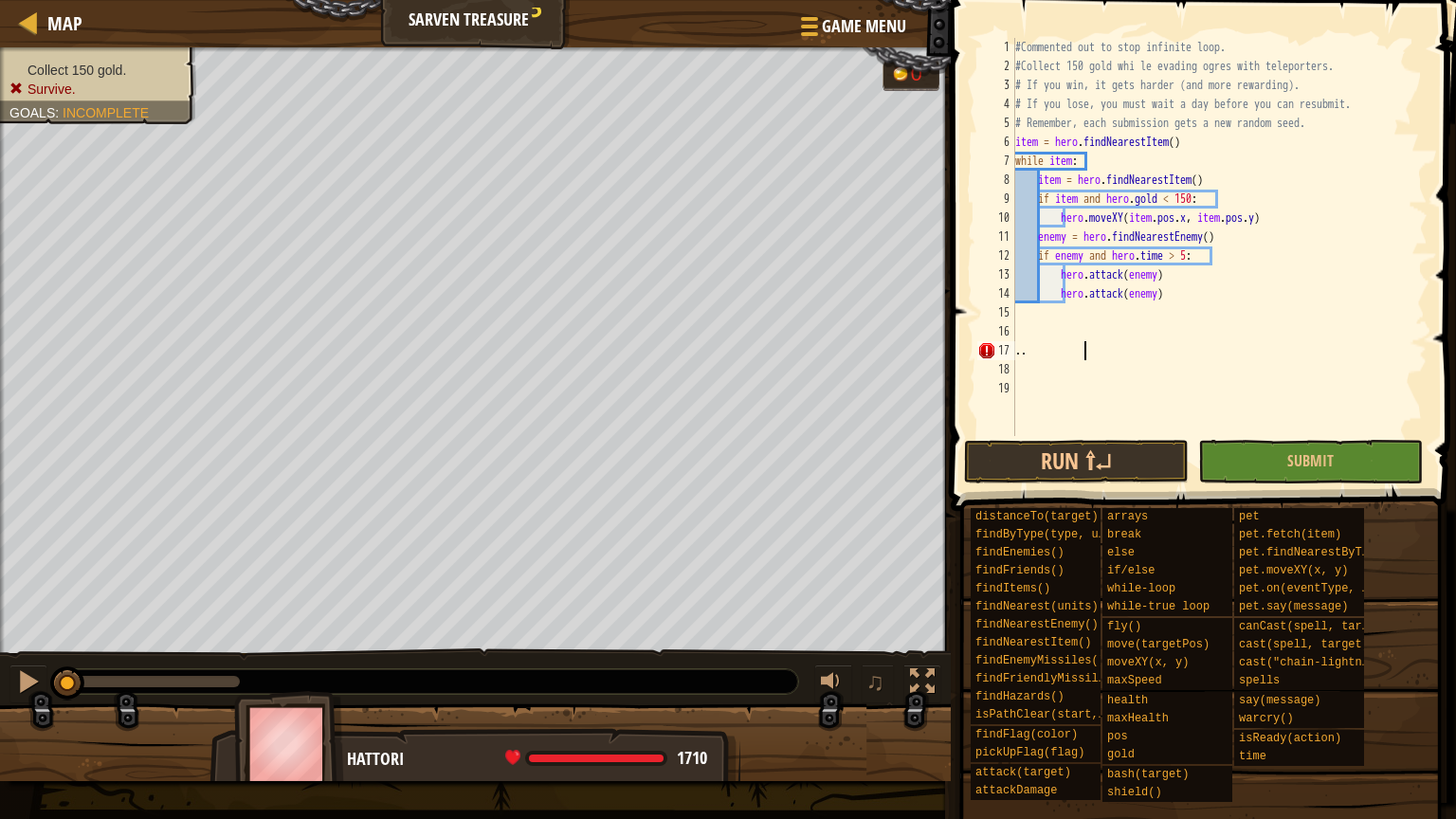 scroll, scrollTop: 9, scrollLeft: 0, axis: vertical 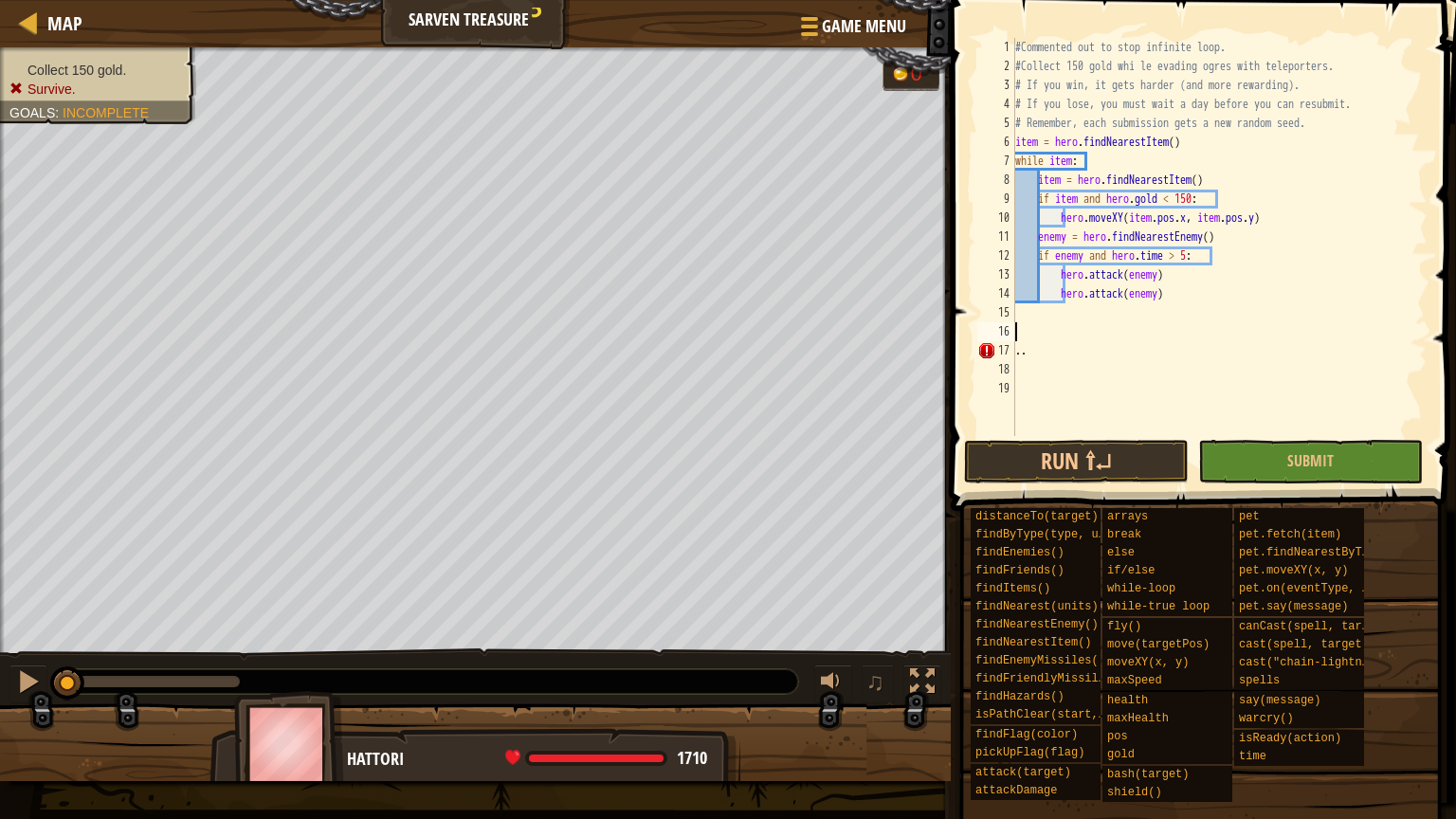 type on ".." 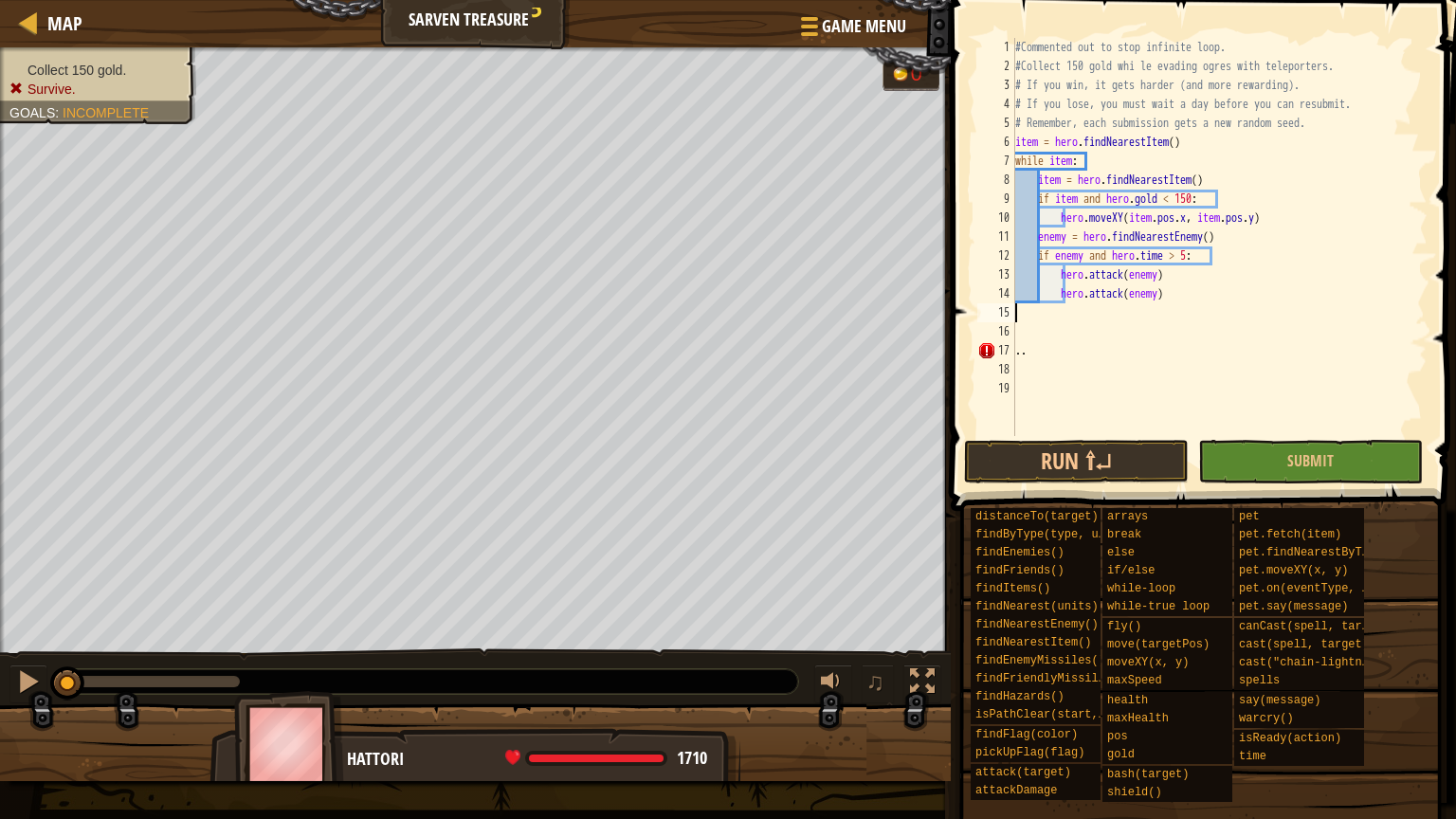 type on "hero.attack(enemy)" 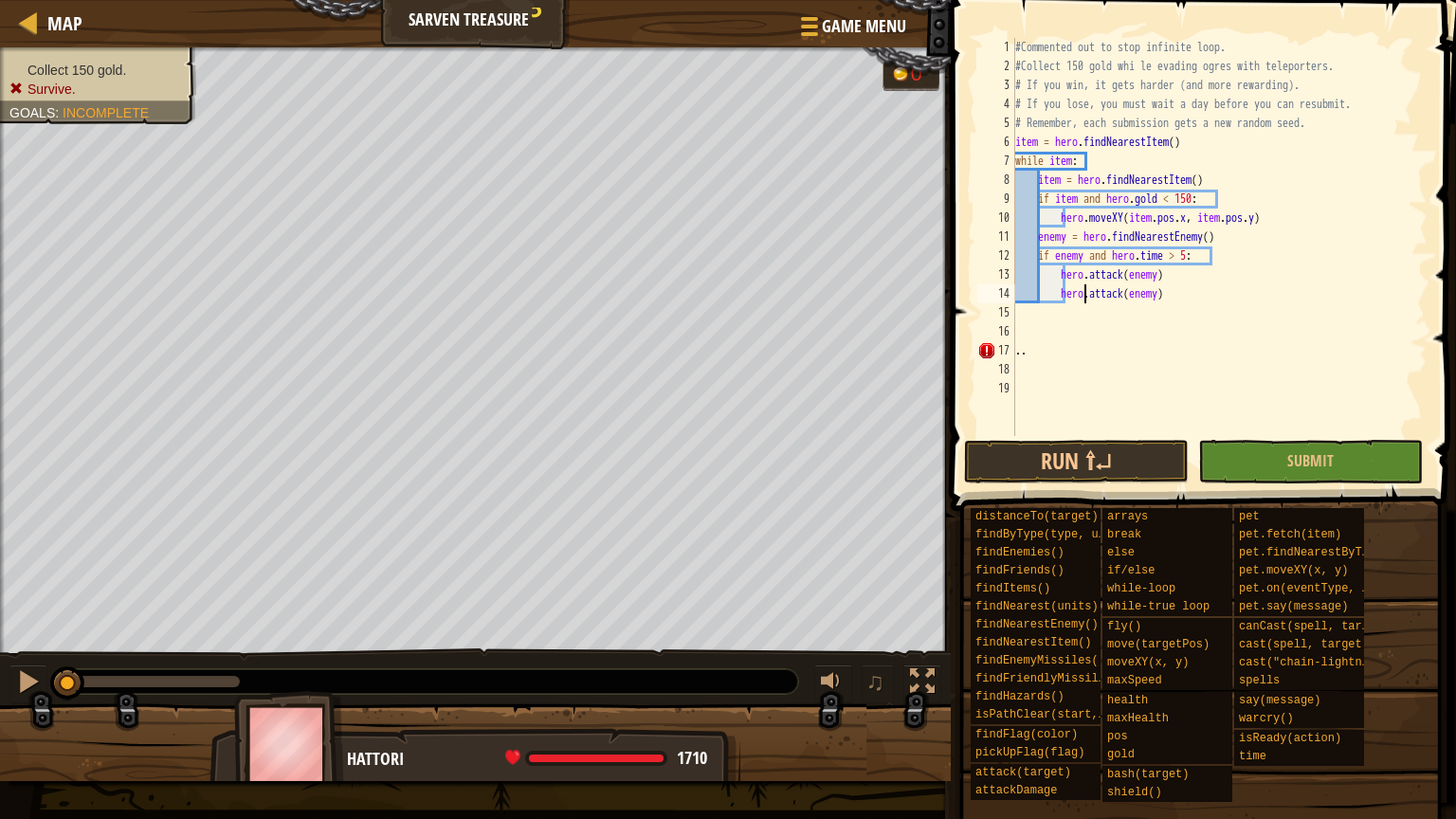 click on "#Commented out to stop infinite loop. #Collect 150 gold whi le evading ogres with teleporters. # If you win, it gets harder (and more rewarding). # If you lose, you must wait a day before you can resubmit. # Remember, each submission gets a new random seed. item = hero.findNearestItem() while item: item = hero.findNearestItem() if item and hero.gold < [NUMBER]: hero.moveXY(item.pos.x, item.pos.y) enemy = hero.findNearestEnemy() if enemy and hero.time > 5: hero.attack(enemy) hero.attack(enemy) .." at bounding box center [1219, 256] 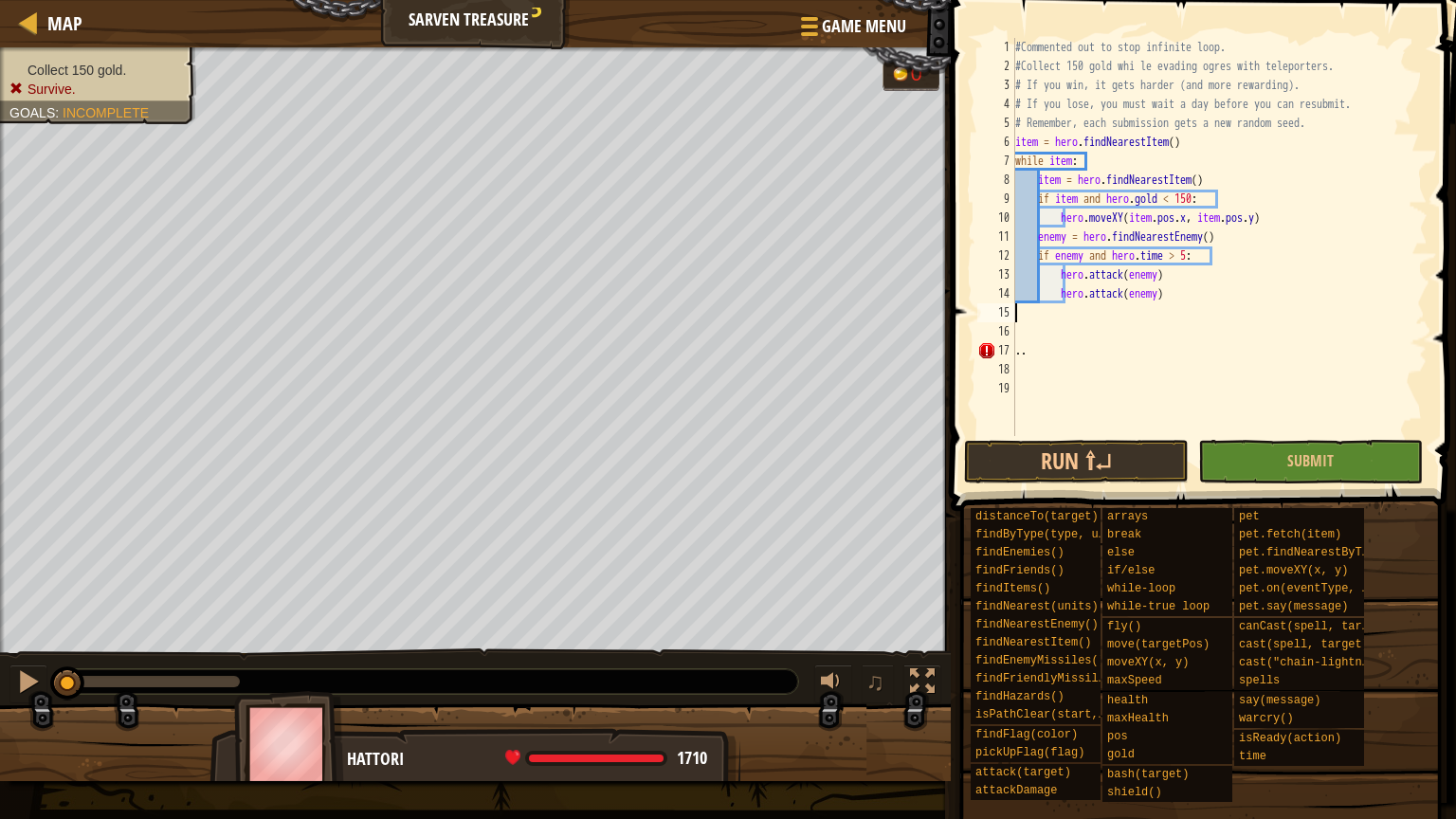 click on "#Commented out to stop infinite loop. #Collect 150 gold whi le evading ogres with teleporters. # If you win, it gets harder (and more rewarding). # If you lose, you must wait a day before you can resubmit. # Remember, each submission gets a new random seed. item = hero.findNearestItem() while item: item = hero.findNearestItem() if item and hero.gold < [NUMBER]: hero.moveXY(item.pos.x, item.pos.y) enemy = hero.findNearestEnemy() if enemy and hero.time > 5: hero.attack(enemy) hero.attack(enemy) .." at bounding box center (1219, 256) 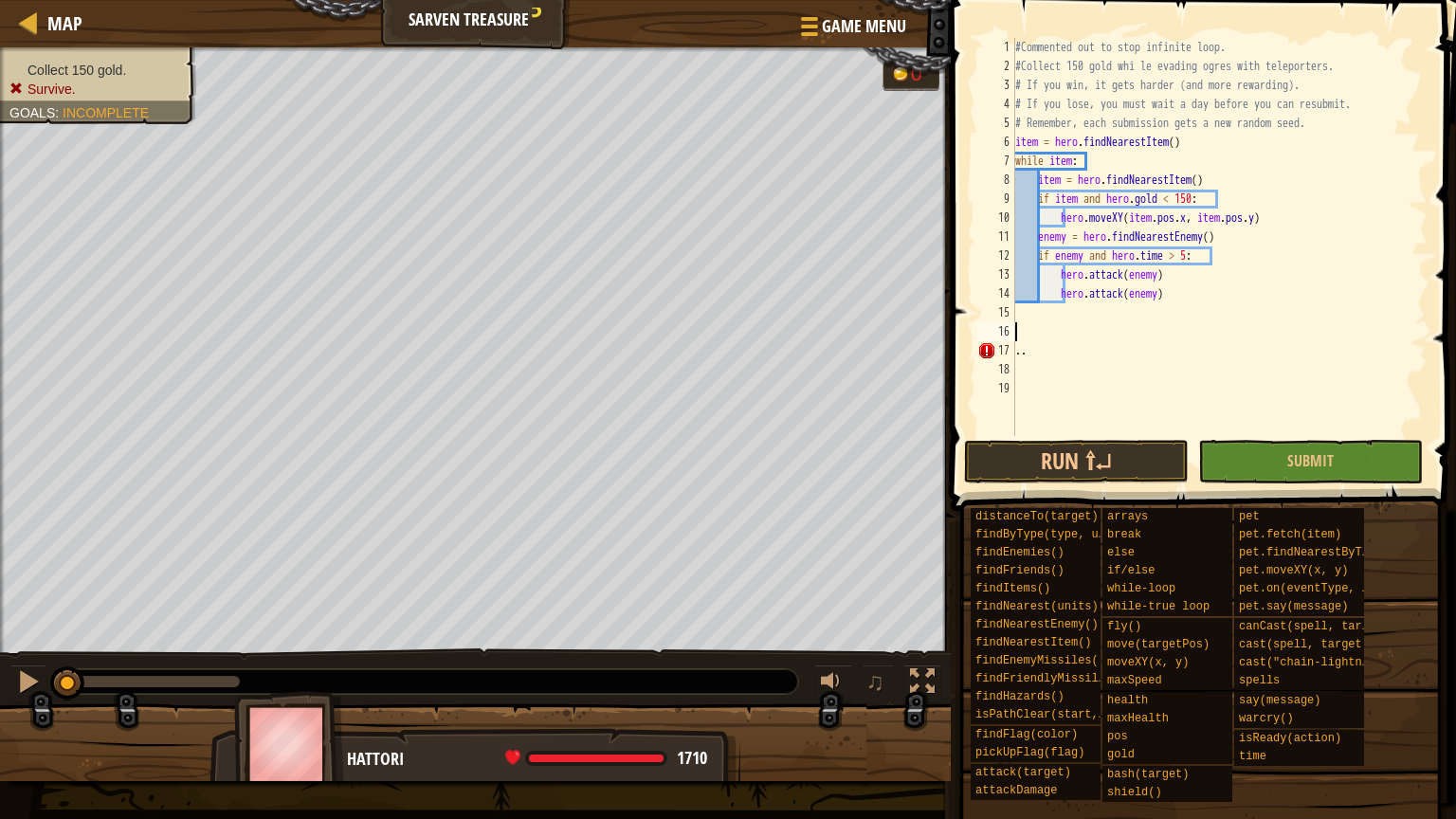 click on "#Commented out to stop infinite loop. #Collect 150 gold whi le evading ogres with teleporters. # If you win, it gets harder (and more rewarding). # If you lose, you must wait a day before you can resubmit. # Remember, each submission gets a new random seed. item = hero.findNearestItem() while item: item = hero.findNearestItem() if item and hero.gold < [NUMBER]: hero.moveXY(item.pos.x, item.pos.y) enemy = hero.findNearestEnemy() if enemy and hero.time > 5: hero.attack(enemy) hero.attack(enemy) .." at bounding box center [1219, 256] 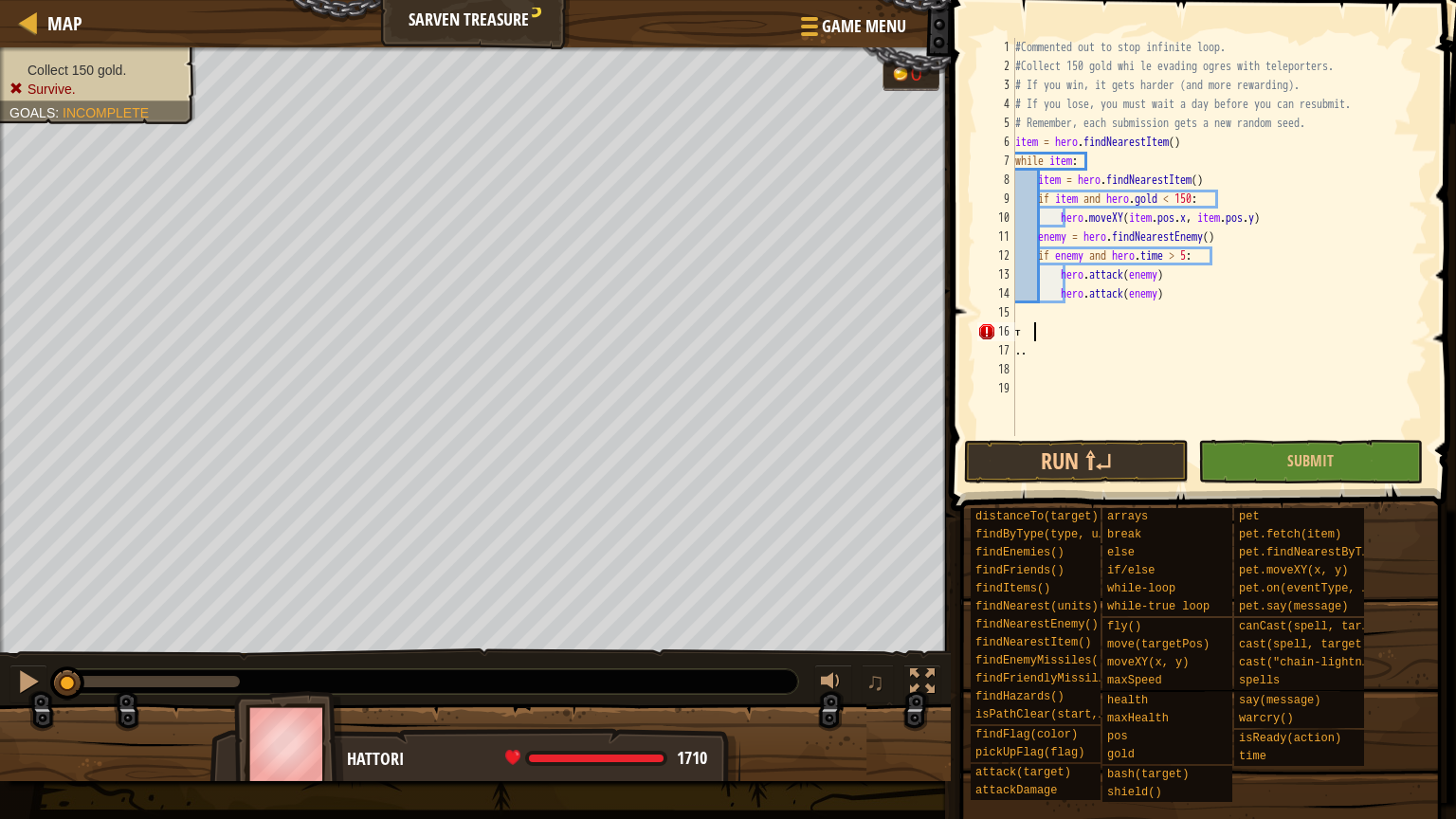 type on "т" 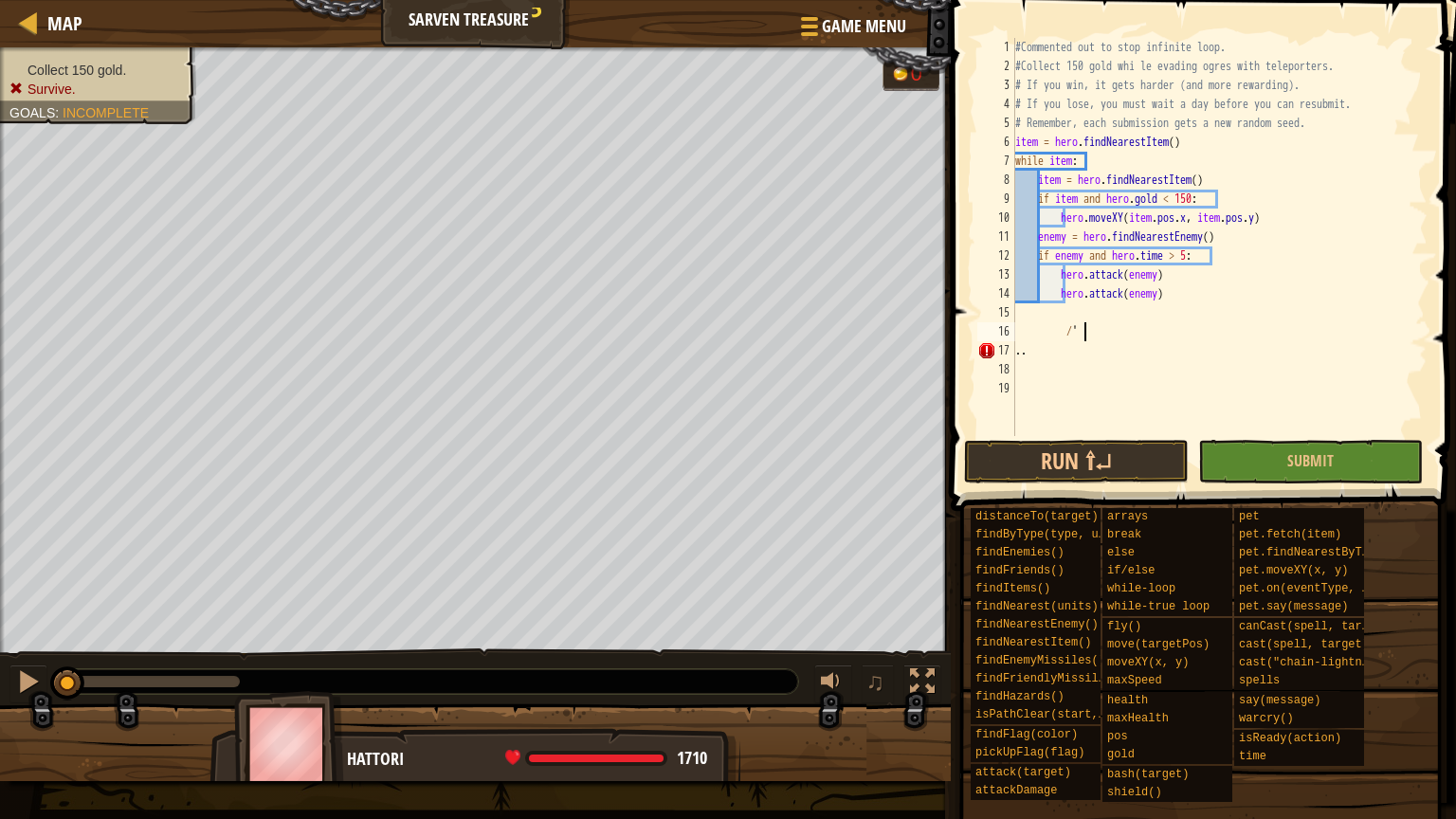 scroll, scrollTop: 9, scrollLeft: 4, axis: both 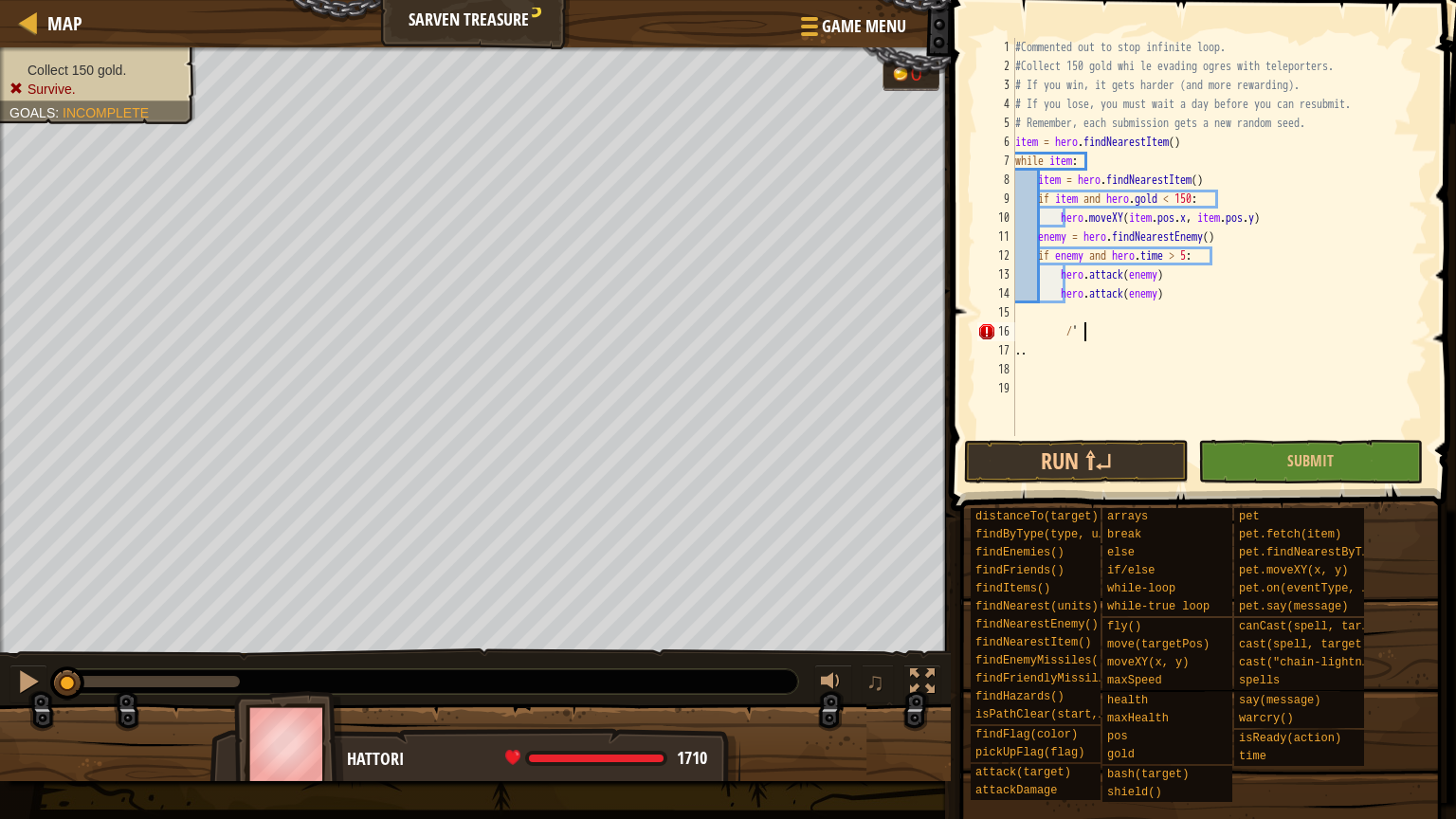 type on "/" 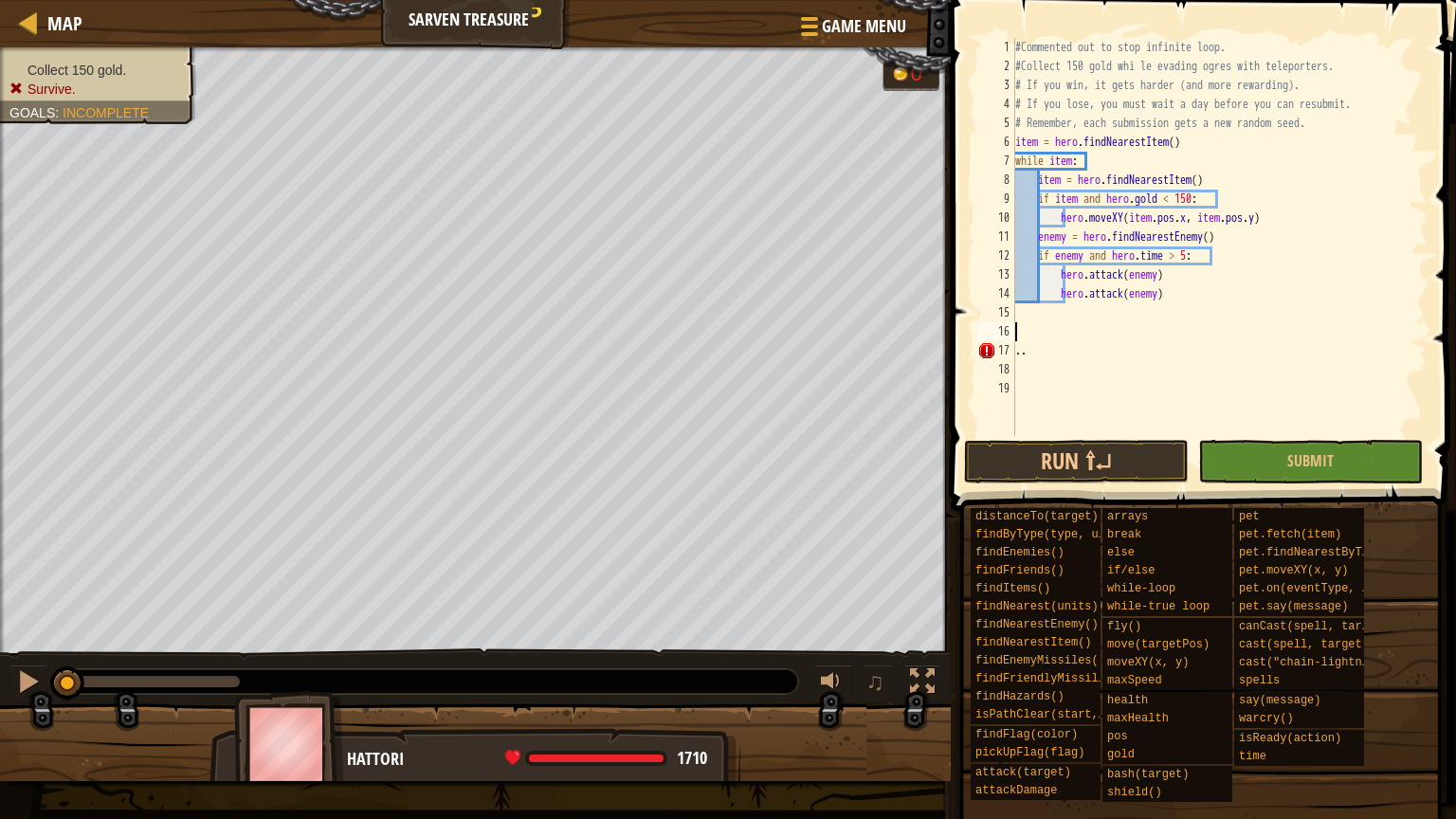 scroll, scrollTop: 9, scrollLeft: 0, axis: vertical 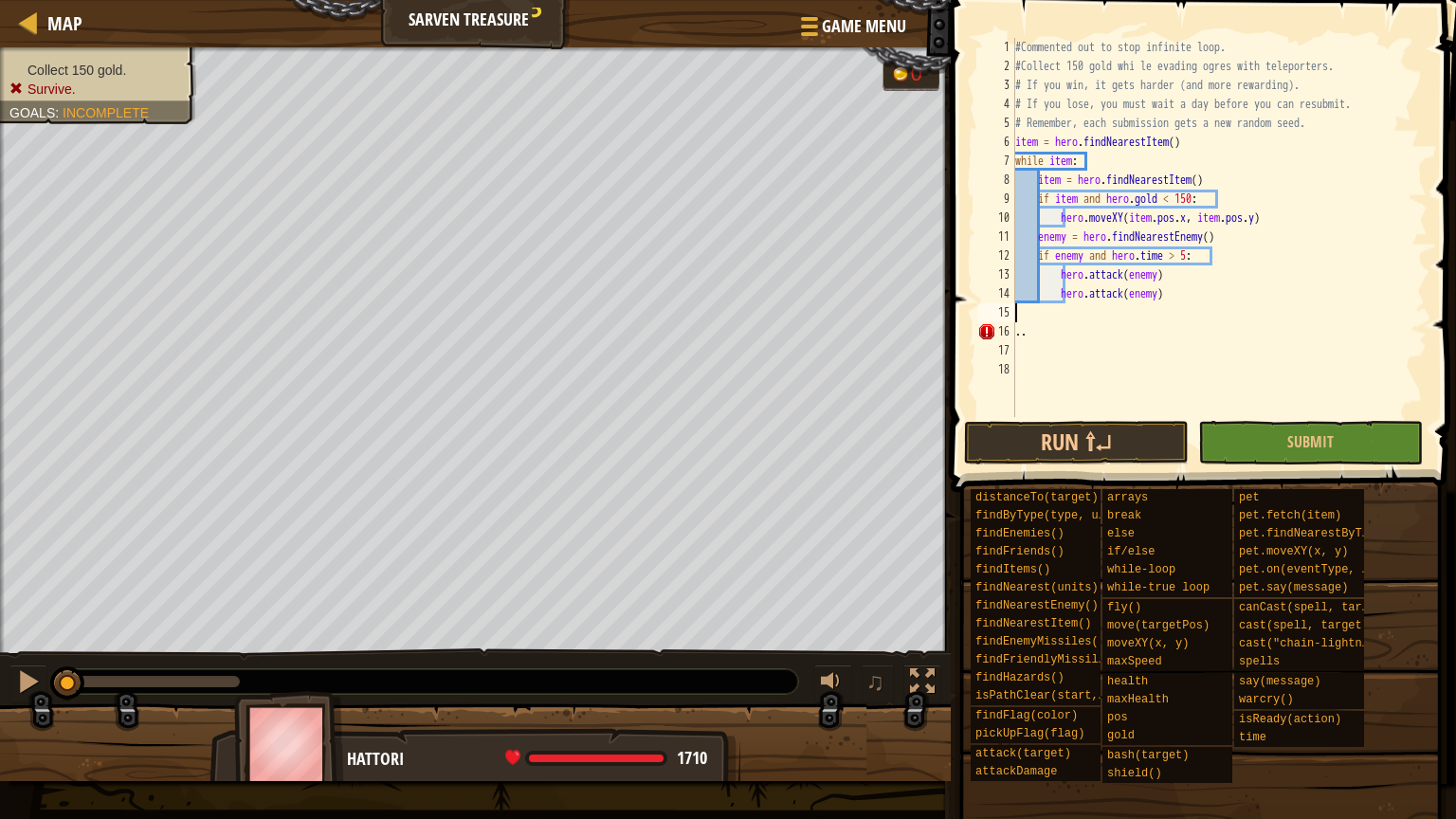 type on "hero.attack(enemy)" 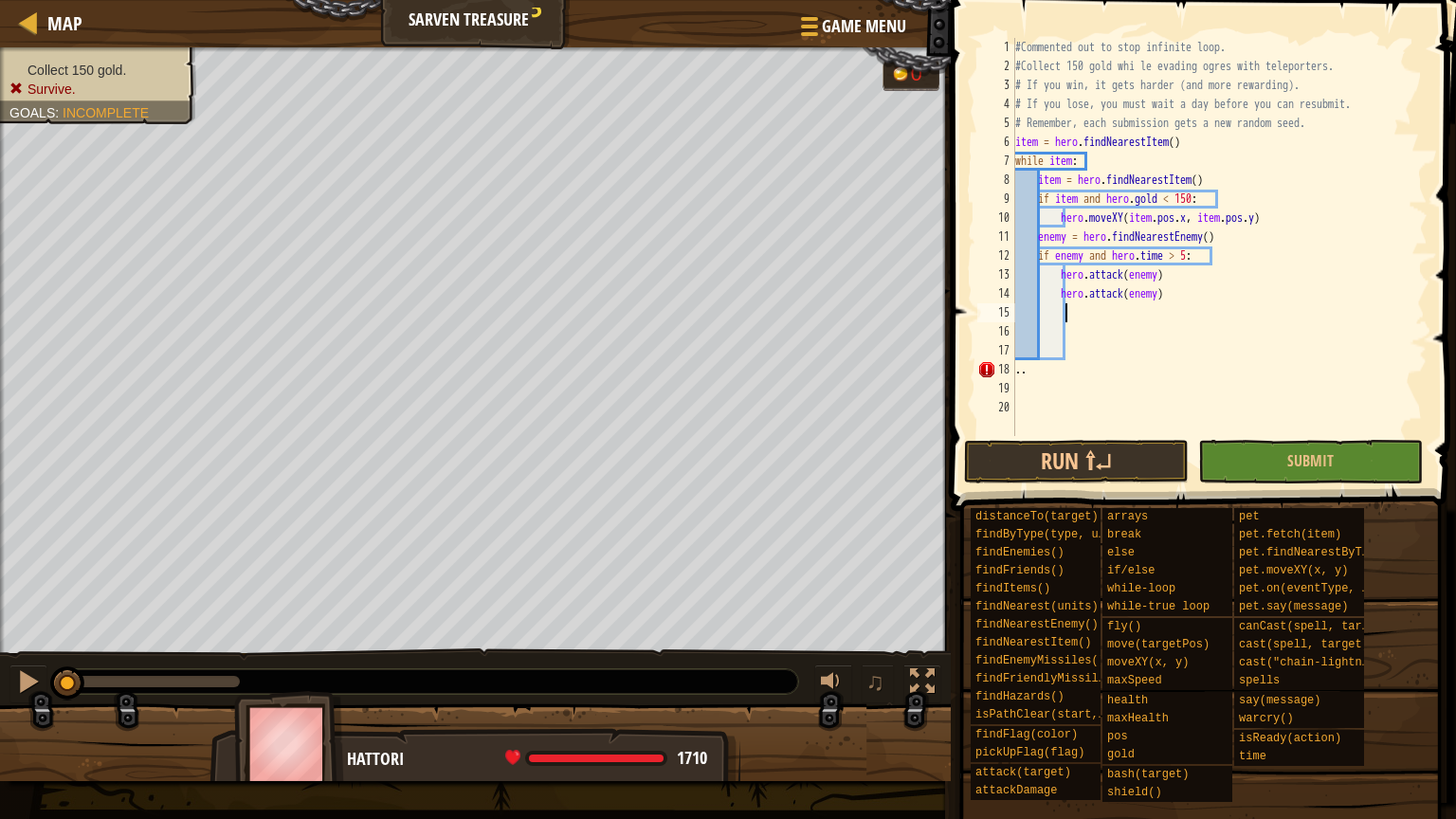 click on "#Commented out to stop infinite loop. #Collect 150 gold whi le evading ogres with teleporters. # If you win, it gets harder (and more rewarding). # If you lose, you must wait a day before you can resubmit. # Remember, each submission gets a new random seed. item = hero.findNearestItem() while item: item = hero.findNearestItem() if item and hero.gold < [NUMBER]: hero.moveXY(item.pos.x, item.pos.y) enemy = hero.findNearestEnemy() if enemy and hero.time > 5: hero.attack(enemy) hero.attack(enemy) .." at bounding box center (1219, 256) 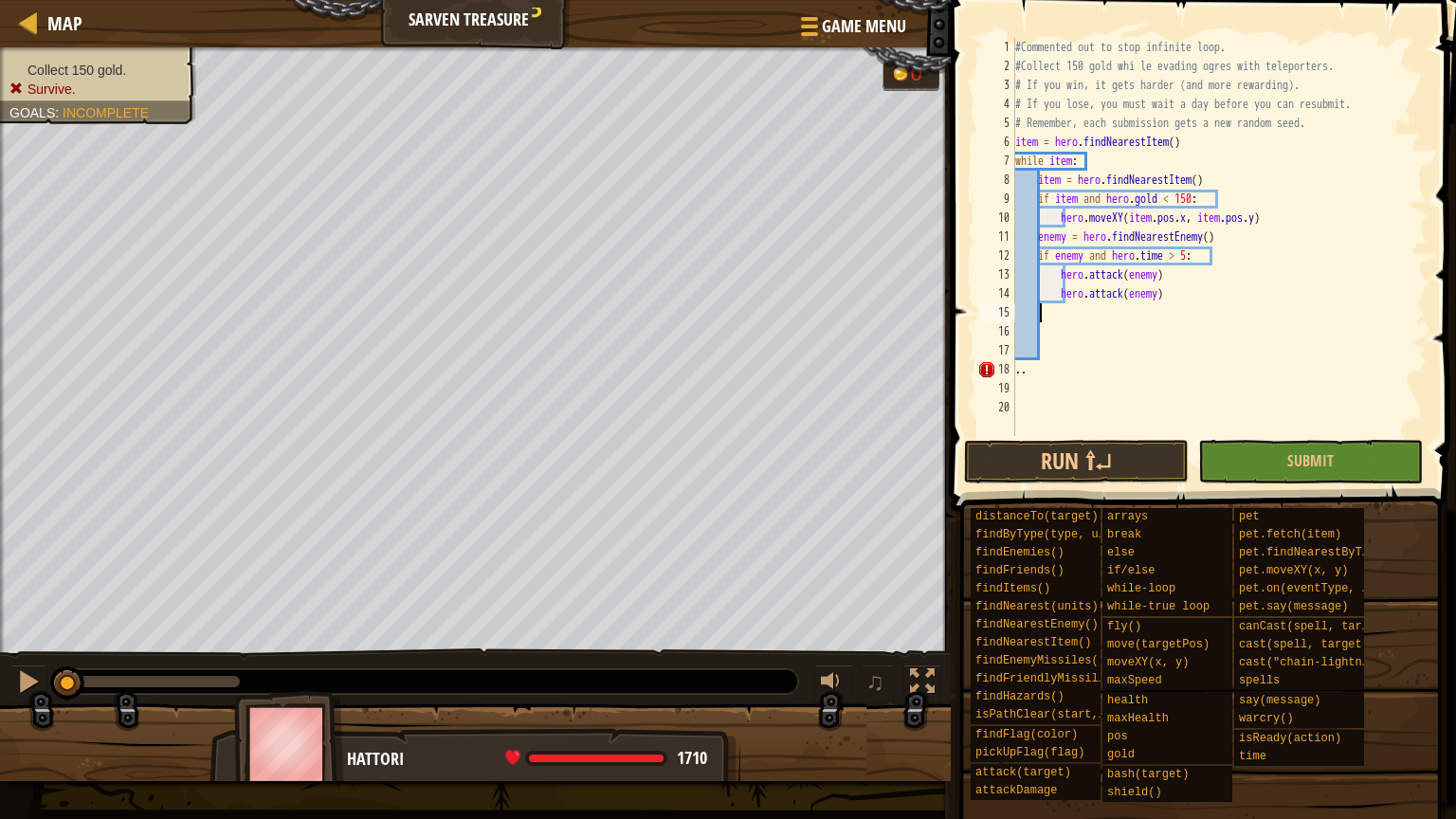 type on "hero.attack(enemy)" 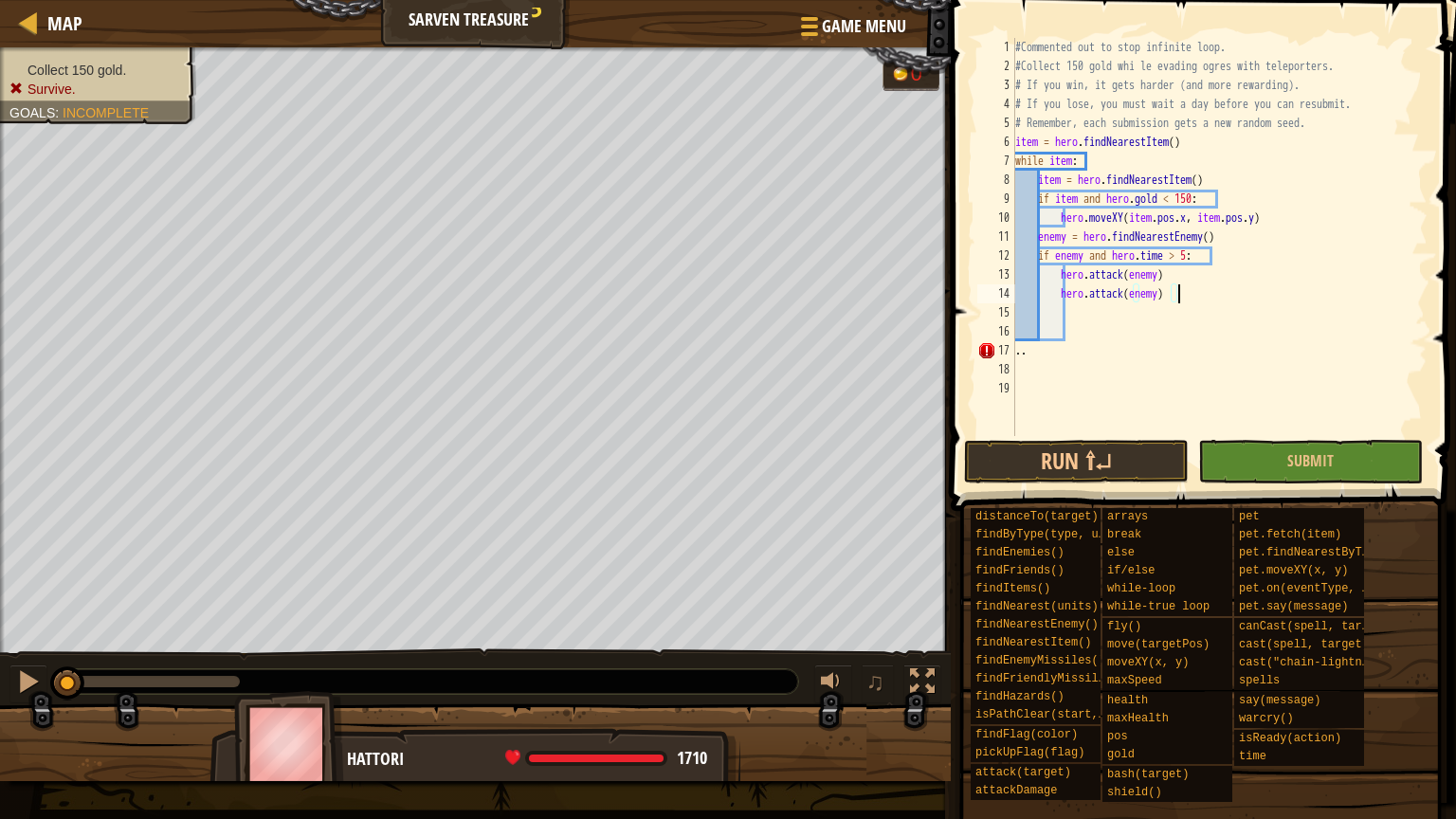 click on "#Commented out to stop infinite loop. #Collect 150 gold whi le evading ogres with teleporters. # If you win, it gets harder (and more rewarding). # If you lose, you must wait a day before you can resubmit. # Remember, each submission gets a new random seed. item = hero.findNearestItem() while item: item = hero.findNearestItem() if item and hero.gold < [NUMBER]: hero.moveXY(item.pos.x, item.pos.y) enemy = hero.findNearestEnemy() if enemy and hero.time > 5: hero.attack(enemy) hero.attack(enemy) .." at bounding box center [1219, 256] 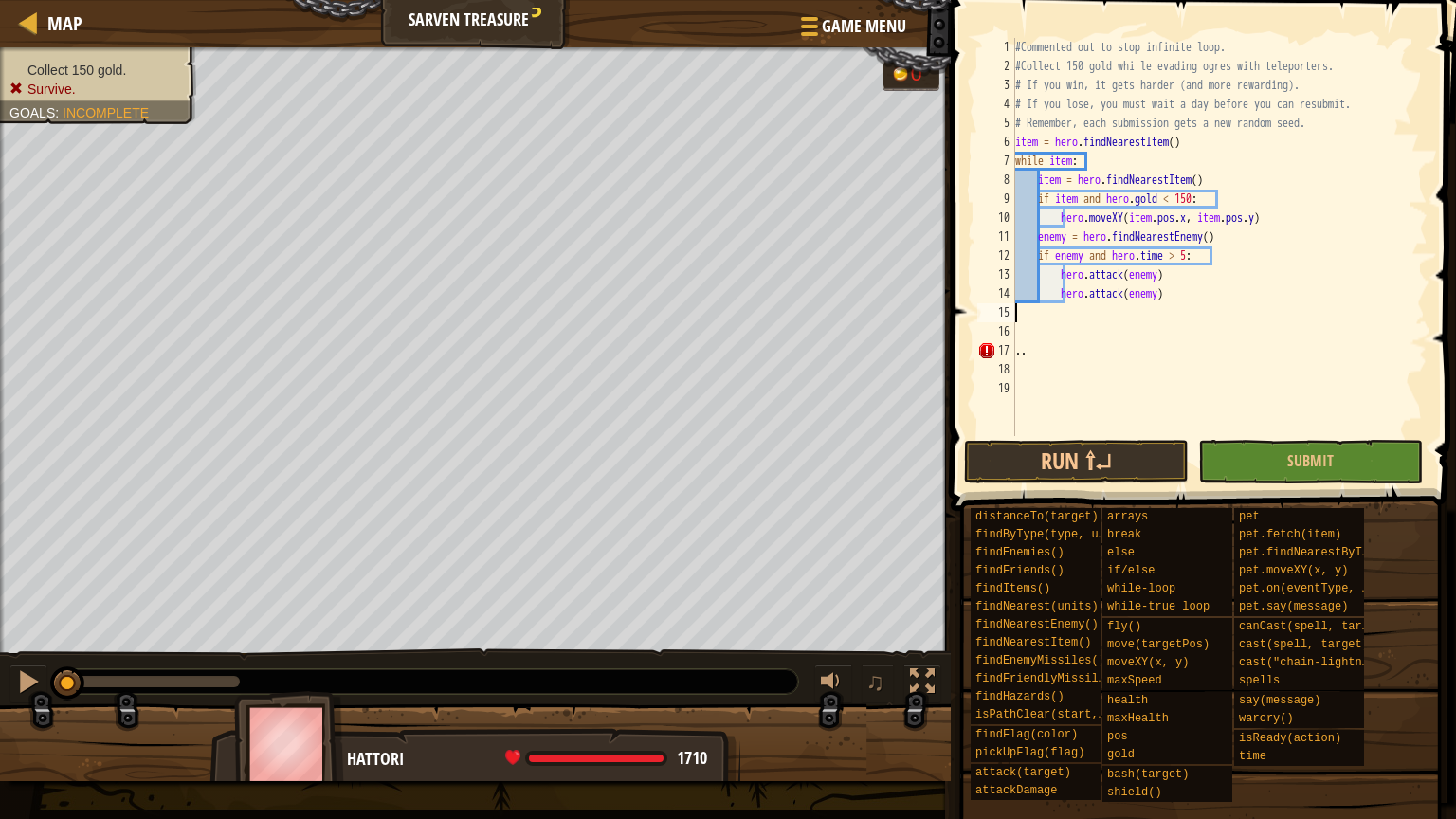click on "#Commented out to stop infinite loop. #Collect 150 gold whi le evading ogres with teleporters. # If you win, it gets harder (and more rewarding). # If you lose, you must wait a day before you can resubmit. # Remember, each submission gets a new random seed. item   =   hero . findNearestItem ( ) while   item :      item   =   hero . findNearestItem ( )      if   item   and   hero . gold   <   150 :          hero . moveXY ( item . pos . x ,   item . pos . y )      enemy   =   hero . findNearestEnemy ( )      if   enemy   and   hero . time   >   5 :          hero . attack ( enemy )          hero . attack ( enemy )                   .." at bounding box center (1219, 256) 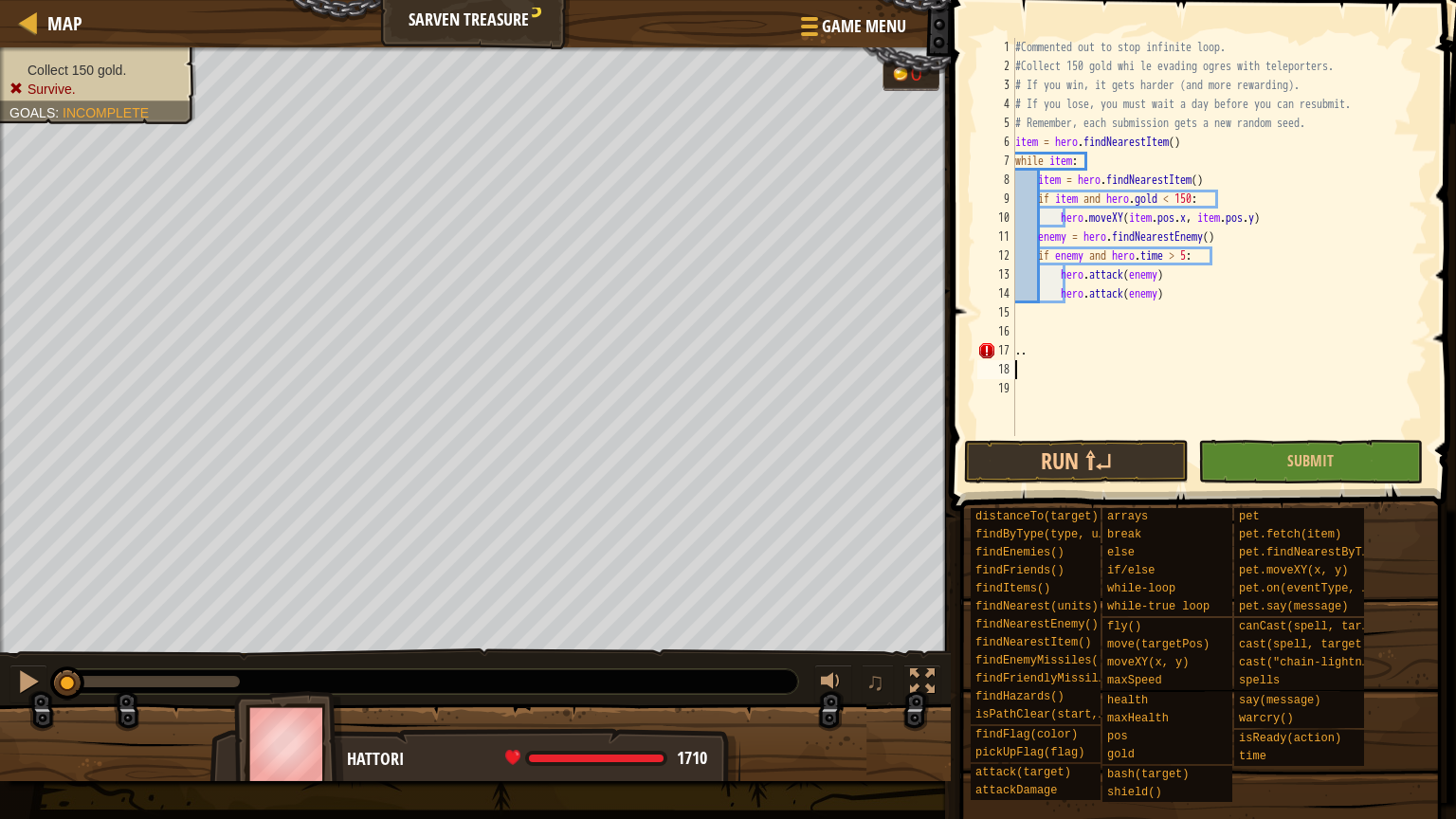 drag, startPoint x: 1191, startPoint y: 367, endPoint x: 1221, endPoint y: 361, distance: 30.59412 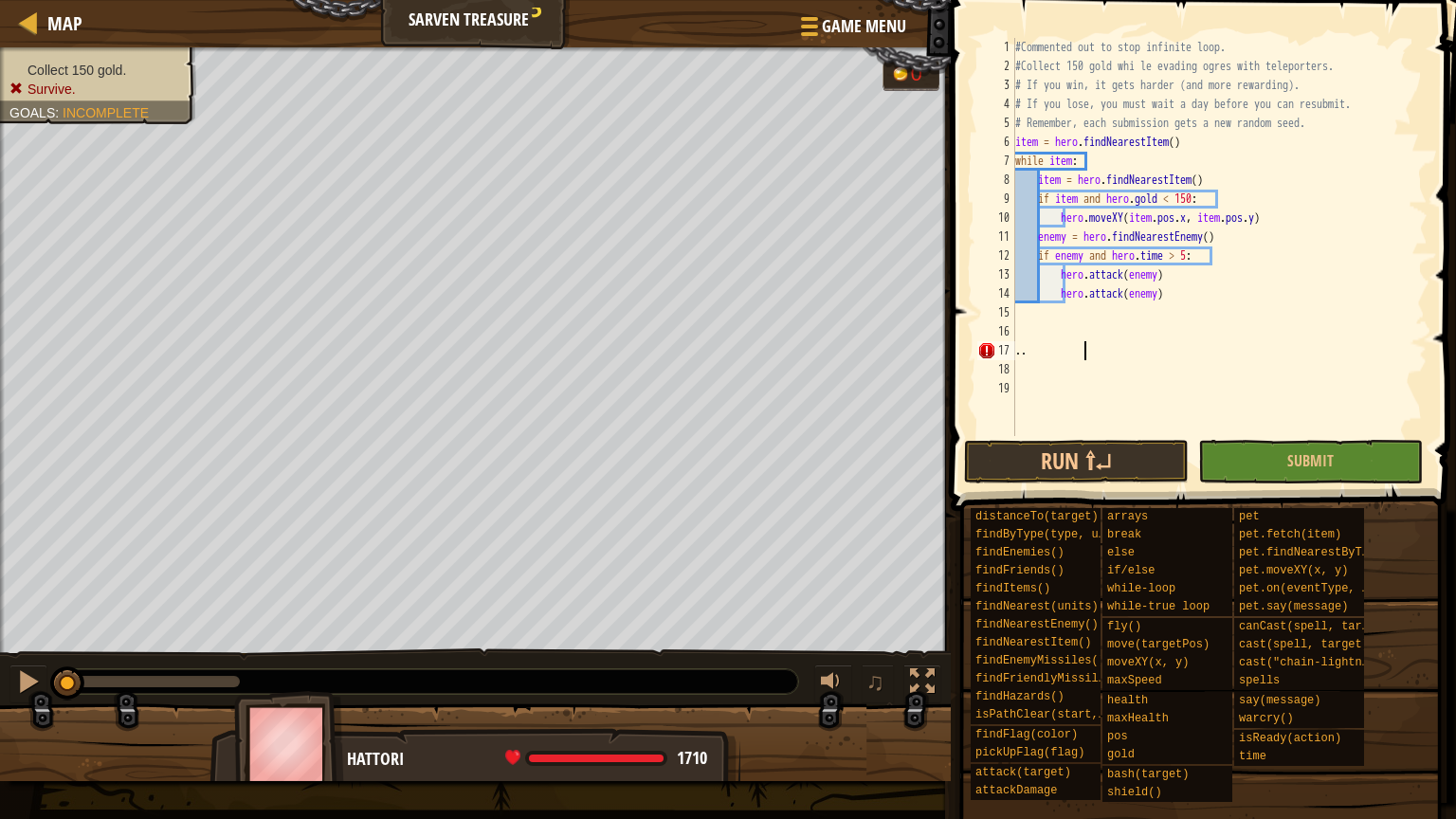 click on "#Commented out to stop infinite loop. #Collect 150 gold whi le evading ogres with teleporters. # If you win, it gets harder (and more rewarding). # If you lose, you must wait a day before you can resubmit. # Remember, each submission gets a new random seed. item   =   hero . findNearestItem ( ) while   item :      item   =   hero . findNearestItem ( )      if   item   and   hero . gold   <   150 :          hero . moveXY ( item . pos . x ,   item . pos . y )      enemy   =   hero . findNearestEnemy ( )      if   enemy   and   hero . time   >   5 :          hero . attack ( enemy )          hero . attack ( enemy )                   .." at bounding box center [1219, 256] 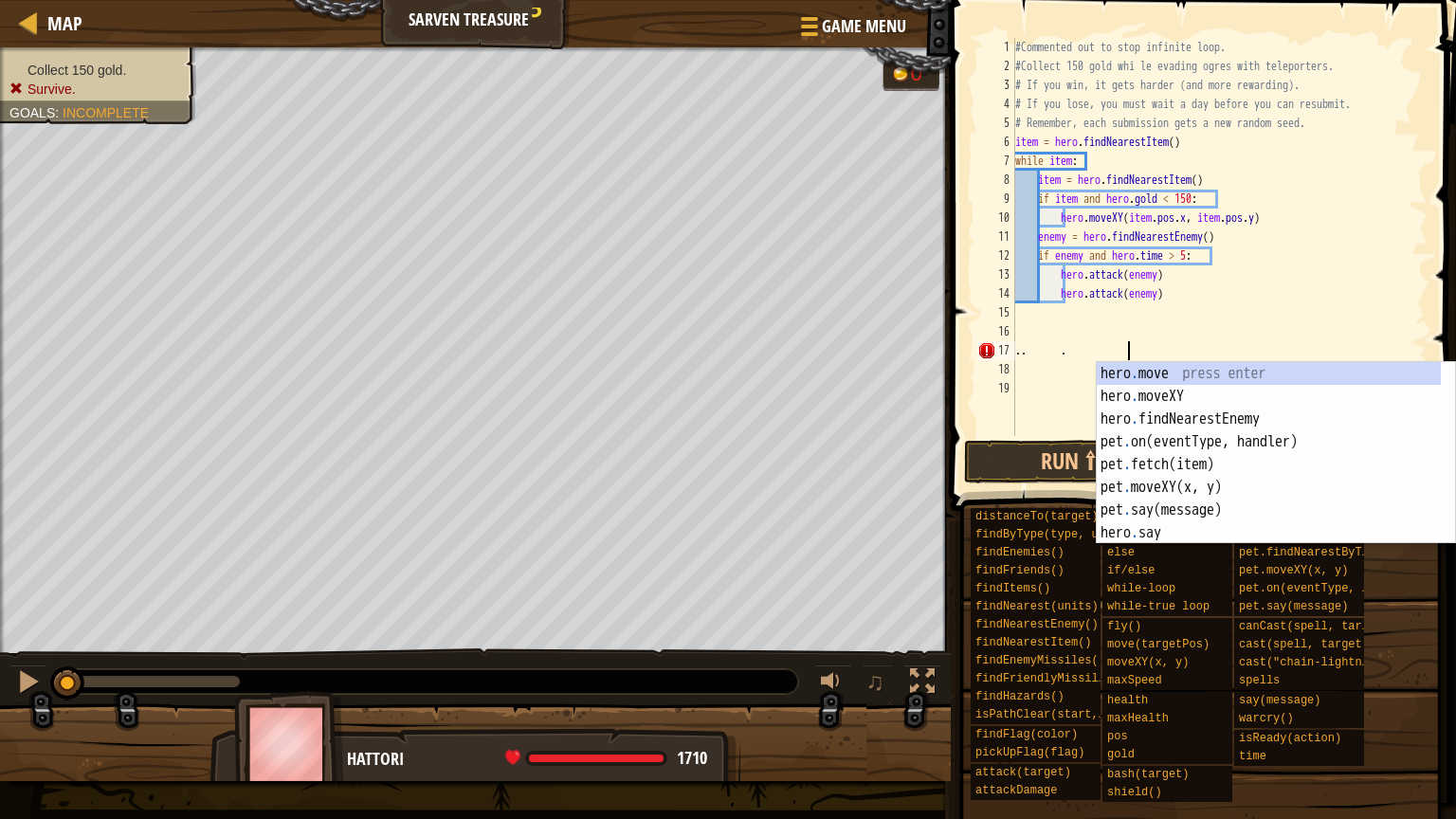 scroll, scrollTop: 9, scrollLeft: 8, axis: both 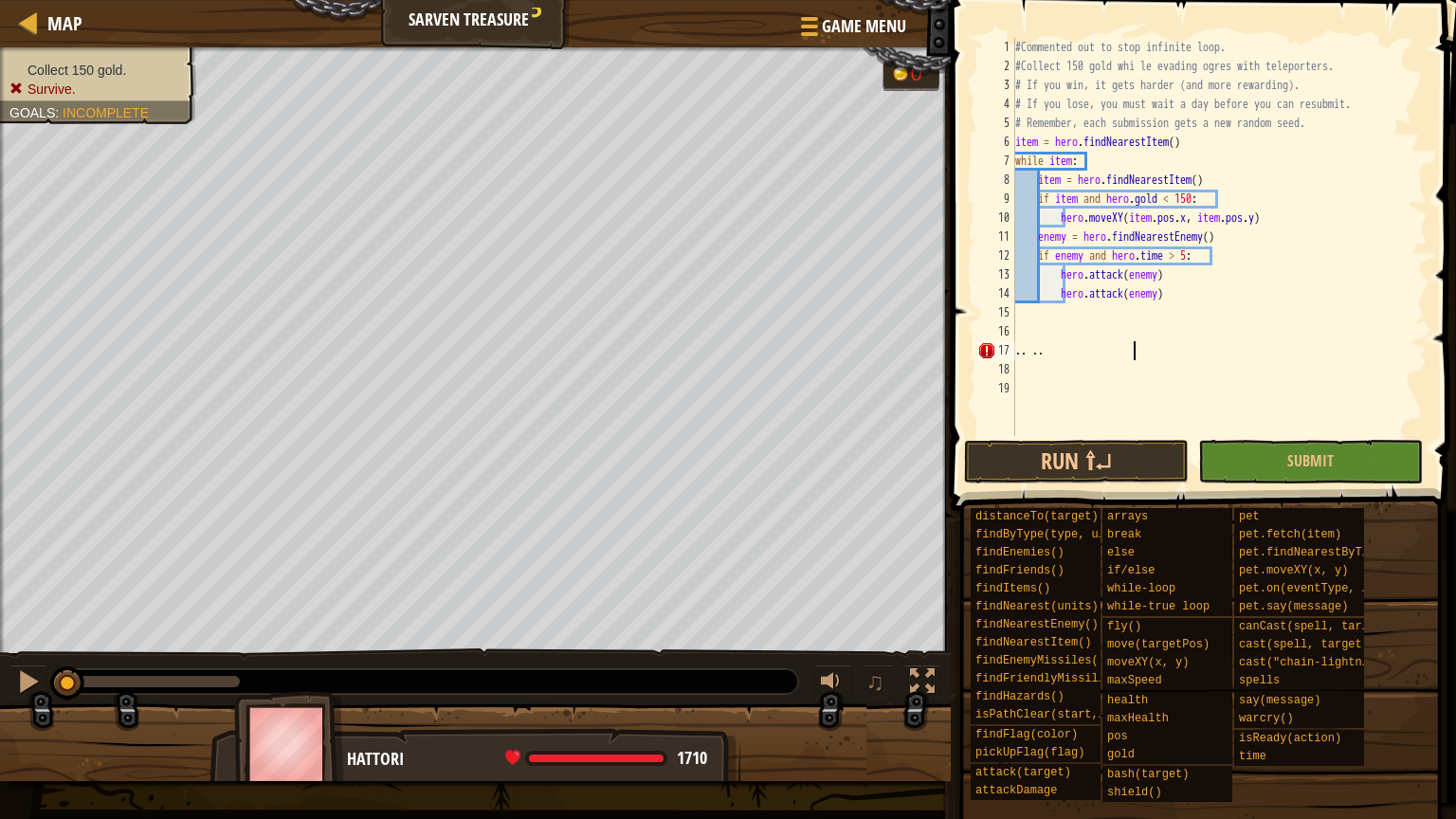 click on "#Commented out to stop infinite loop. #Collect 150 gold whi le evading ogres with teleporters. # If you win, it gets harder (and more rewarding). # If you lose, you must wait a day before you can resubmit. # Remember, each submission gets a new random seed. item = hero.findNearestItem() while item: item = hero.findNearestItem() if item and hero.gold < [NUMBER]: hero.moveXY(item.pos.x, item.pos.y) enemy = hero.findNearestEnemy() if enemy and hero.time > 5: hero.attack(enemy) hero.attack(enemy) .. .." at bounding box center [1219, 256] 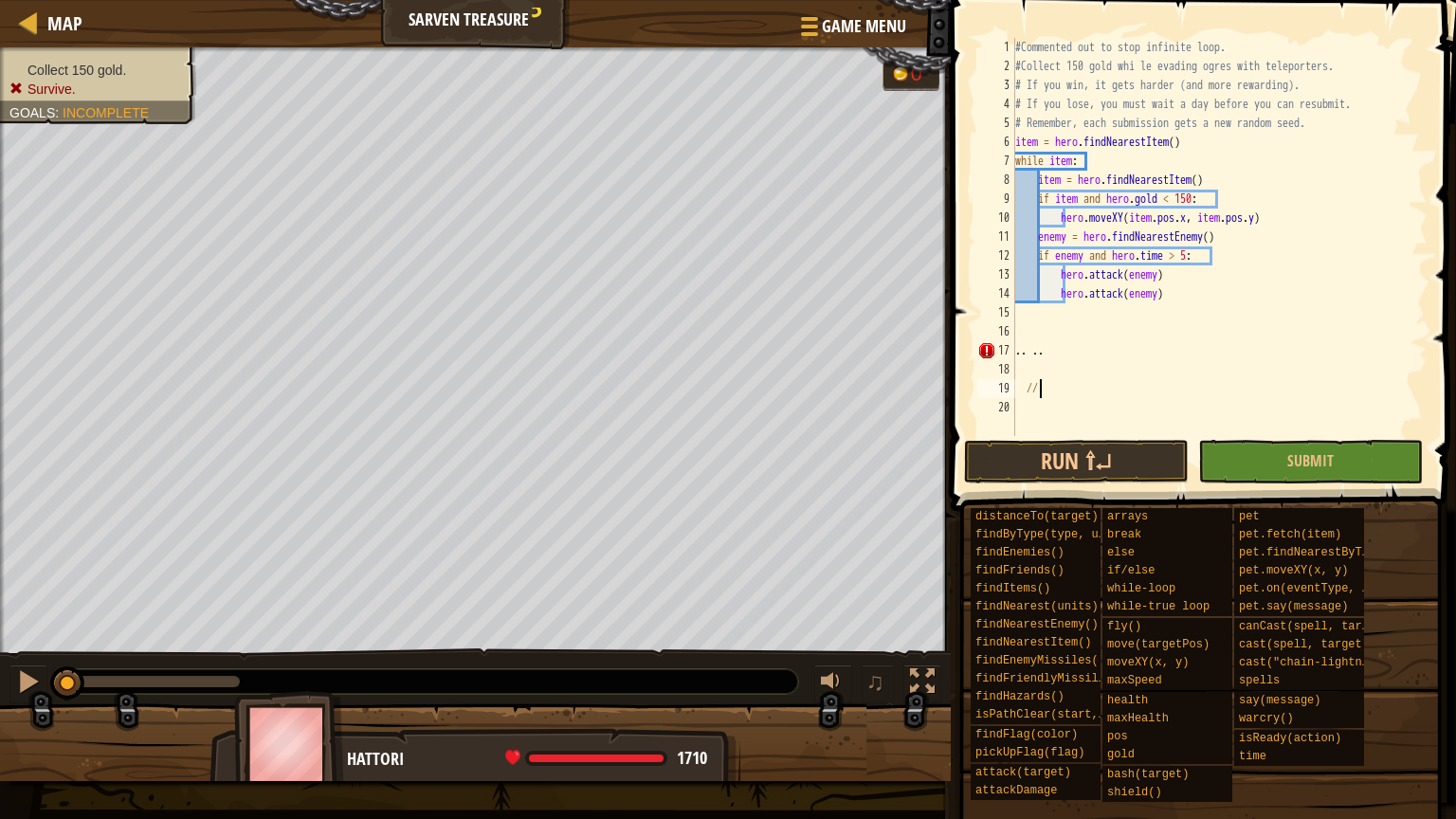 scroll, scrollTop: 9, scrollLeft: 0, axis: vertical 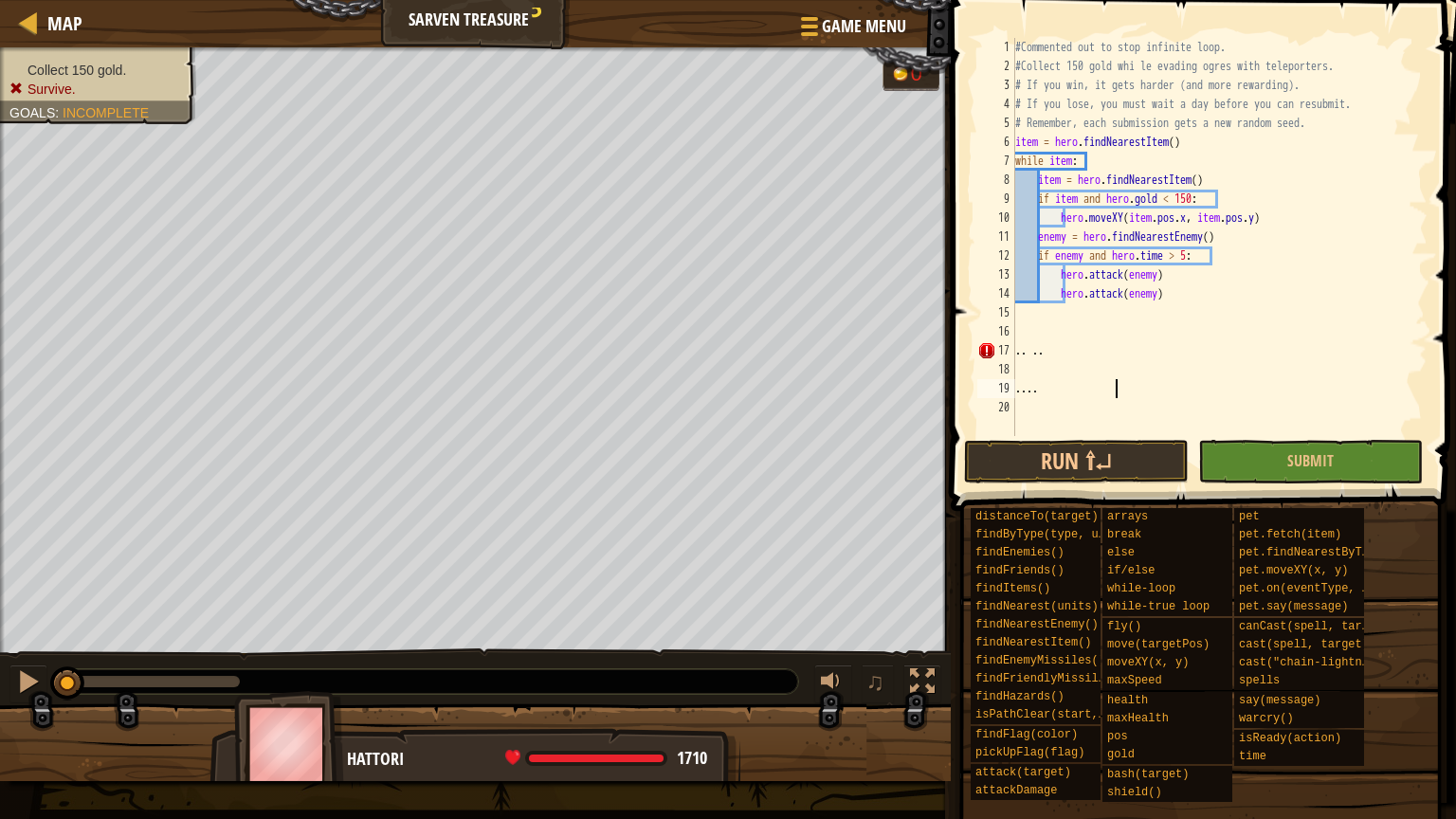 type on "." 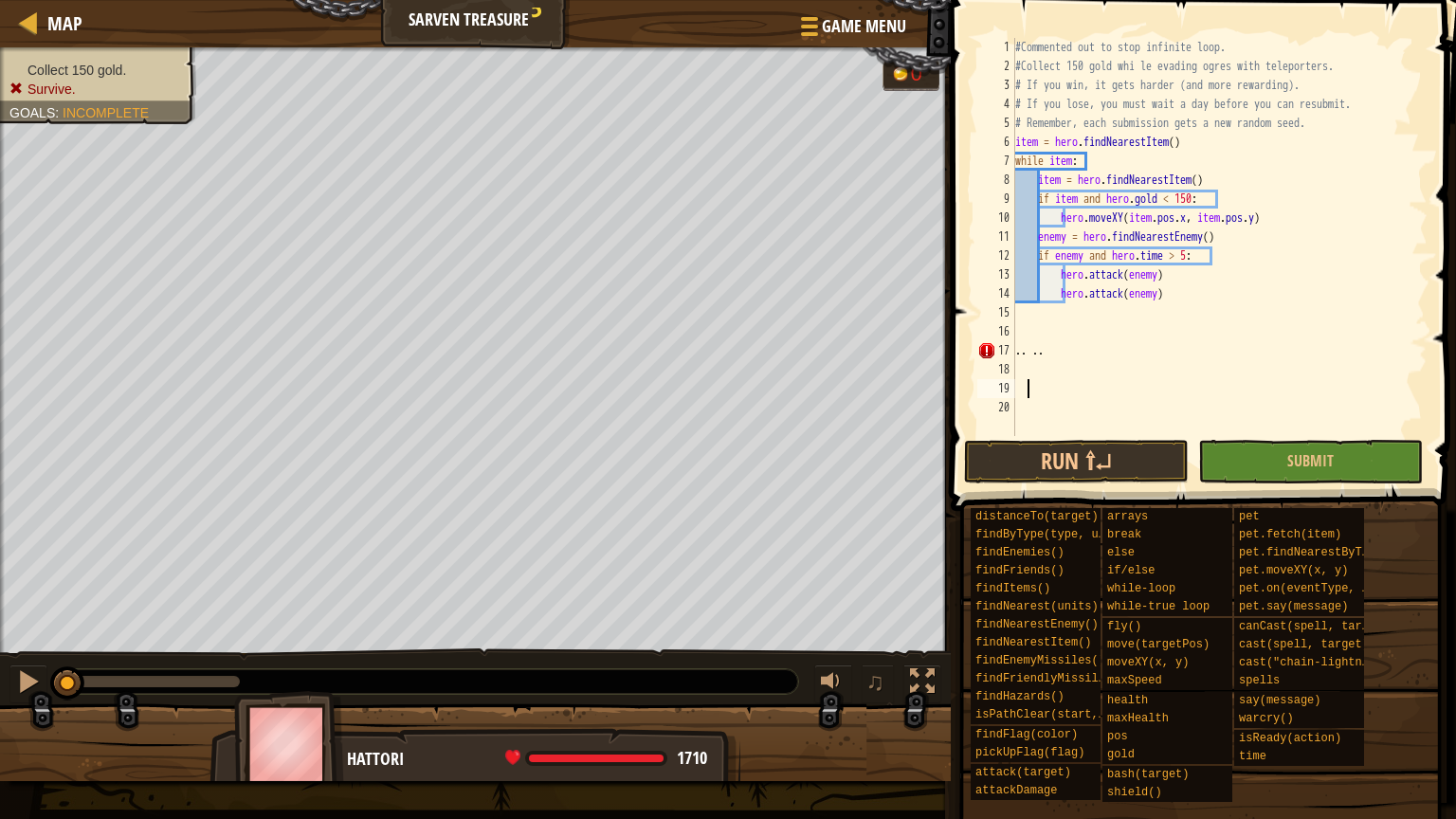 scroll, scrollTop: 9, scrollLeft: 0, axis: vertical 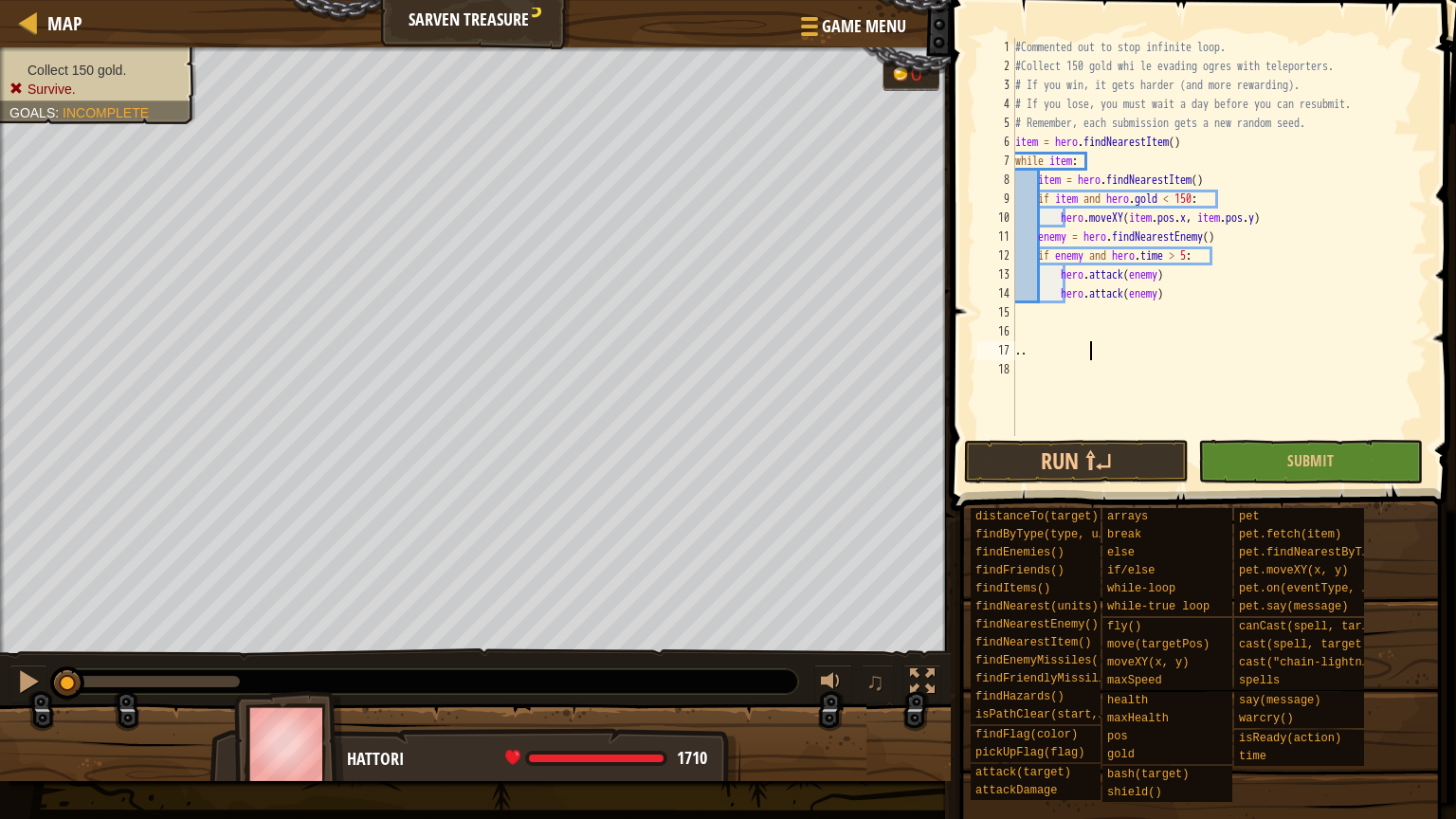 type on "." 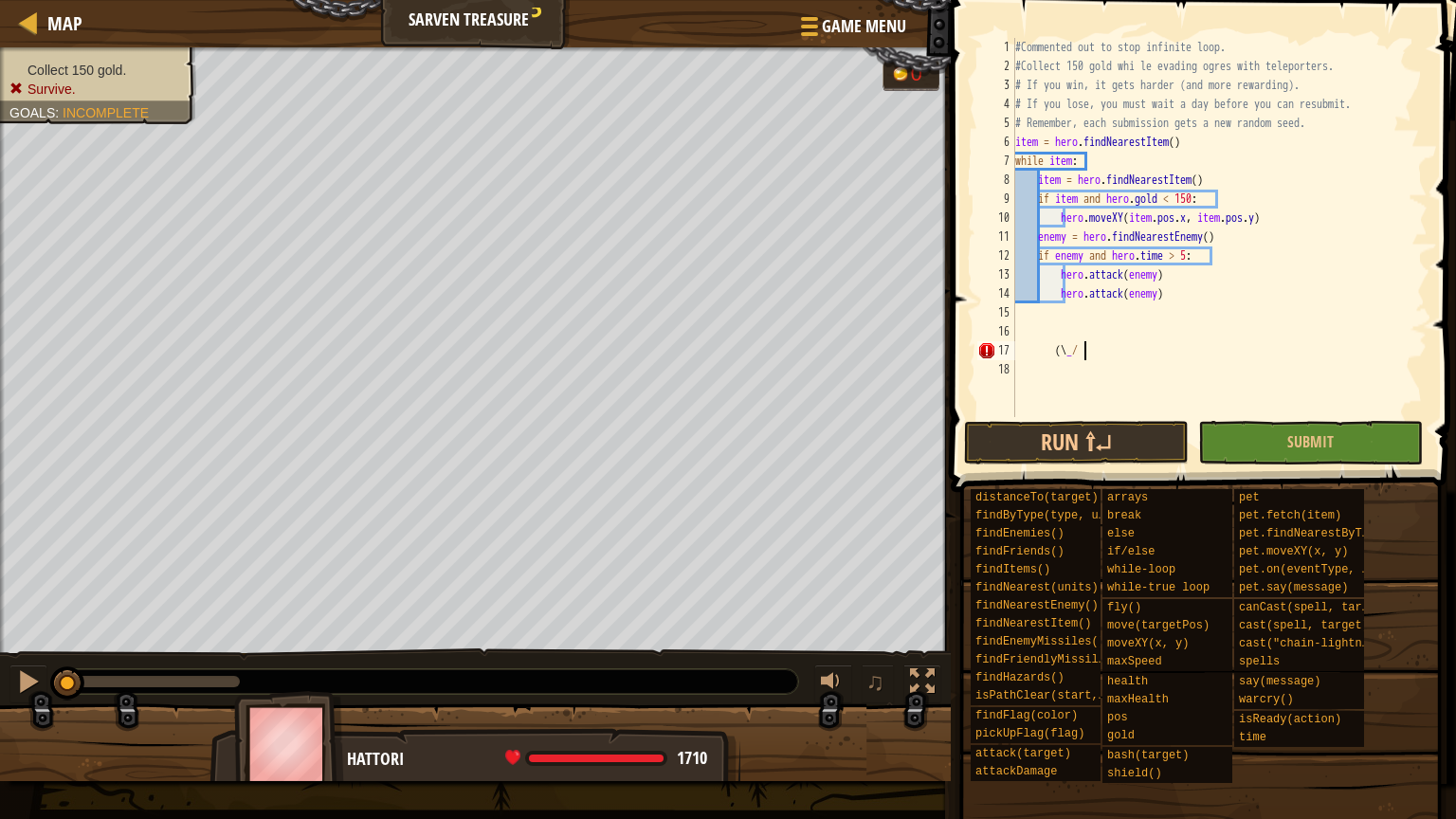 scroll, scrollTop: 9, scrollLeft: 4, axis: both 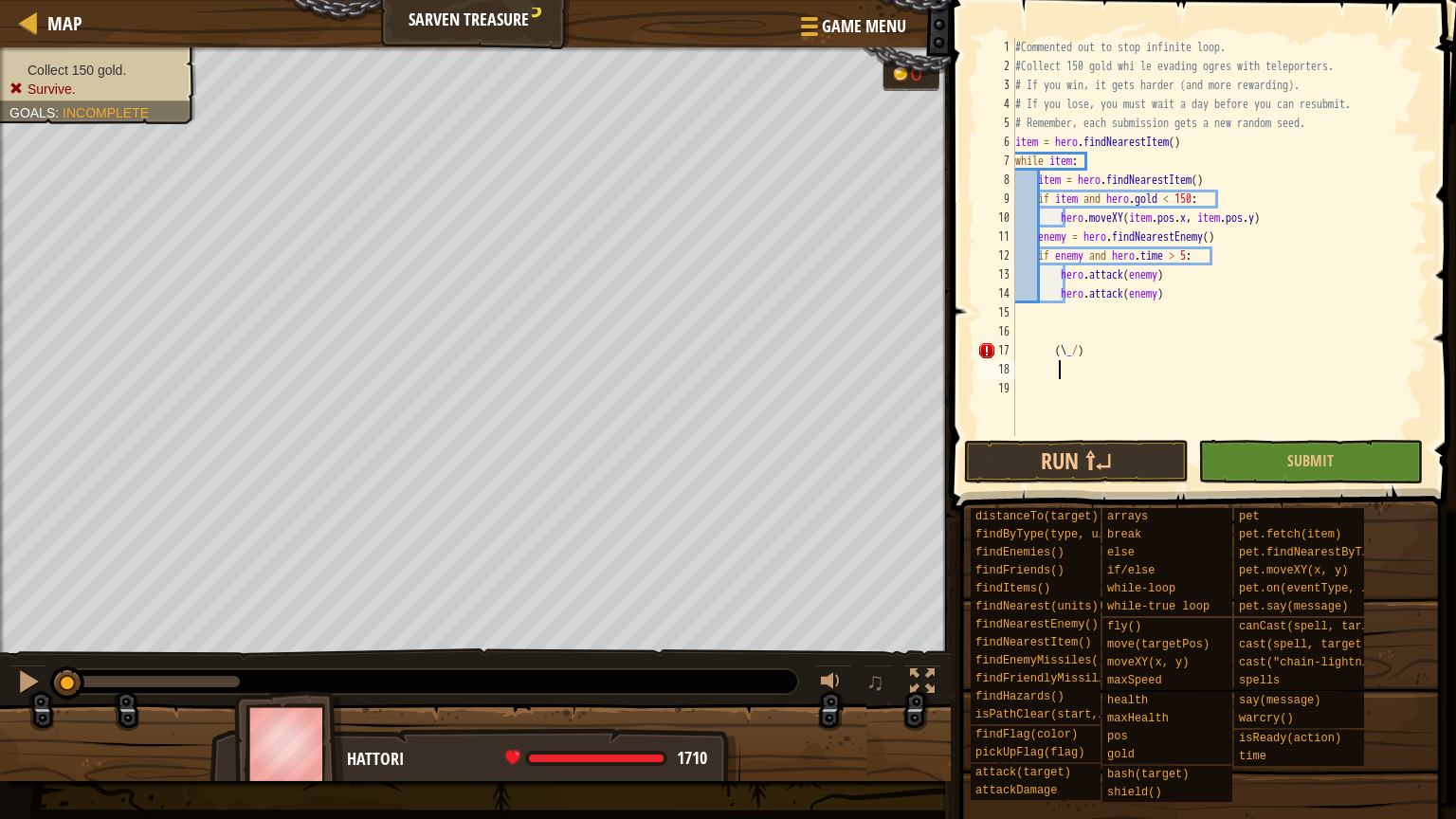 type on "(" 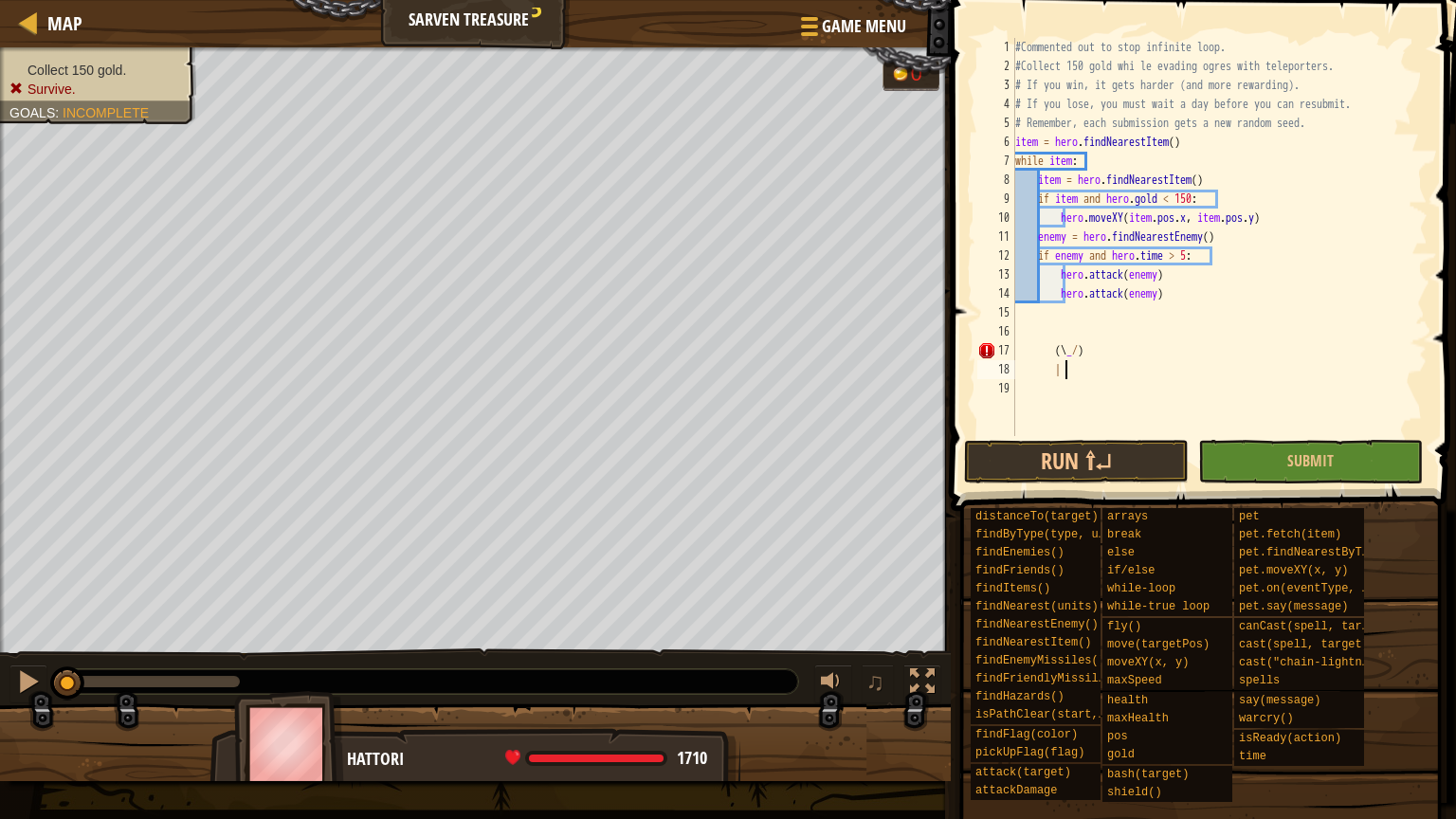 scroll, scrollTop: 9, scrollLeft: 2, axis: both 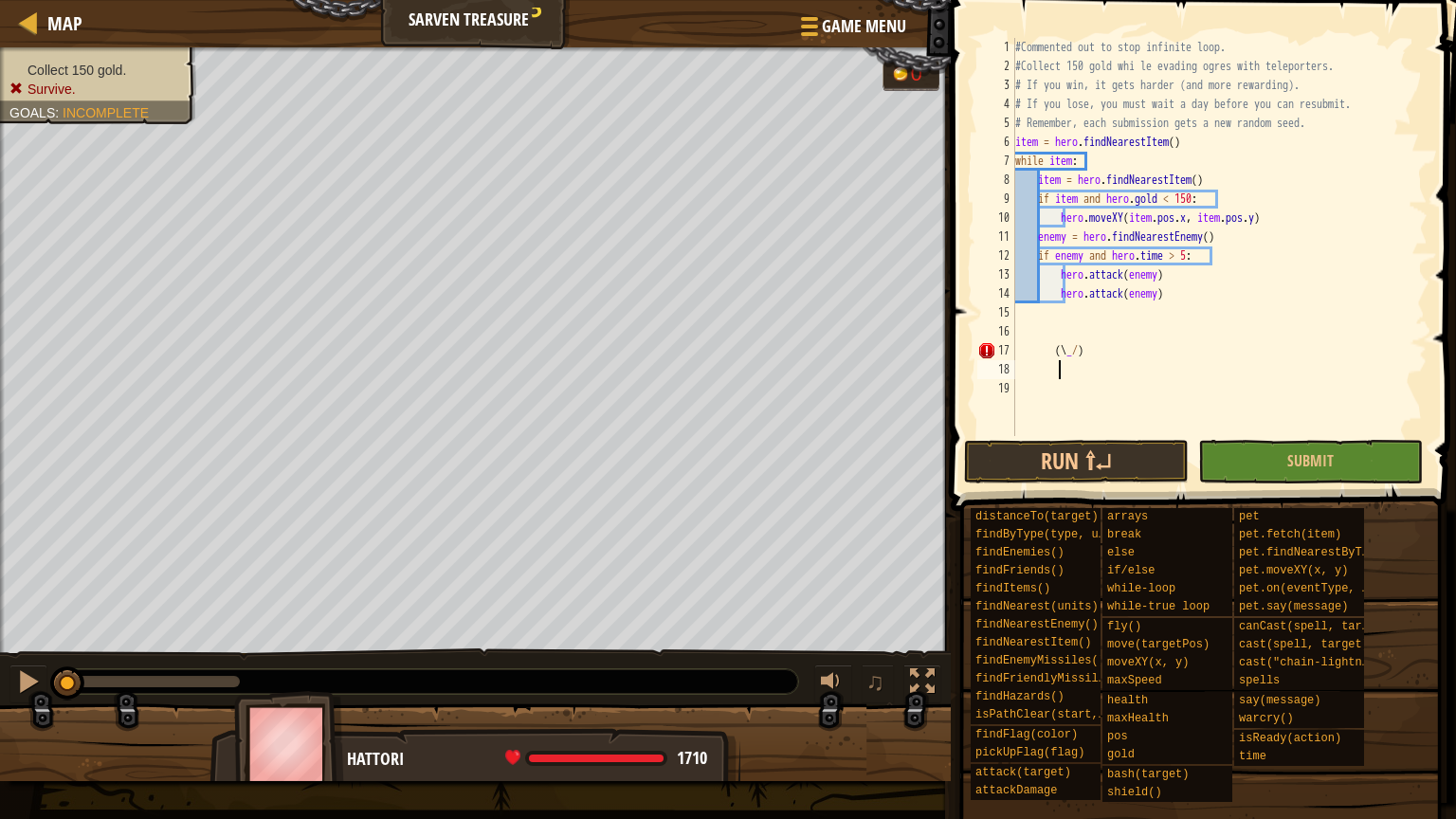 type on "/" 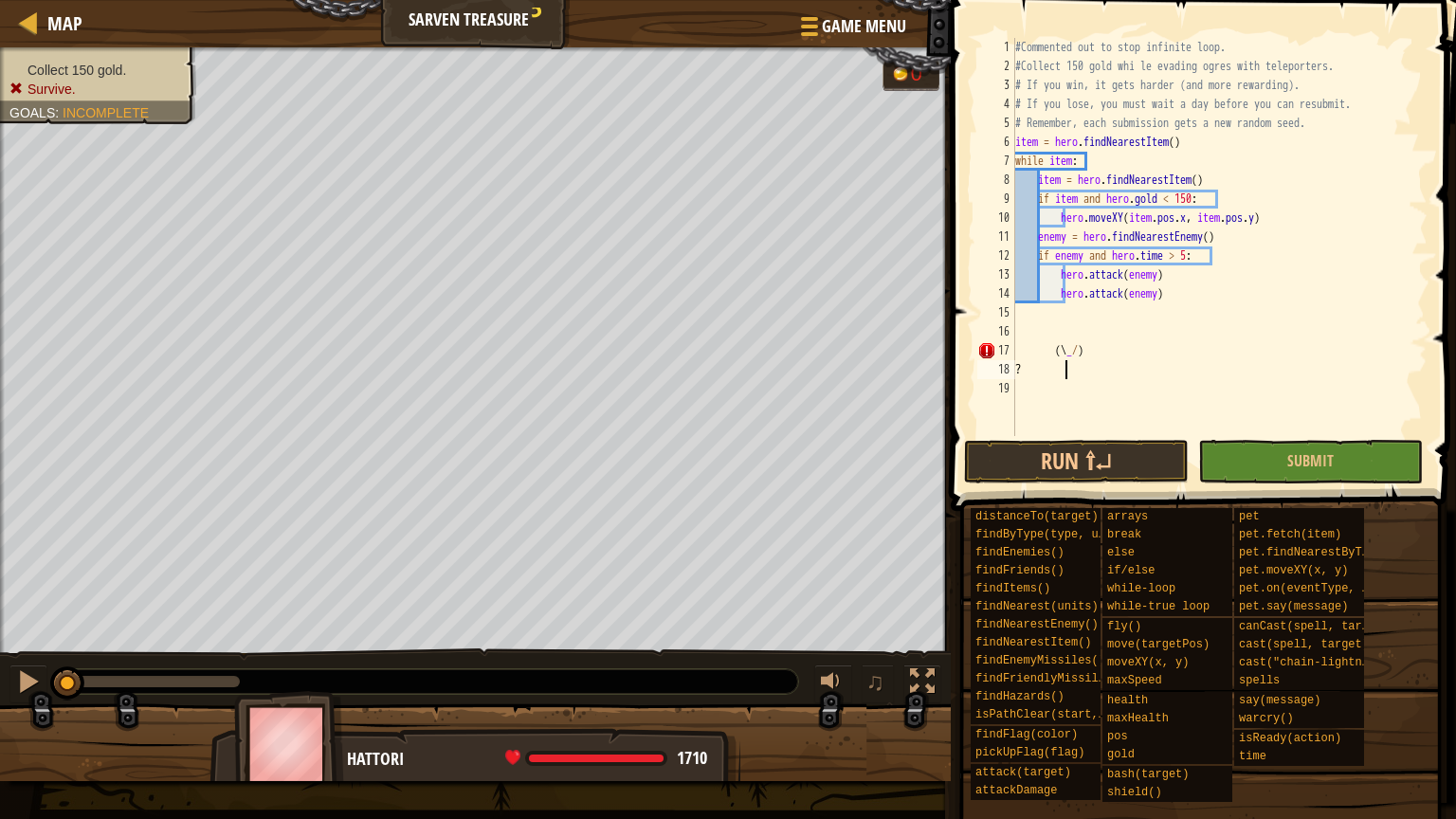scroll, scrollTop: 9, scrollLeft: 3, axis: both 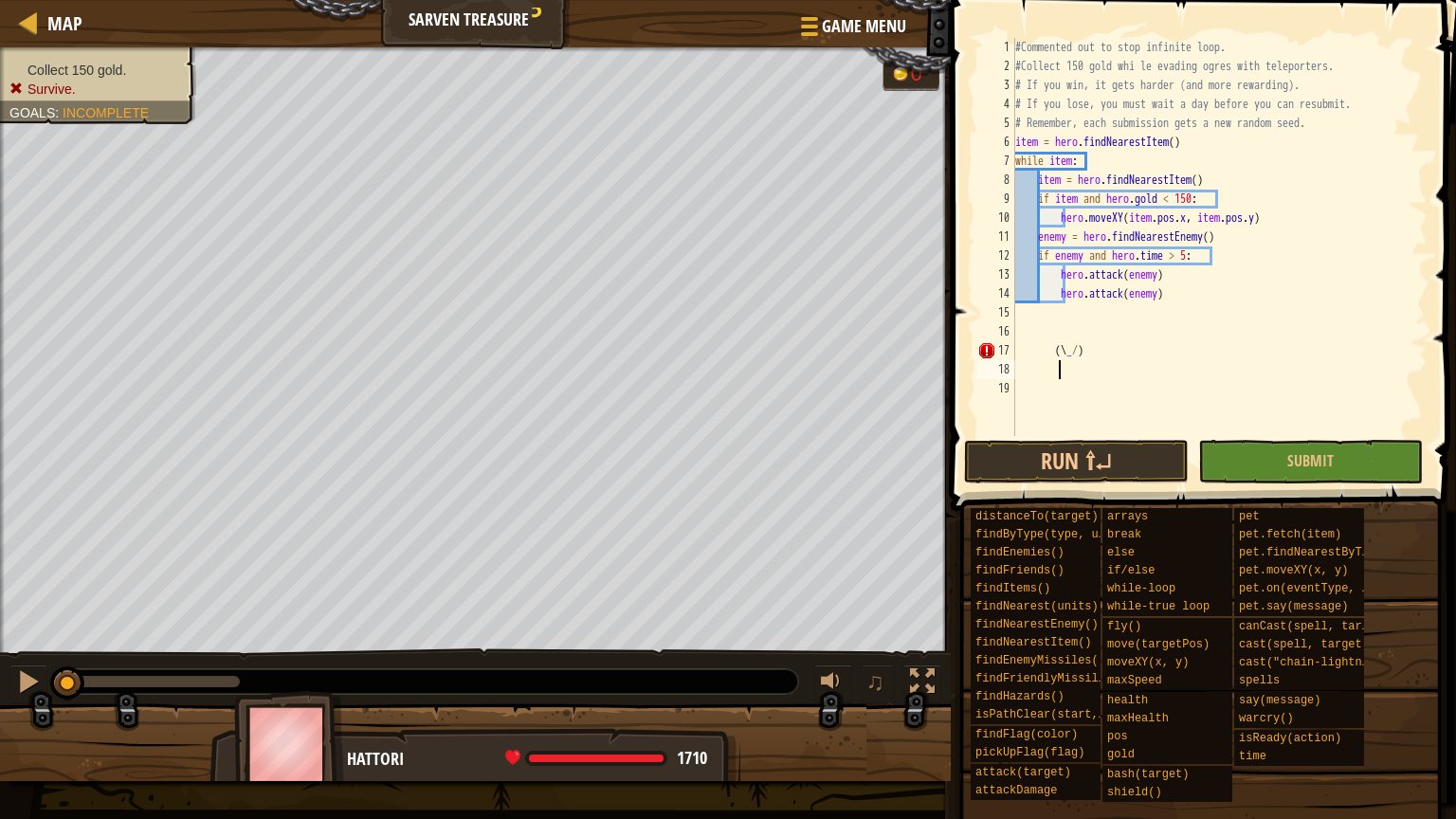 type on "/" 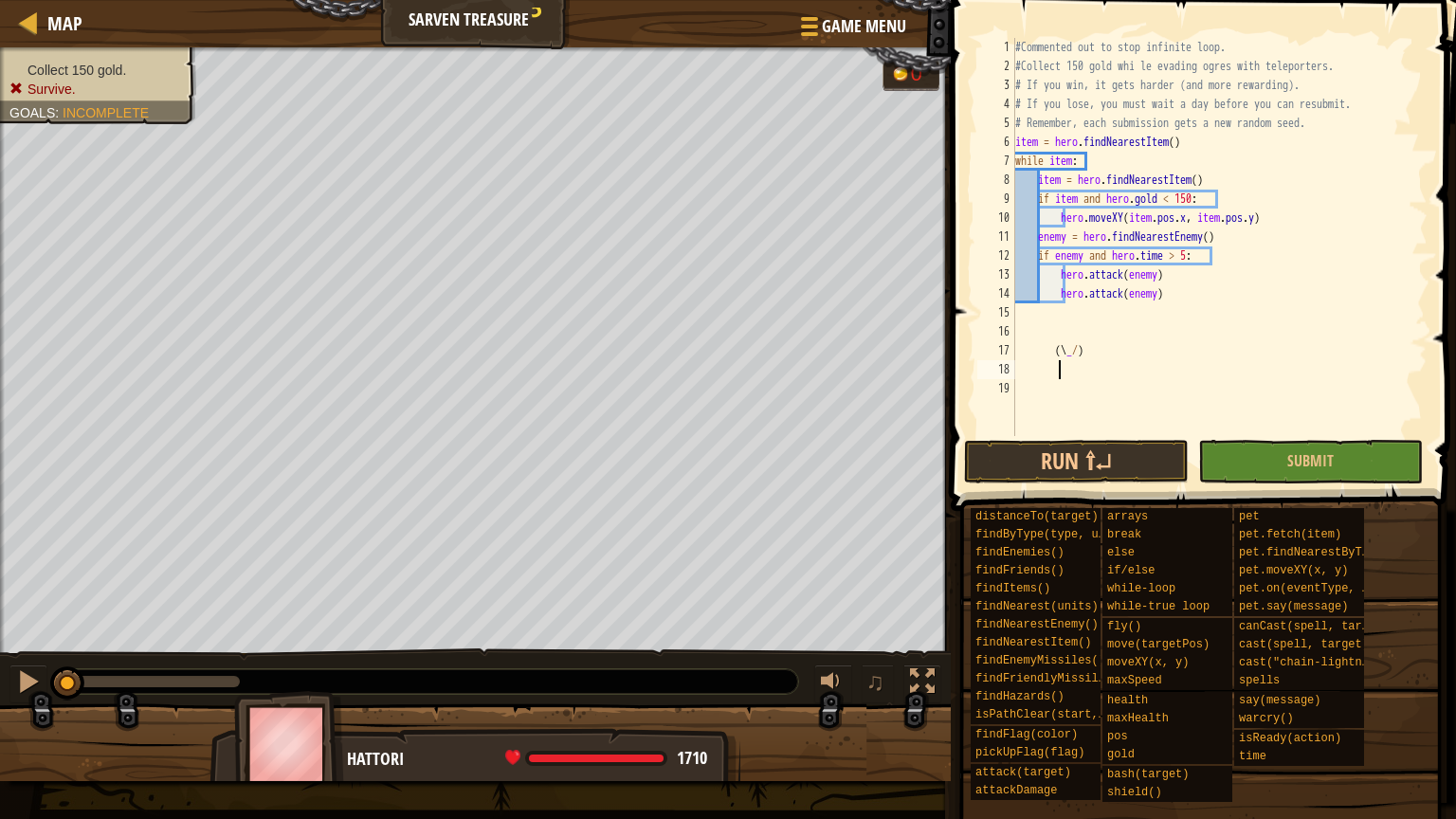 type on "/" 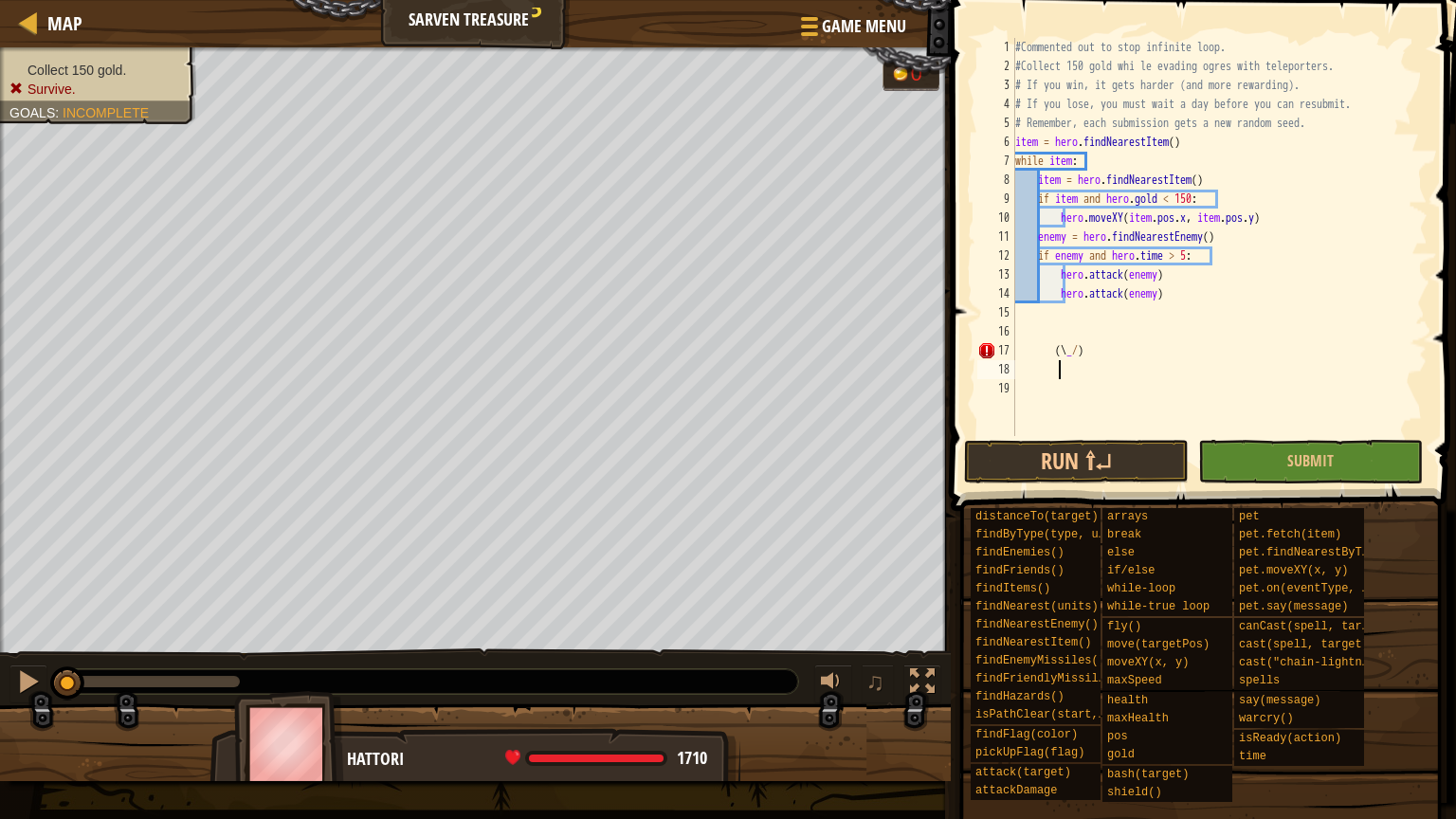 type on "?" 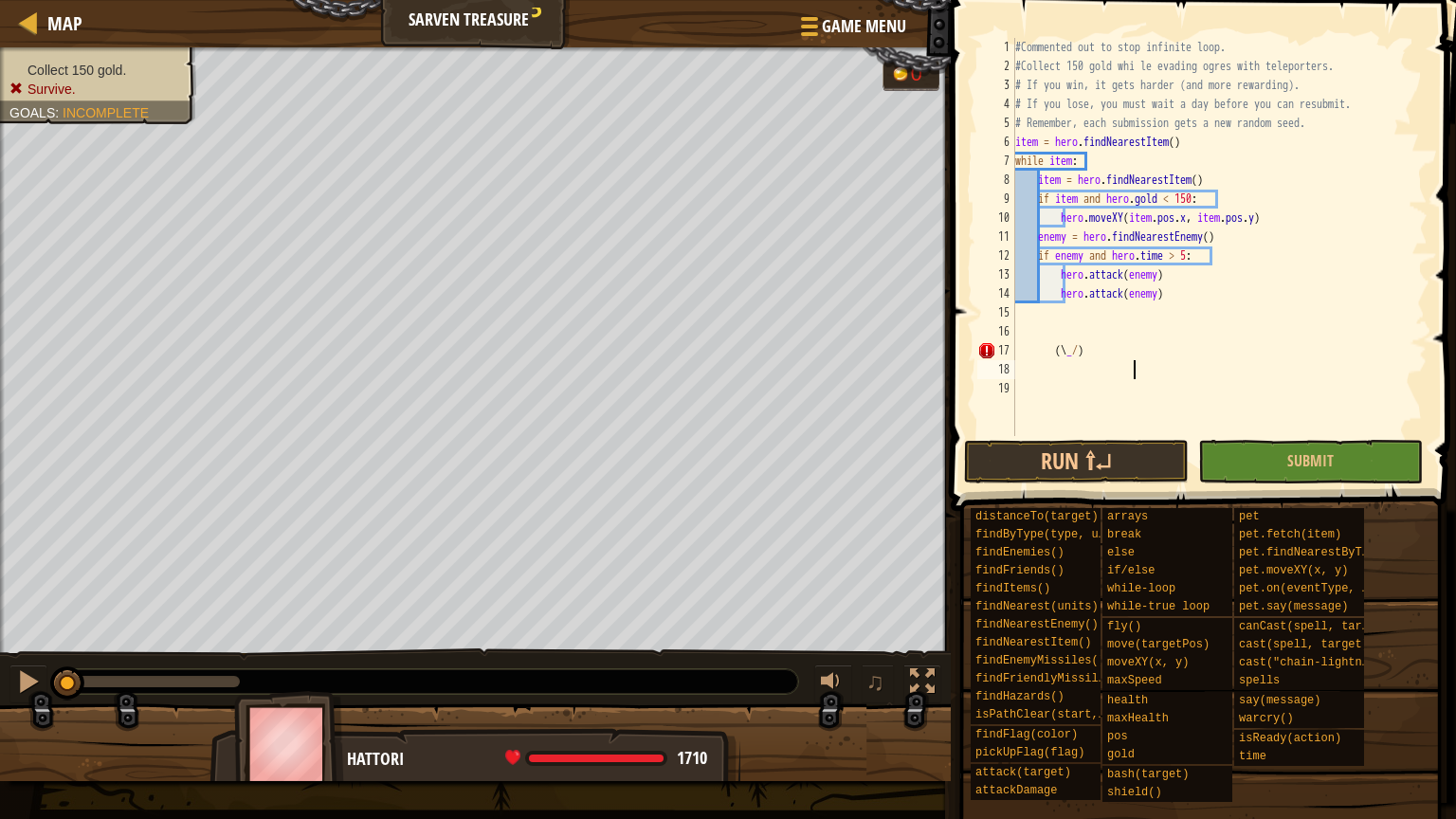 scroll, scrollTop: 9, scrollLeft: 9, axis: both 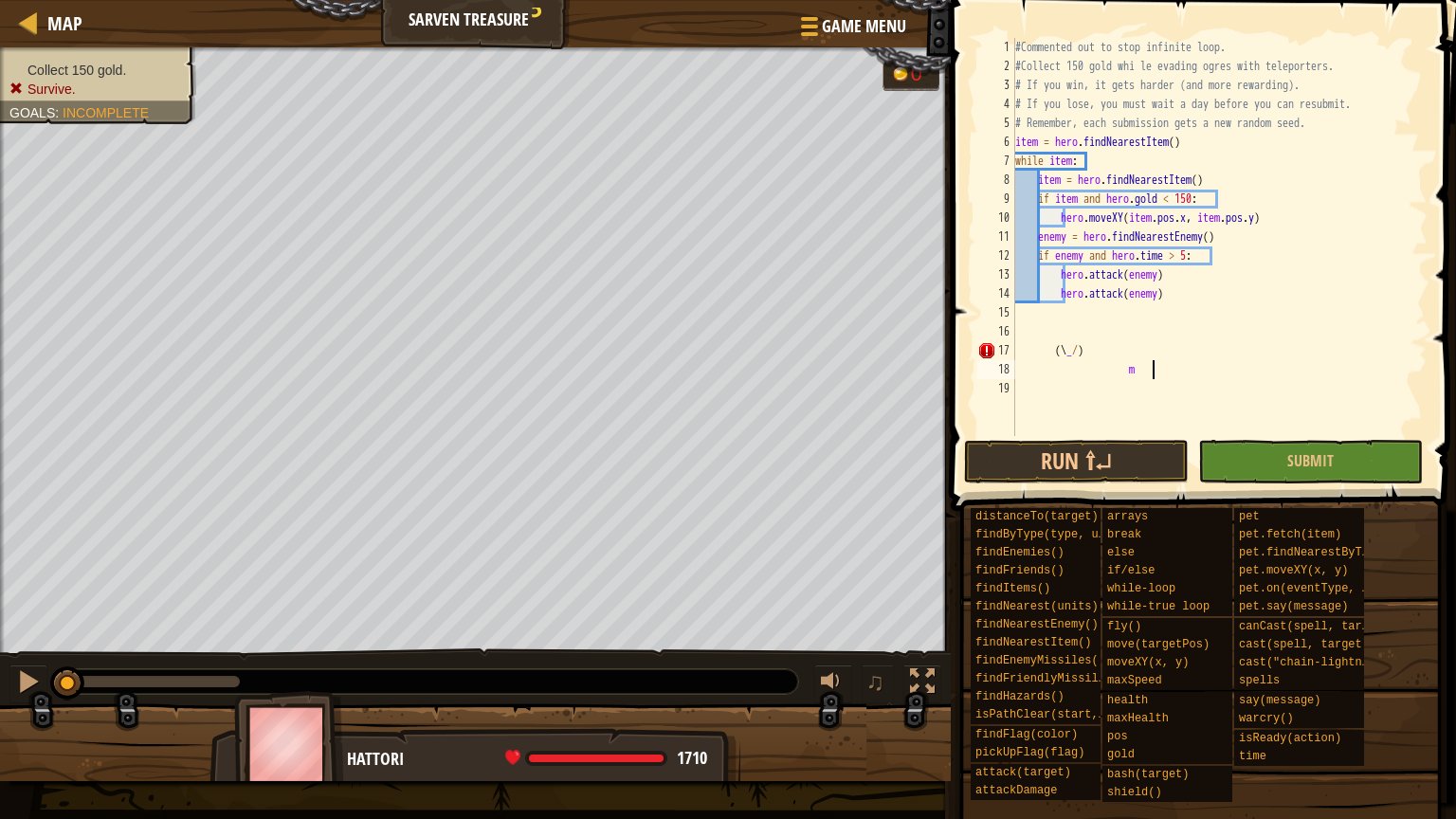 type on "m" 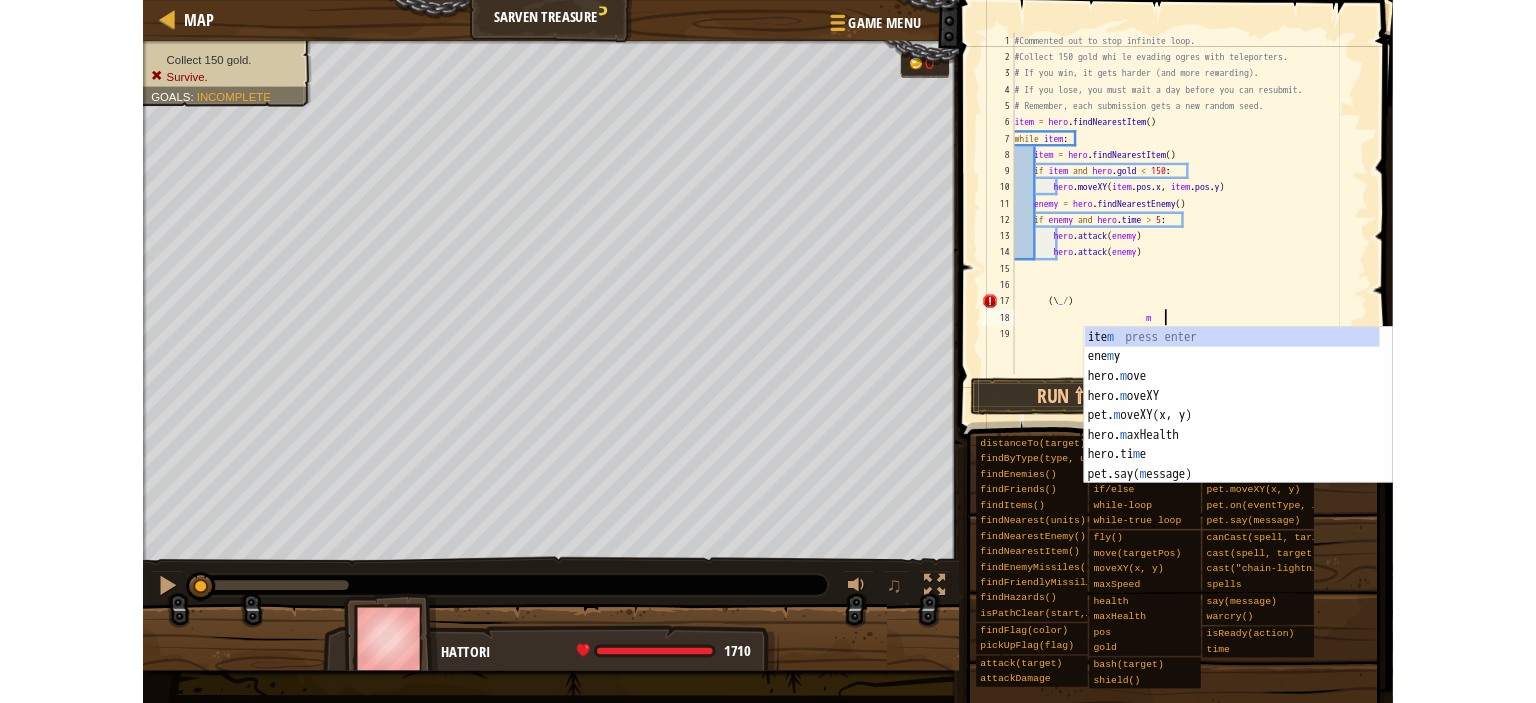 scroll, scrollTop: 9, scrollLeft: 14, axis: both 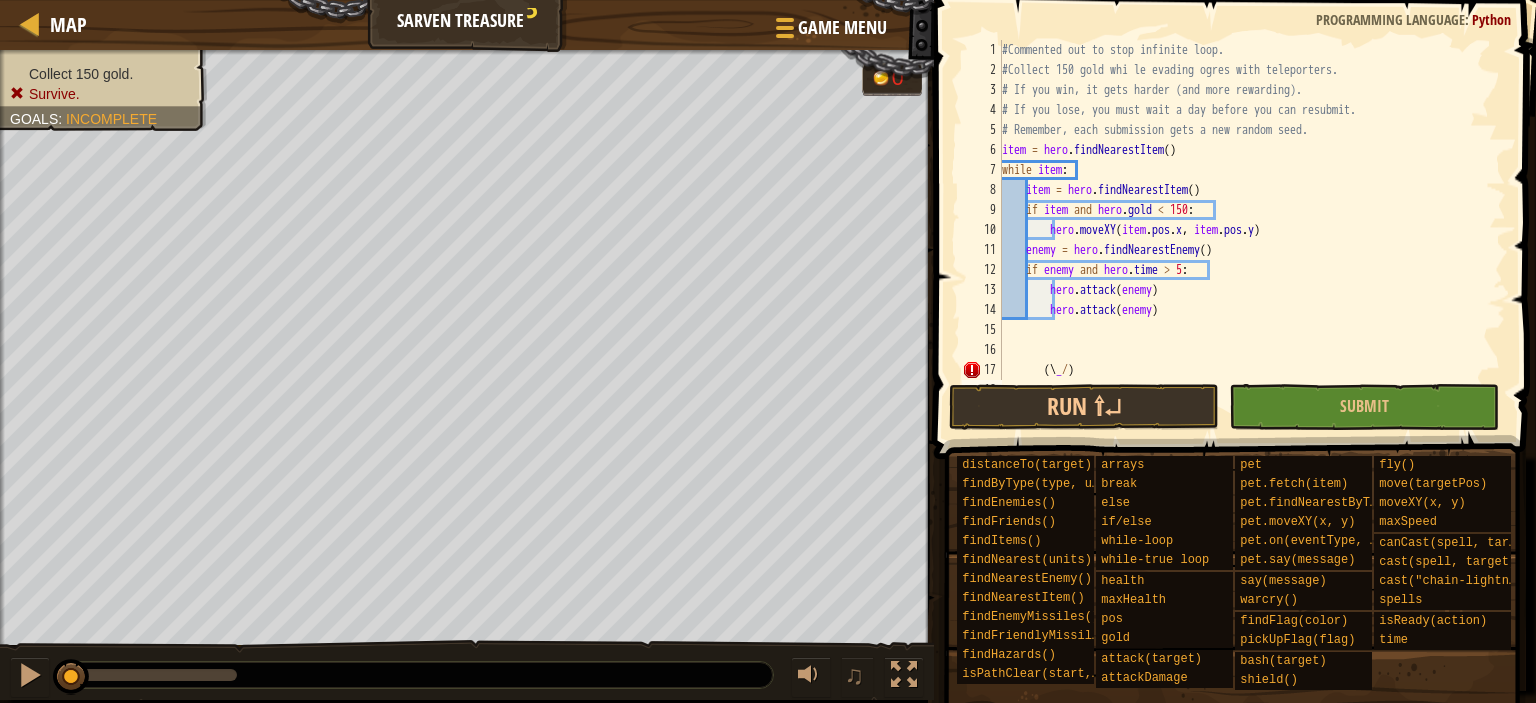 type on "m" 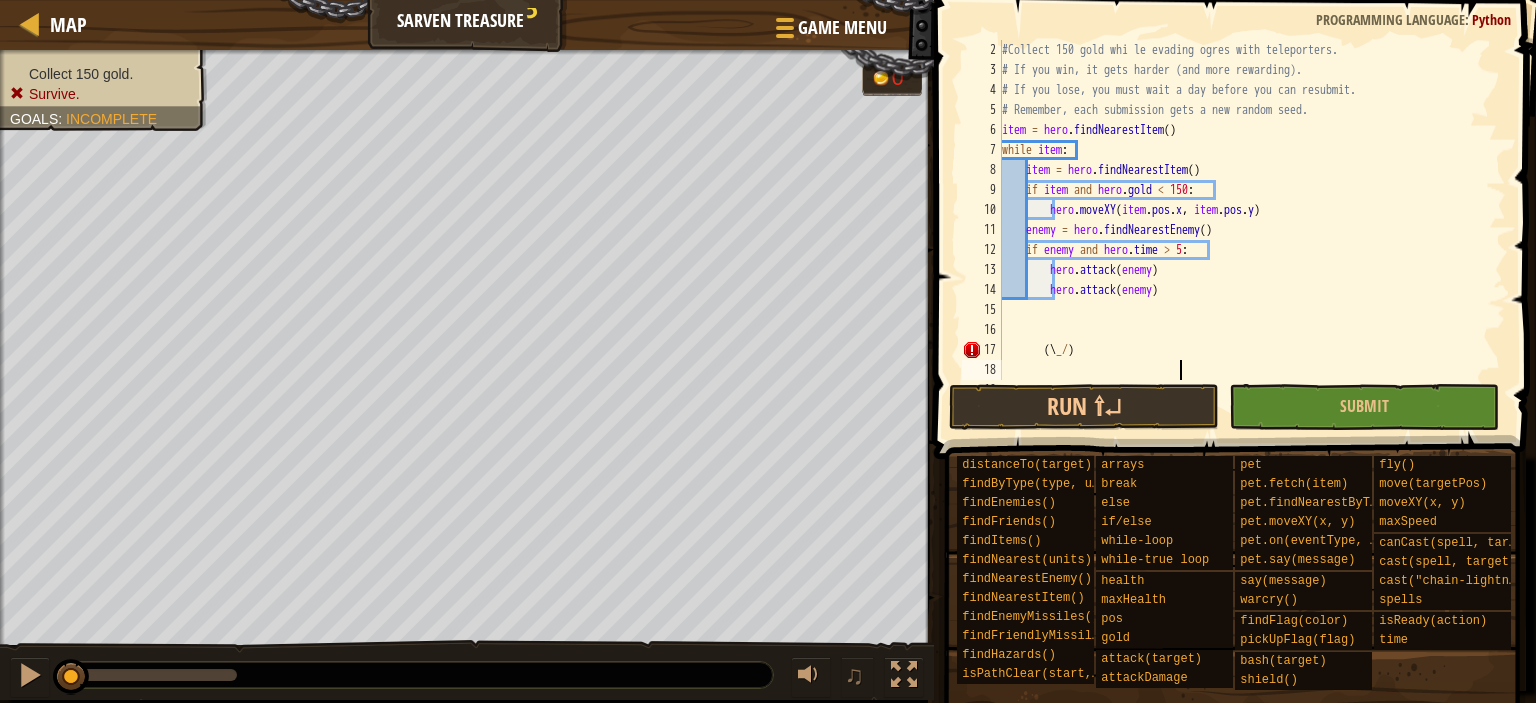 scroll, scrollTop: 20, scrollLeft: 0, axis: vertical 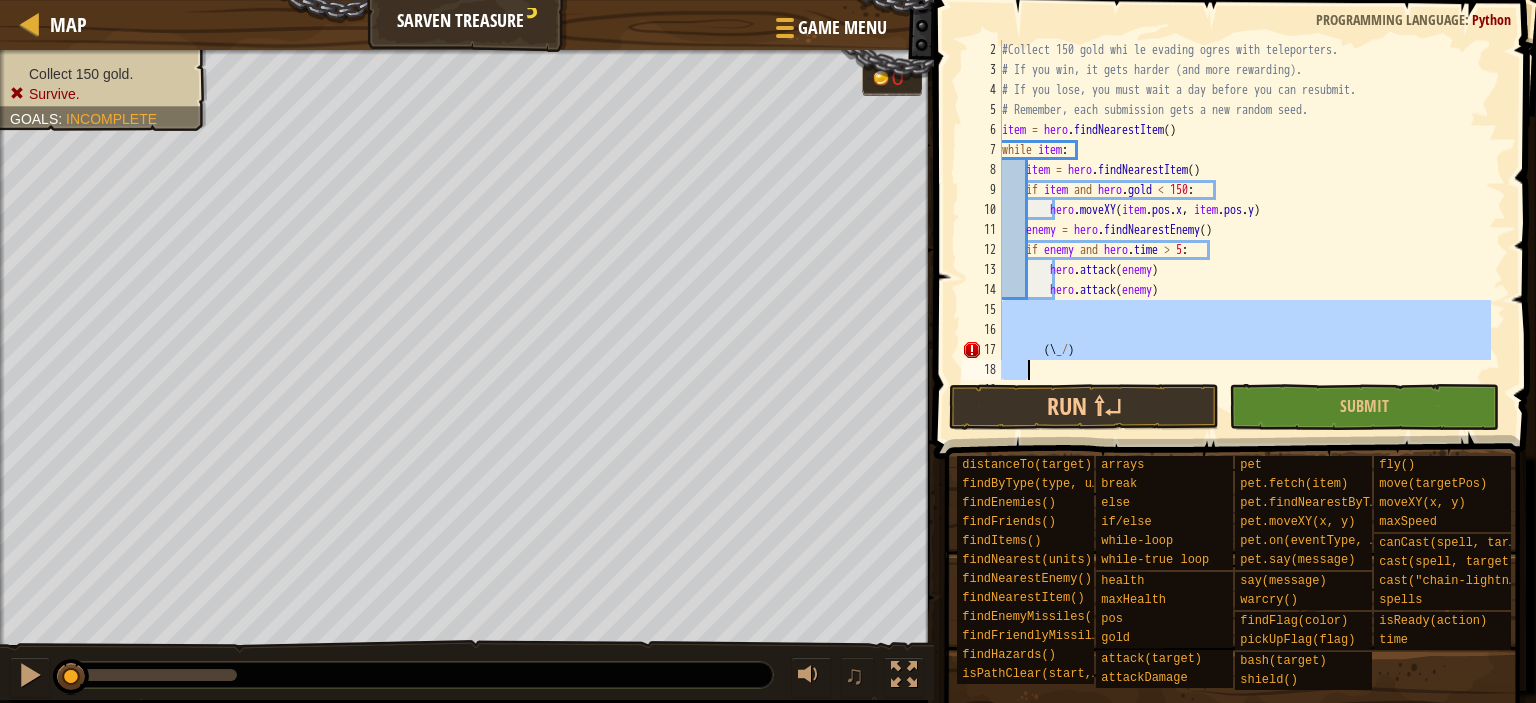 drag, startPoint x: 1005, startPoint y: 305, endPoint x: 1201, endPoint y: 363, distance: 204.40157 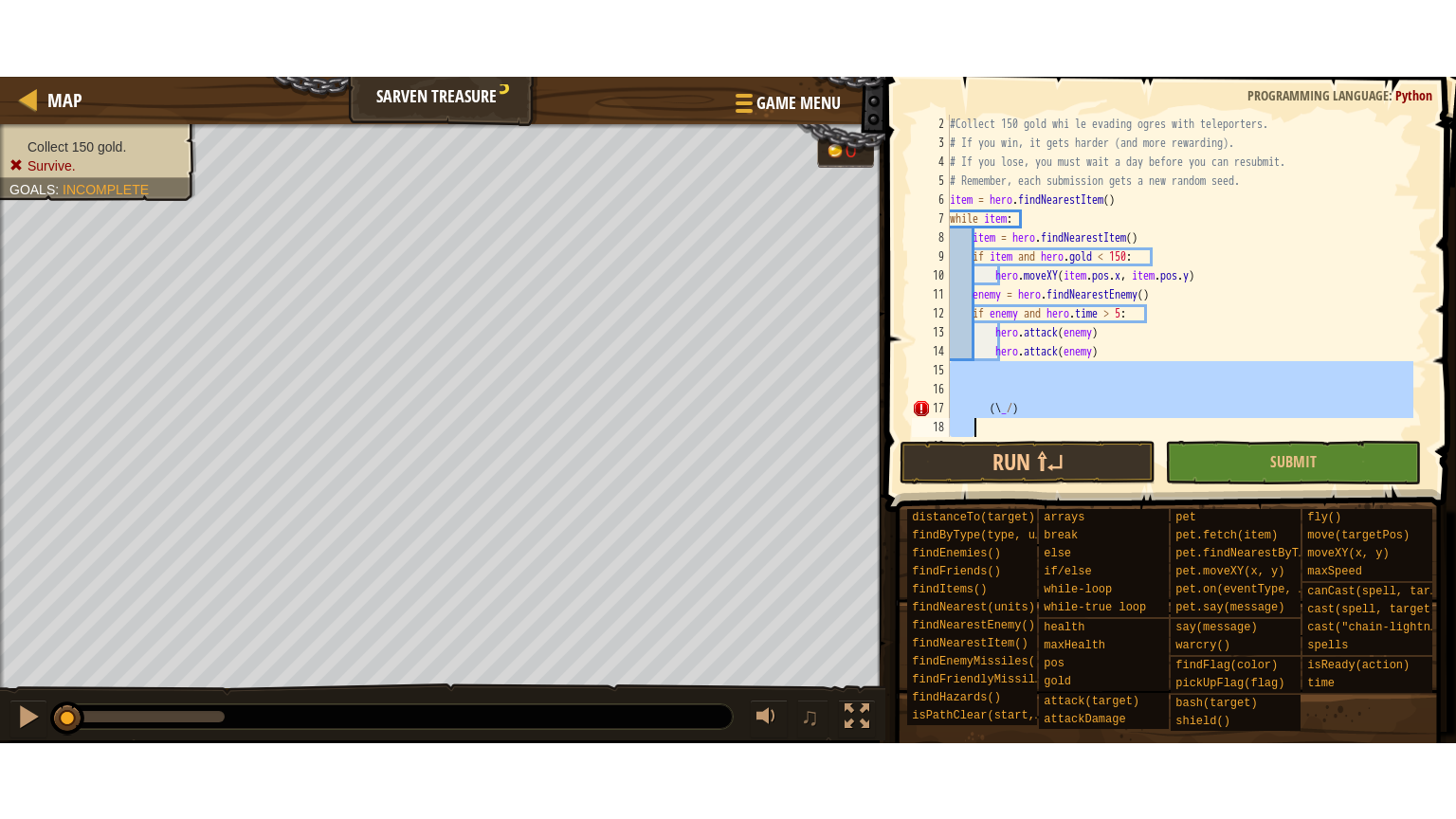 scroll, scrollTop: 9, scrollLeft: 0, axis: vertical 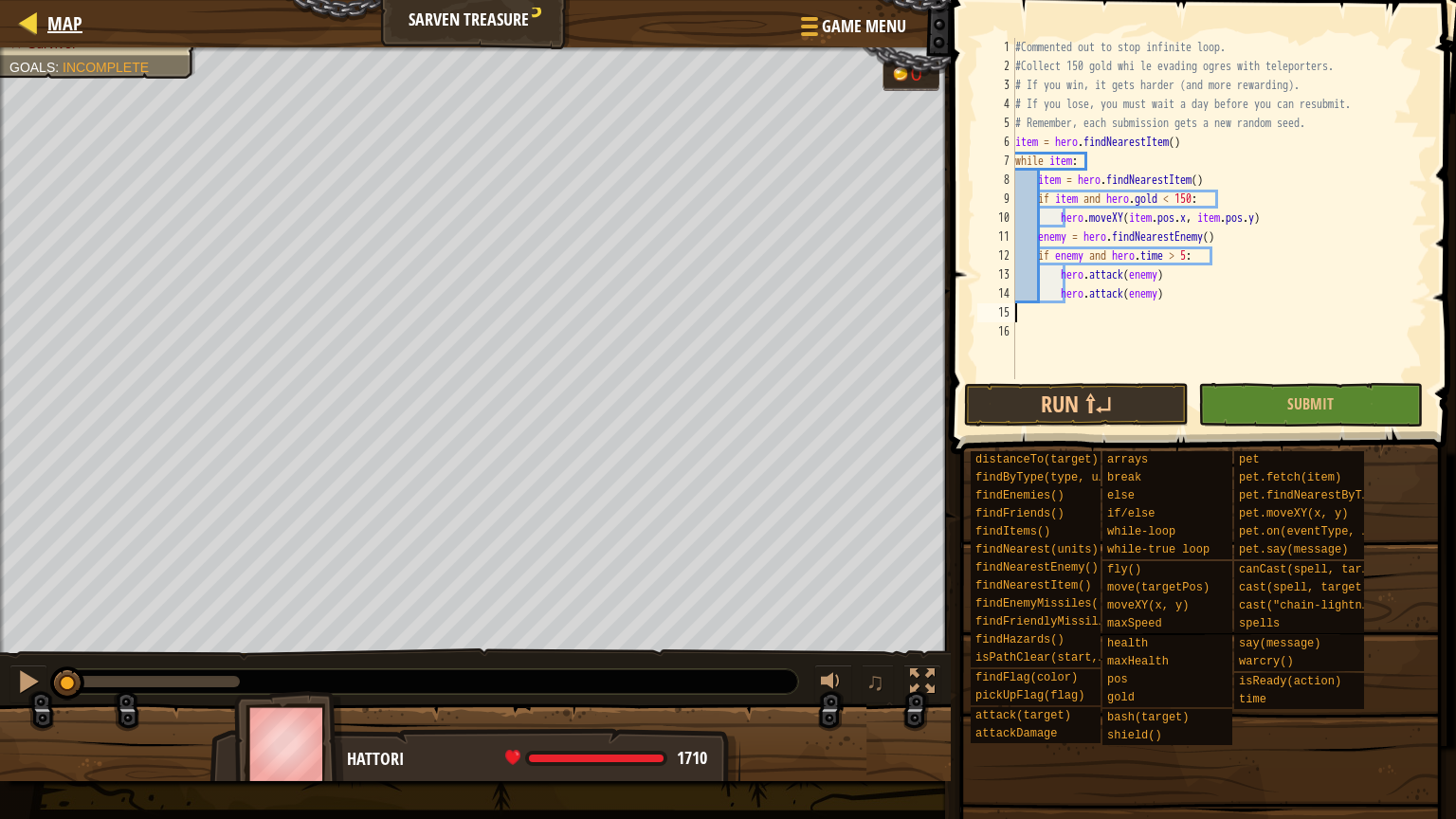 type 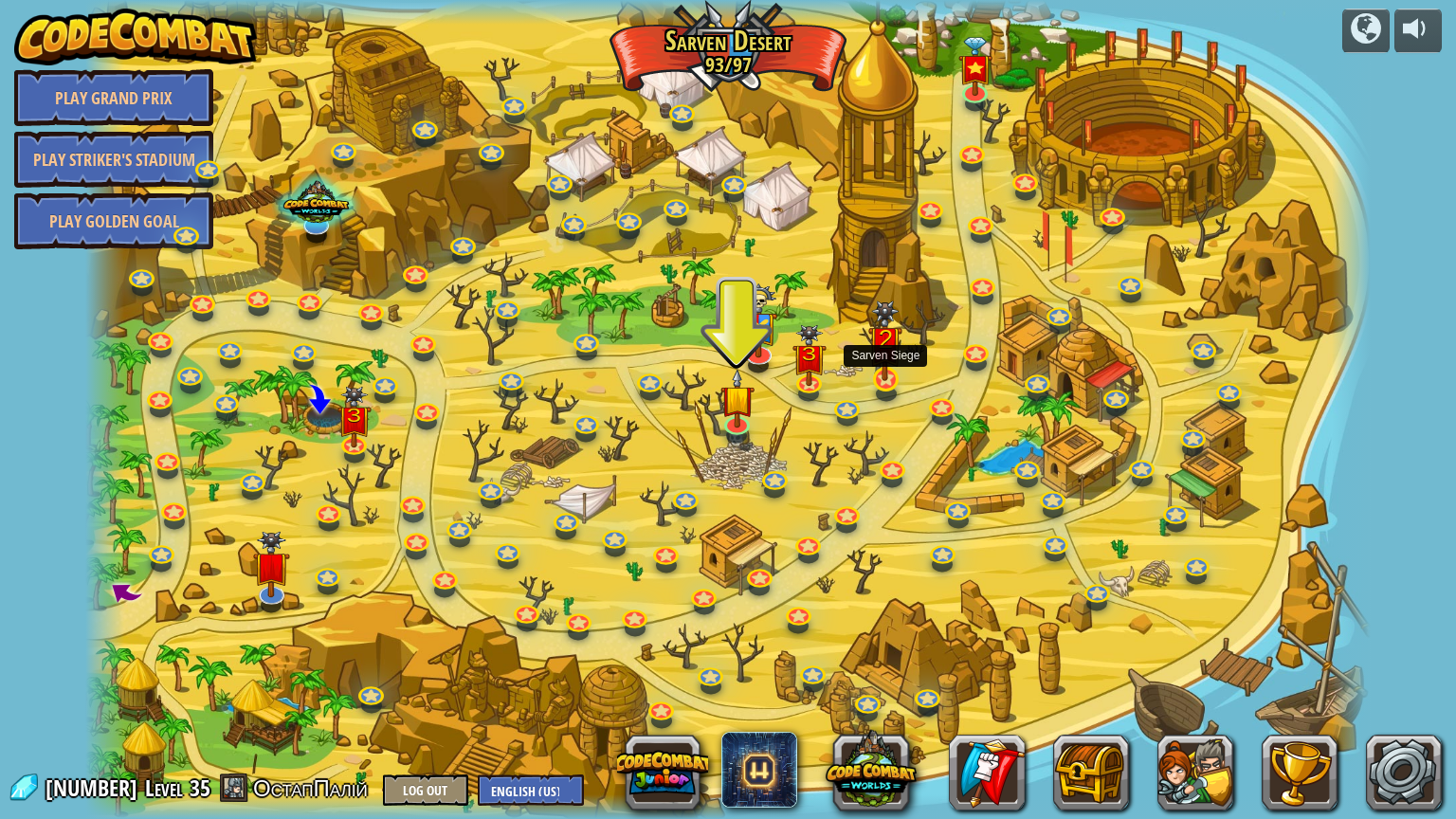 click at bounding box center (885, 340) 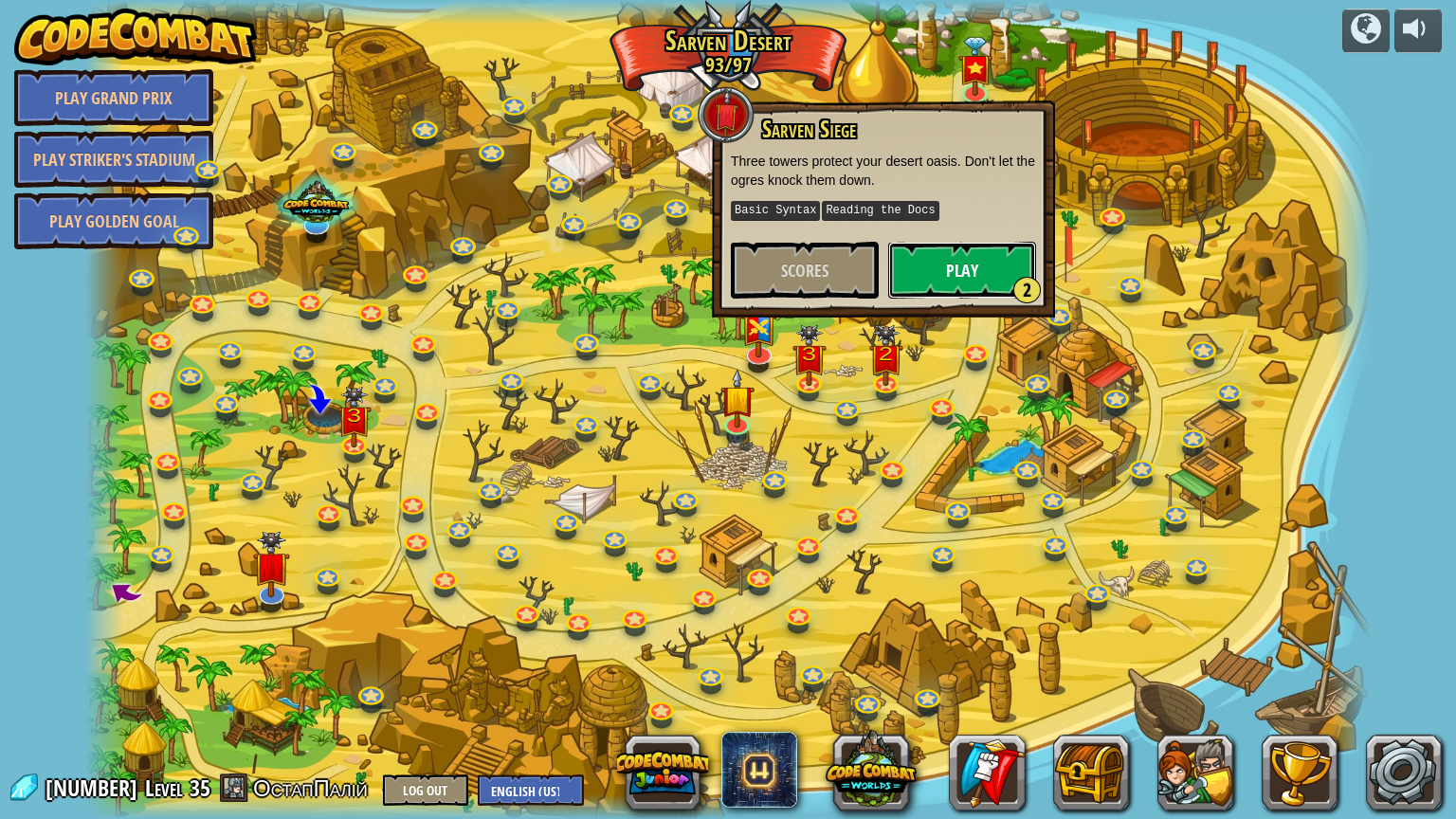 click on "Play 2" at bounding box center (962, 270) 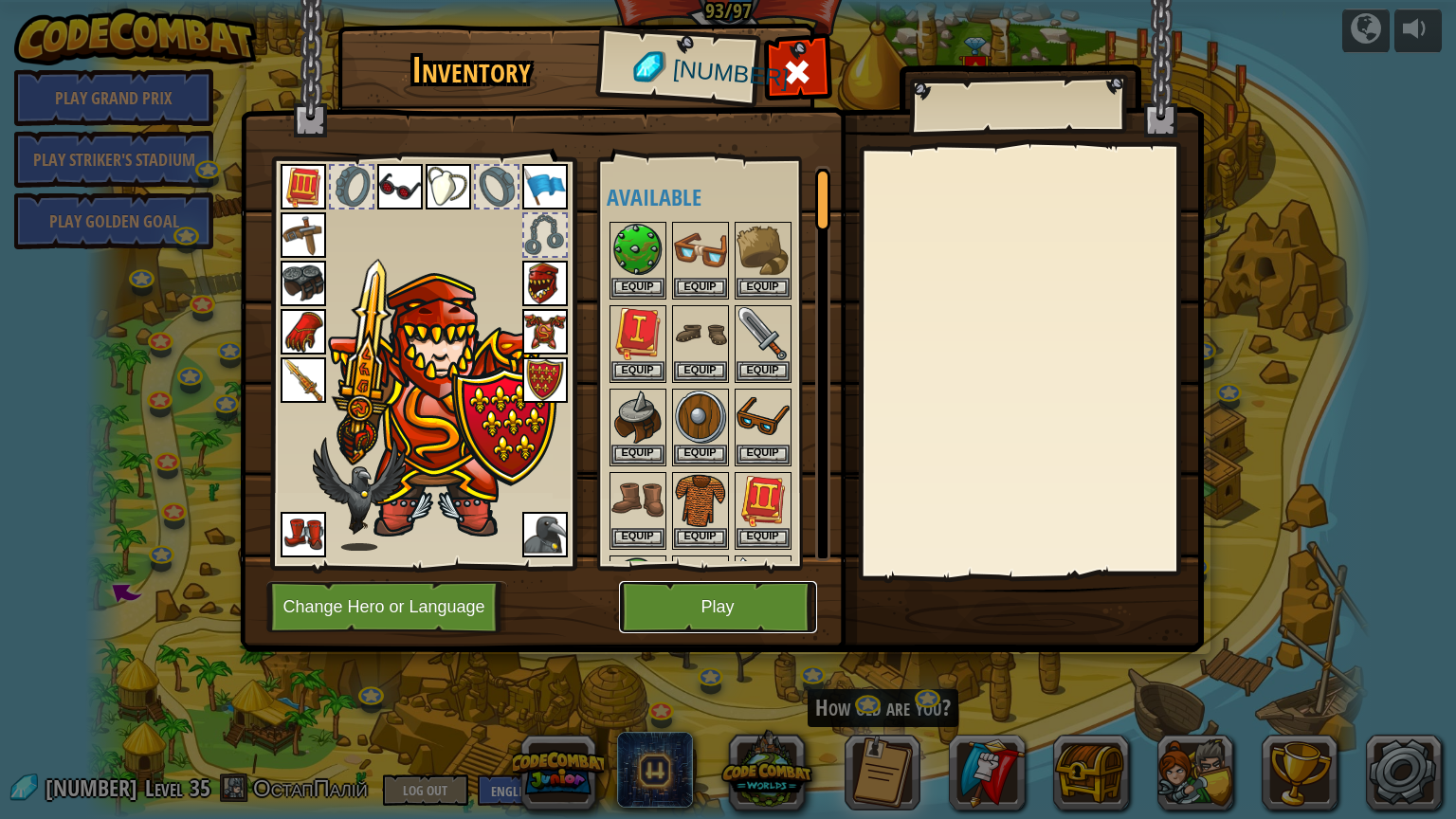 click on "Play" at bounding box center [718, 607] 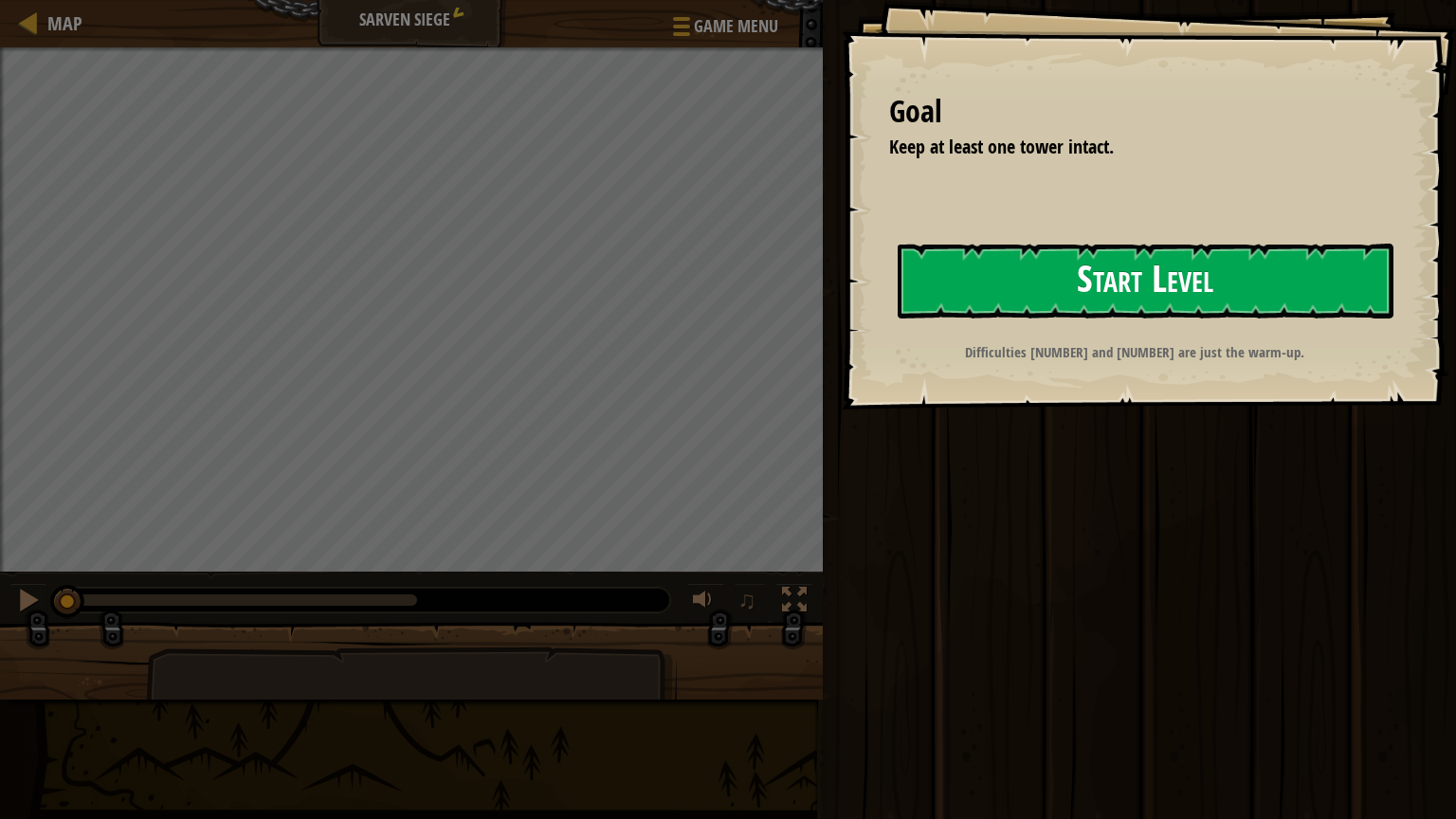 click on "Goal Keep at least one tower intact. Start Level Error loading from server. Try refreshing the page. You'll need a subscription to play this level. Subscribe You'll need to join a course to play this level. Back to my courses Ask your teacher to assign a license to you so you can continue to play CodeCombat! Back to my courses This level is locked. Back to my courses Difficulties [NUMBER] and [NUMBER] are just the warm-up." at bounding box center [1149, 205] 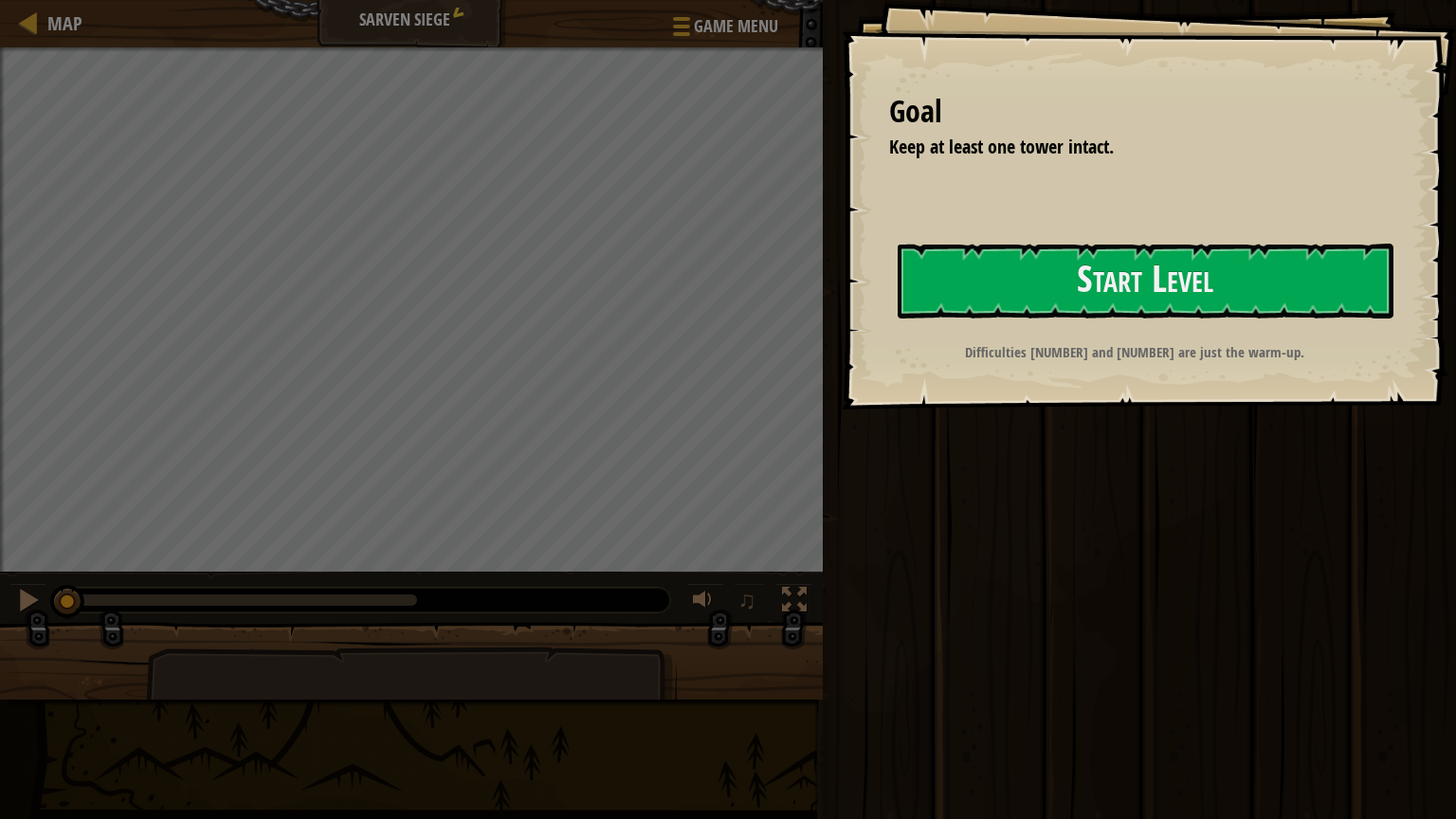 click on "Goal Keep at least one tower intact. Start Level Error loading from server. Try refreshing the page. You'll need a subscription to play this level. Subscribe You'll need to join a course to play this level. Back to my courses Ask your teacher to assign a license to you so you can continue to play CodeCombat! Back to my courses This level is locked. Back to my courses Difficulties [NUMBER] and [NUMBER] are just the warm-up." at bounding box center (1149, 205) 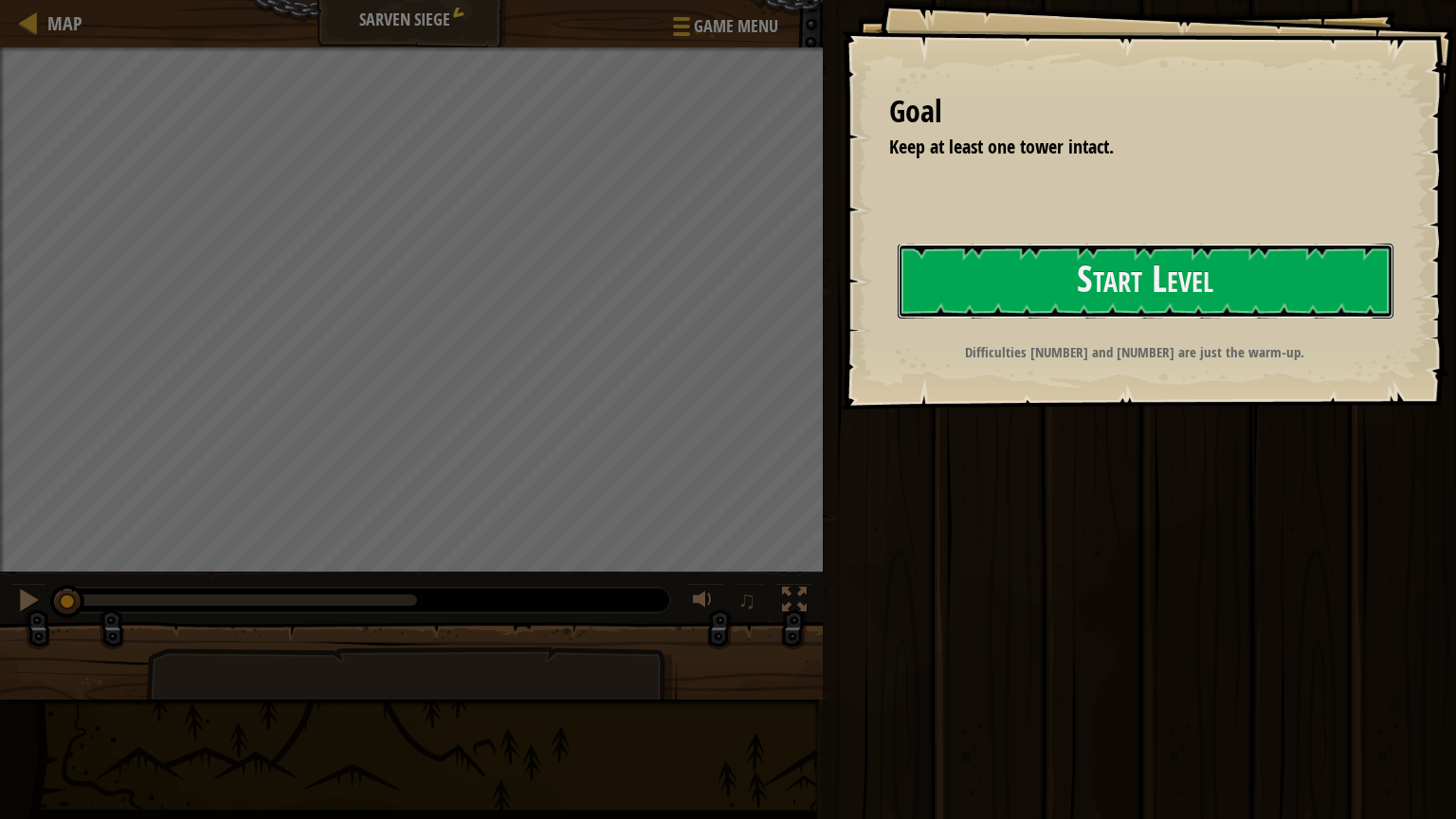 click on "Start Level" at bounding box center (1145, 282) 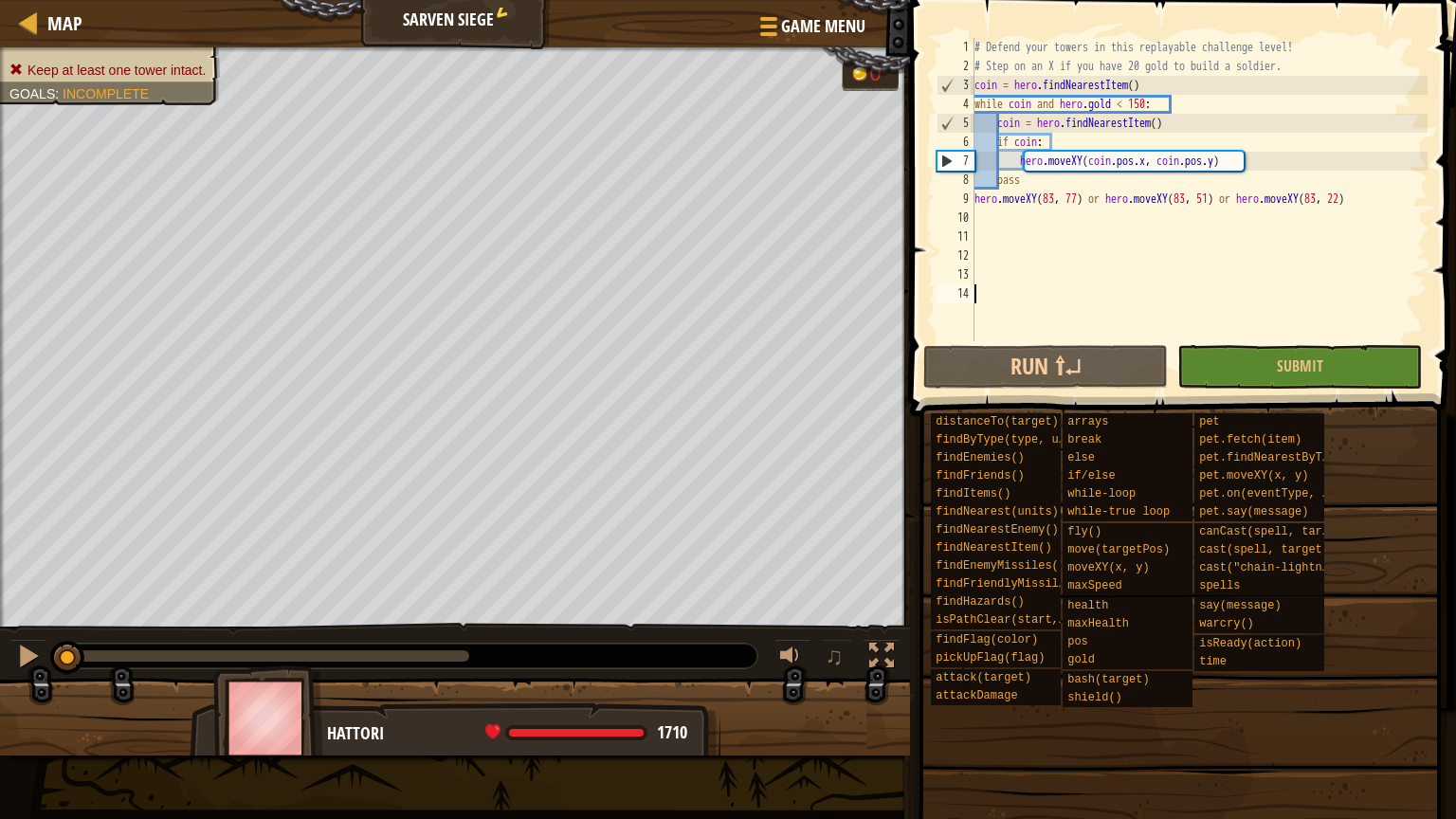 drag, startPoint x: 1084, startPoint y: 300, endPoint x: 1071, endPoint y: 264, distance: 38.275318 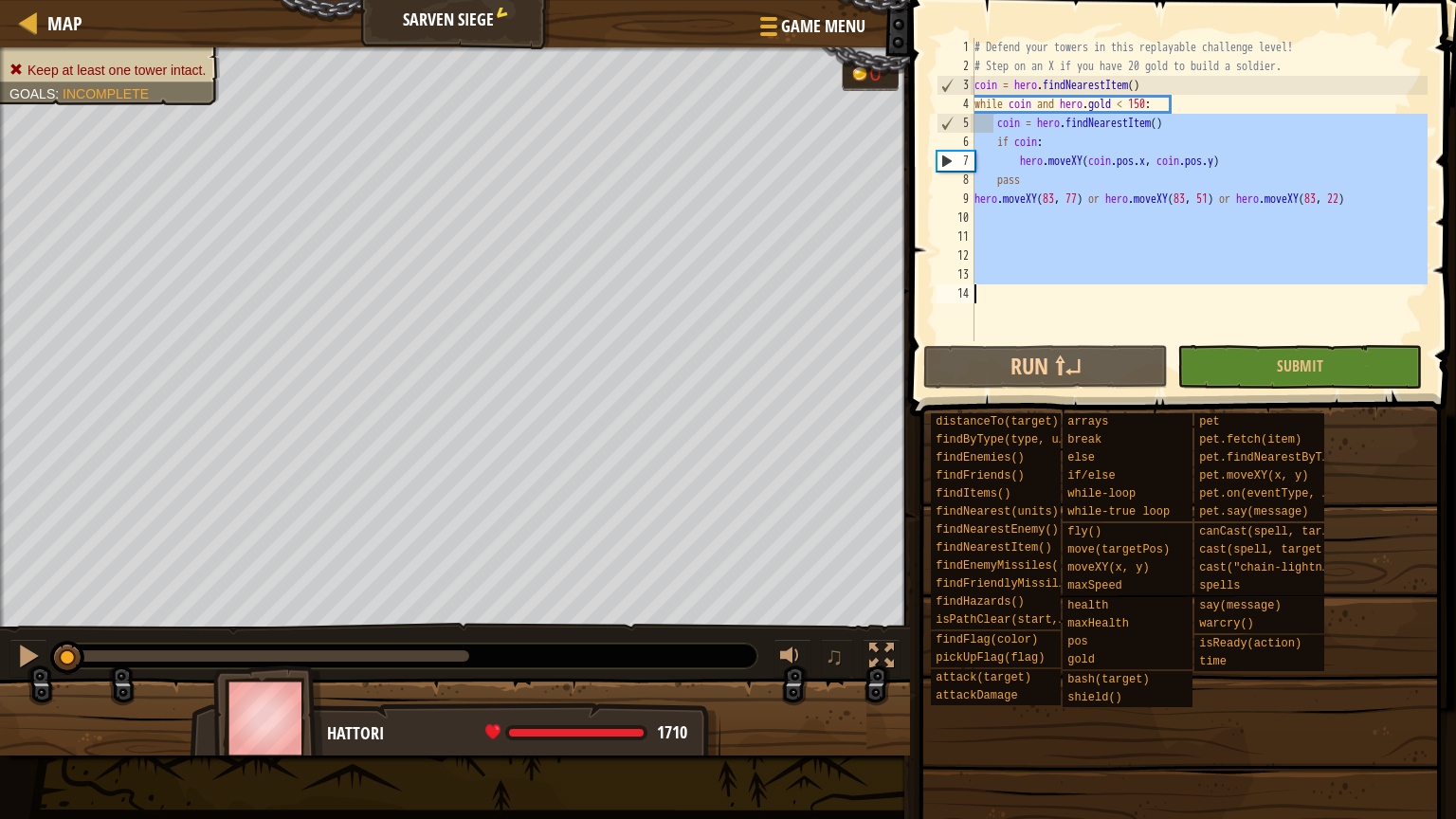 drag, startPoint x: 992, startPoint y: 119, endPoint x: 1448, endPoint y: 296, distance: 489.1472 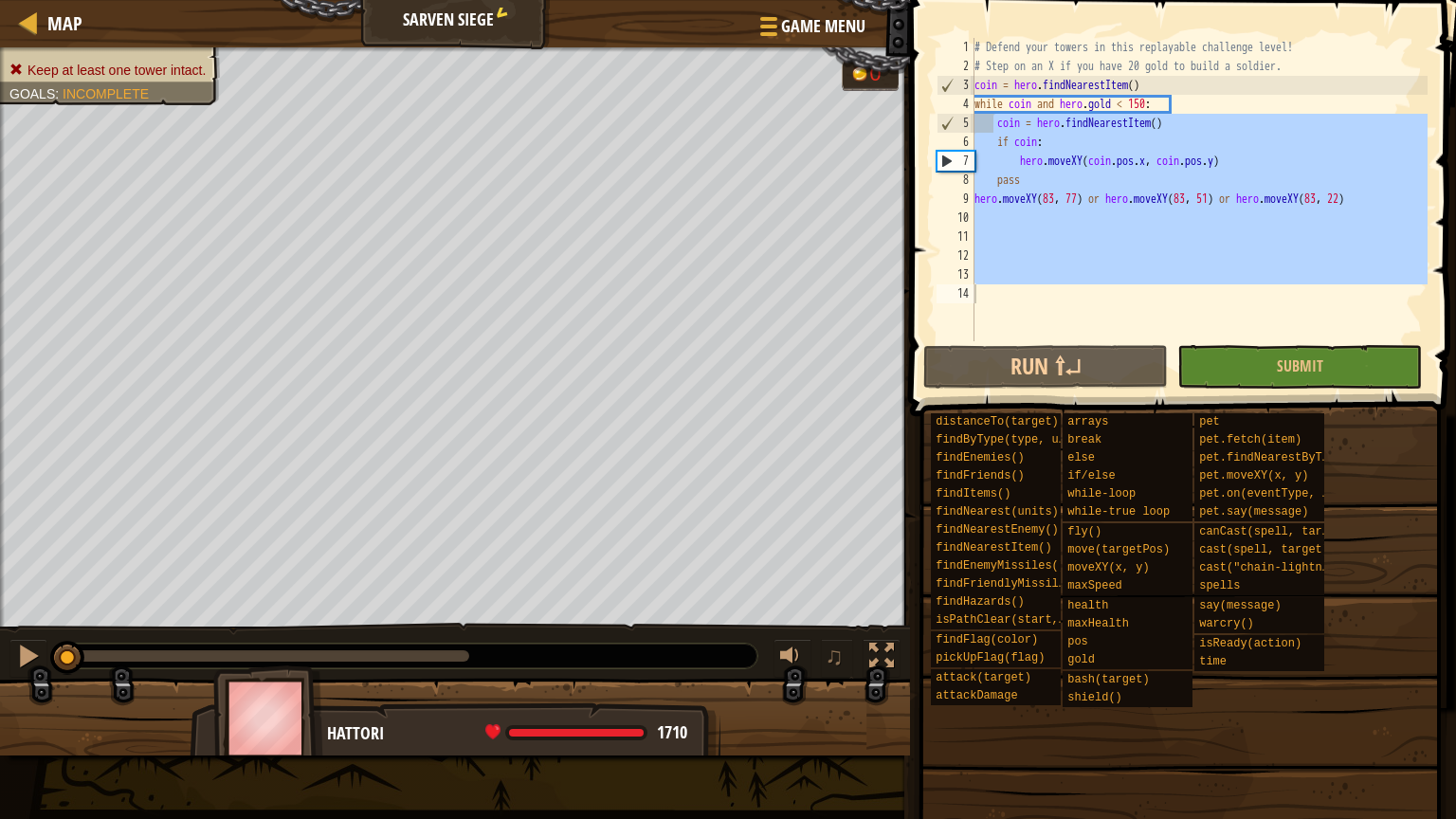 drag, startPoint x: 1437, startPoint y: 267, endPoint x: 1372, endPoint y: 239, distance: 70.77429 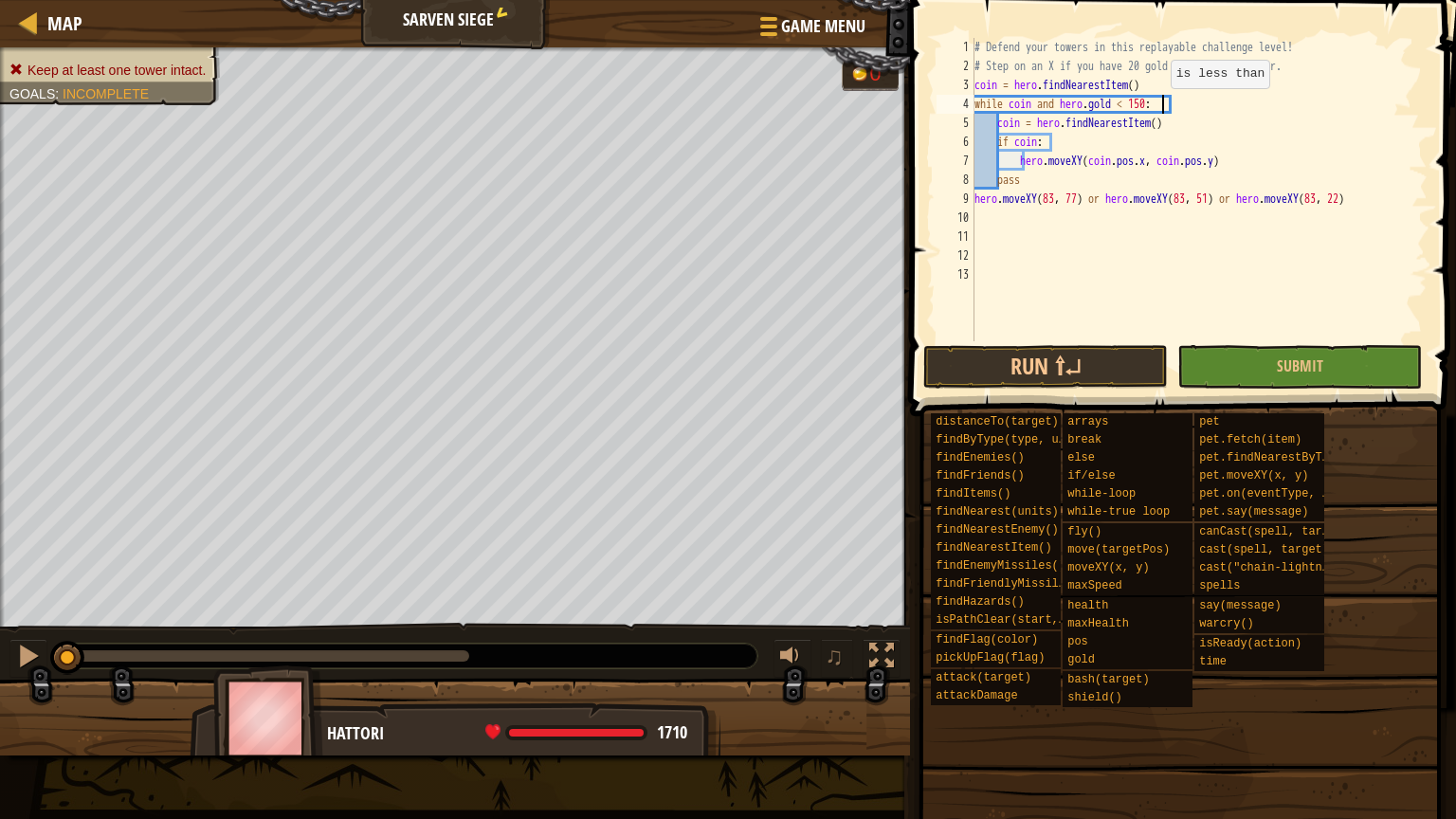 click on "# Defend your towers in this replayable challenge level! # Step on an X if you have 20 gold to build a soldier. coin = hero.findNearestItem() while coin and hero.gold < [NUMBER]: coin = hero.findNearestItem() if coin: hero.moveXY(coin.pos.x, coin.pos.y) pass hero.moveXY([NUMBER], [NUMBER]) or hero.moveXY([NUMBER], [NUMBER]) or hero.moveXY([NUMBER], [NUMBER])" at bounding box center [1199, 209] 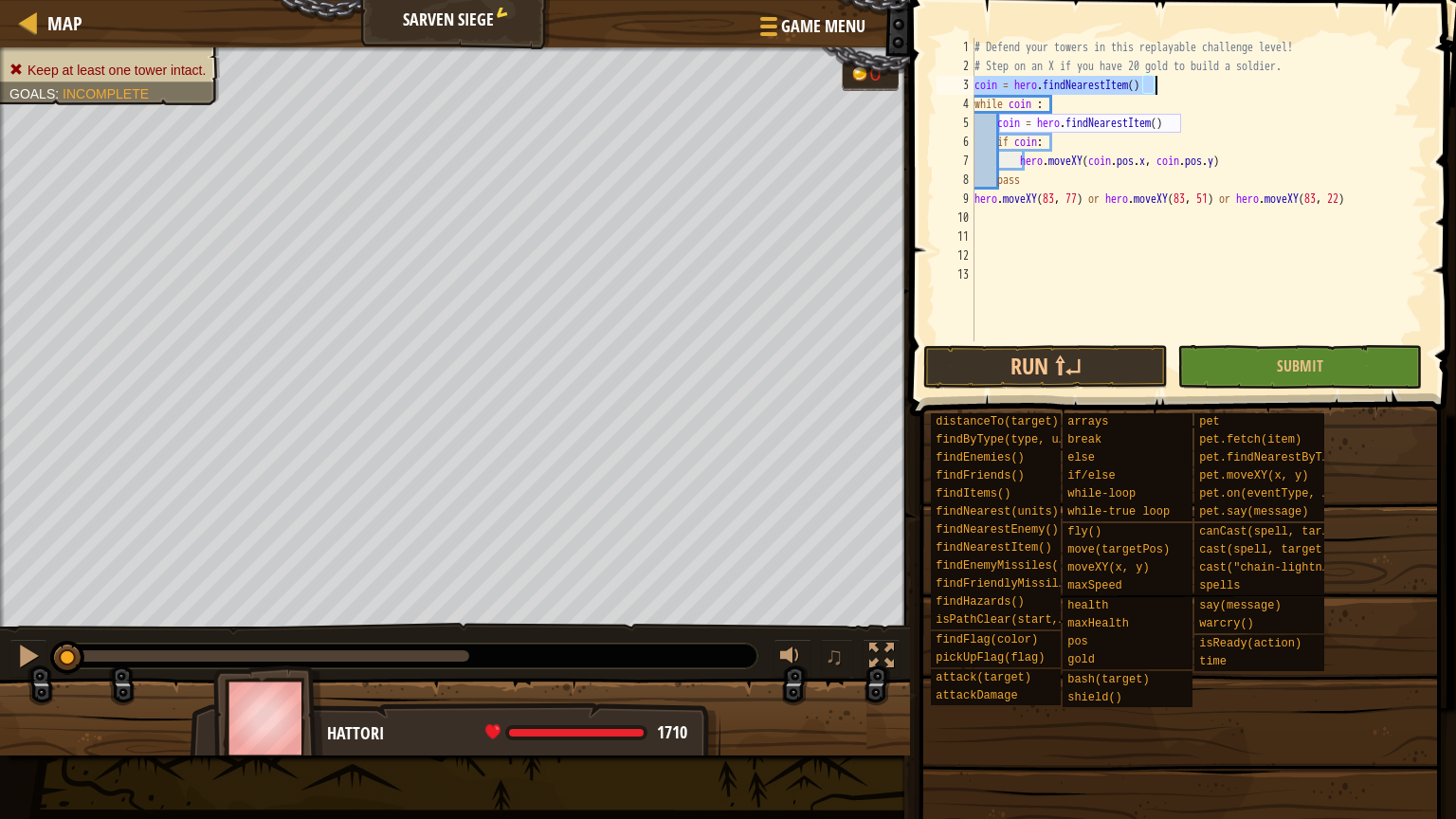 drag, startPoint x: 974, startPoint y: 80, endPoint x: 1444, endPoint y: 91, distance: 470.12871 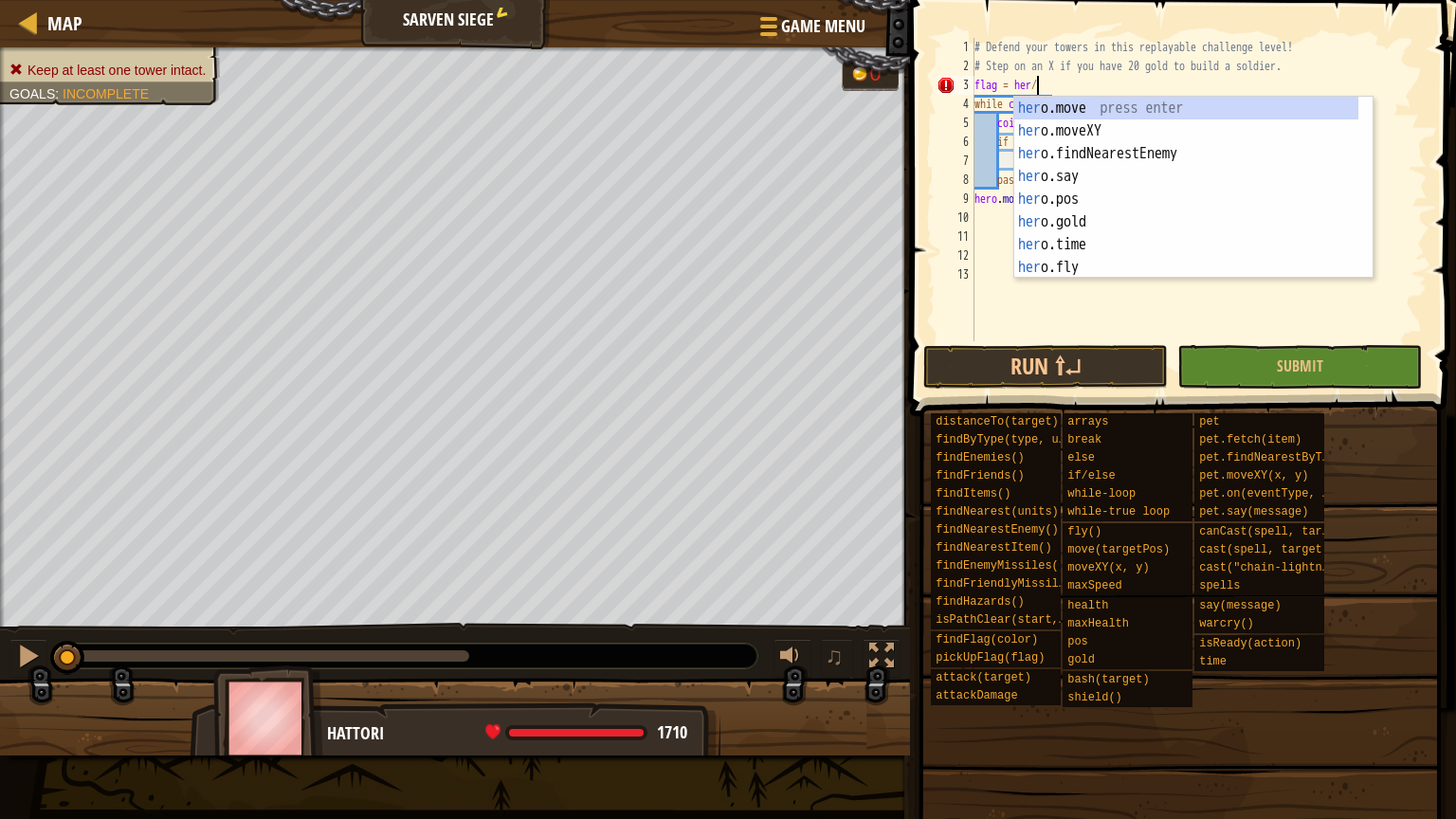 scroll, scrollTop: 9, scrollLeft: 4, axis: both 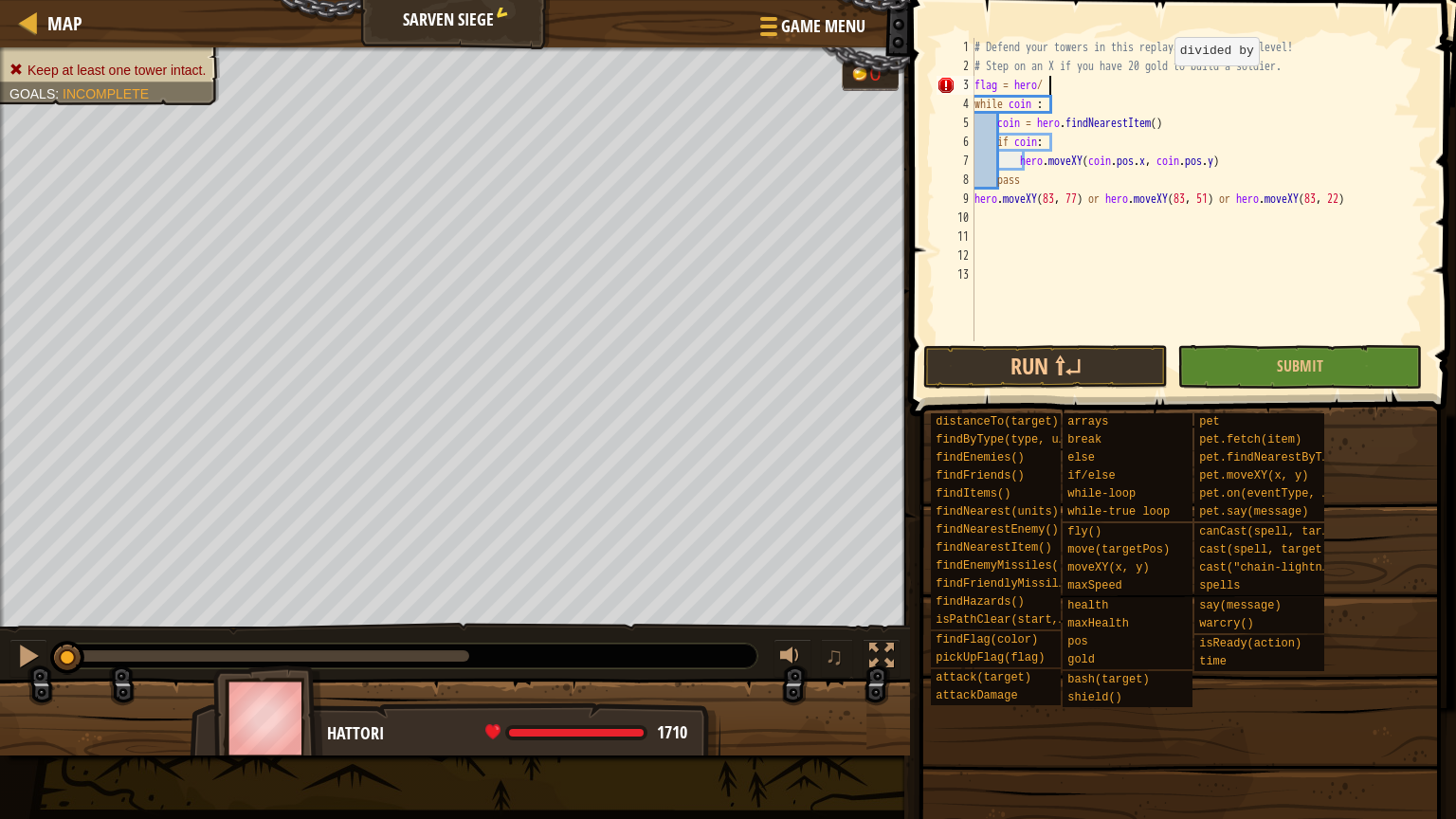 click on "# Defend your towers in this replayable challenge level! # Step on an X if you have 20 gold to build a soldier. flag = hero / while coin: coin = hero.findNearestItem() if coin: hero.moveXY(coin.pos.x, coin.pos.y) pass hero.moveXY([NUMBER], [NUMBER]) or hero.moveXY([NUMBER], [NUMBER]) or hero.moveXY([NUMBER], [NUMBER])" at bounding box center [1199, 209] 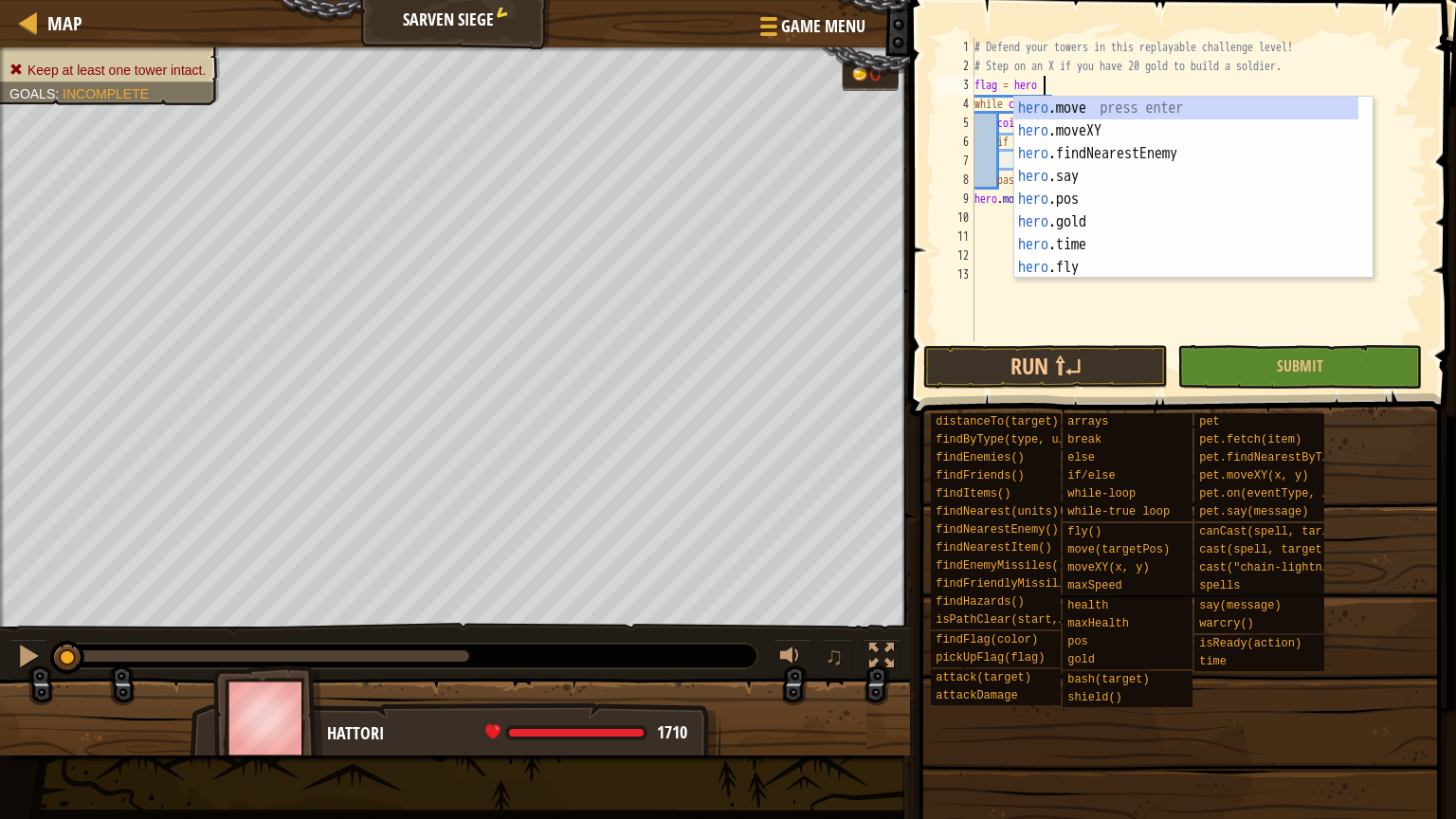 scroll, scrollTop: 9, scrollLeft: 5, axis: both 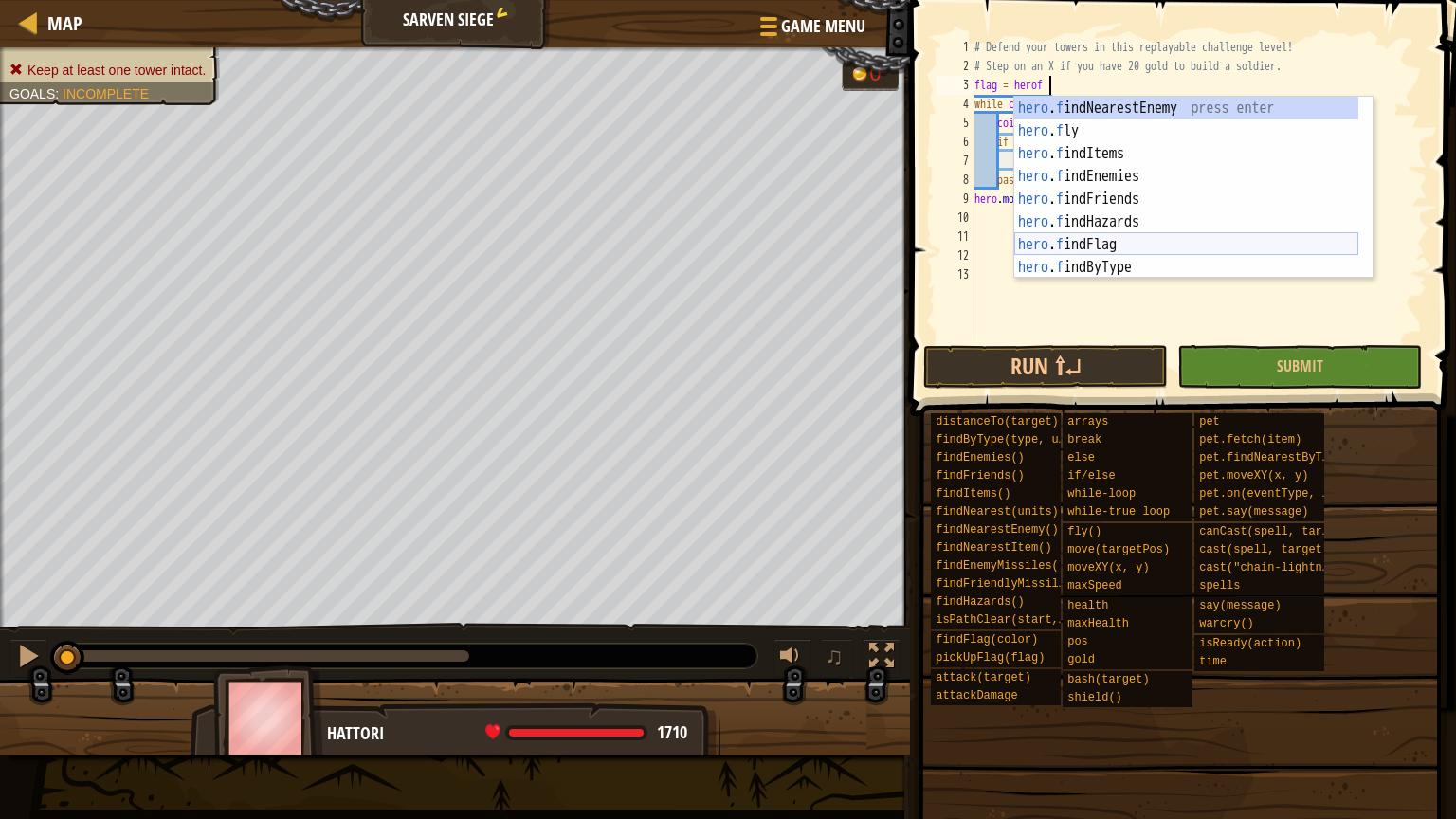 click on "hero . f indNearestEnemy press enter hero . f ly press enter hero . f indItems press enter hero . f indEnemies press enter hero . f indFriends press enter hero . f indHazards press enter hero . f indFlag press enter hero . f indByType press enter hero . f indNearest press enter" at bounding box center [1186, 210] 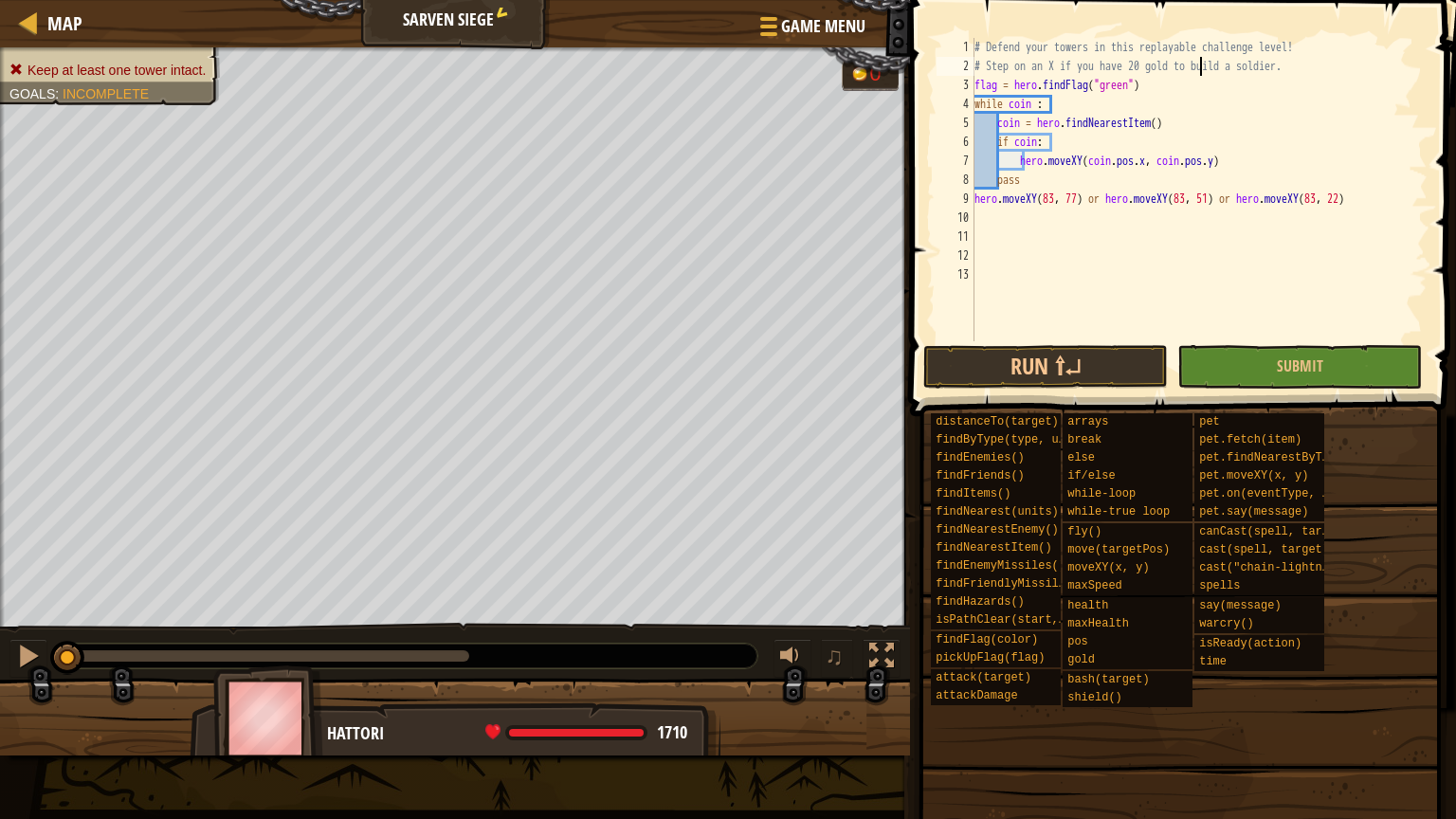 click on "# Defend your towers in this replayable challenge level! # Step on an X if you have 20 gold to build a soldier. flag   =   hero . findFlag ( "green" ) while   coin   :      coin   =   hero . findNearestItem ( )      if   coin :          hero . moveXY ( coin . pos . x ,   coin . pos . y )      pass hero . moveXY ( [COORD] ,   [COORD] )   or   hero . moveXY ( [COORD] ,   [COORD] )   or   hero . moveXY ( [COORD] ,   [COORD] )" at bounding box center [1199, 209] 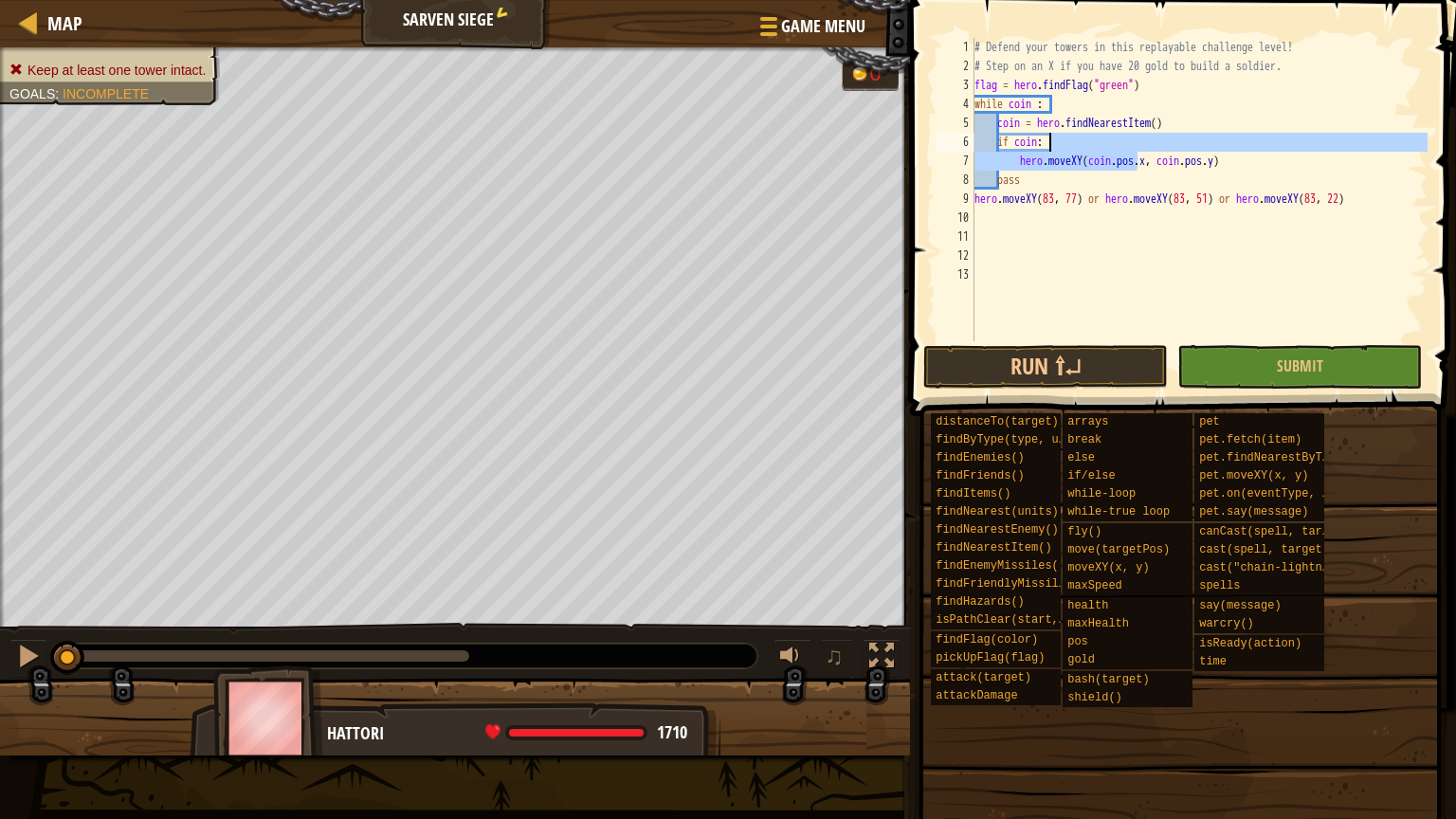 click on "# Defend your towers in this replayable challenge level! # Step on an X if you have 20 gold to build a soldier. flag   =   hero . findFlag ( "green" ) while   coin   :      coin   =   hero . findNearestItem ( )      if   coin :          hero . moveXY ( coin . pos . x ,   coin . pos . y )      pass hero . moveXY ( [COORD] ,   [COORD] )   or   hero . moveXY ( [COORD] ,   [COORD] )   or   hero . moveXY ( [COORD] ,   [COORD] )" at bounding box center [1199, 209] 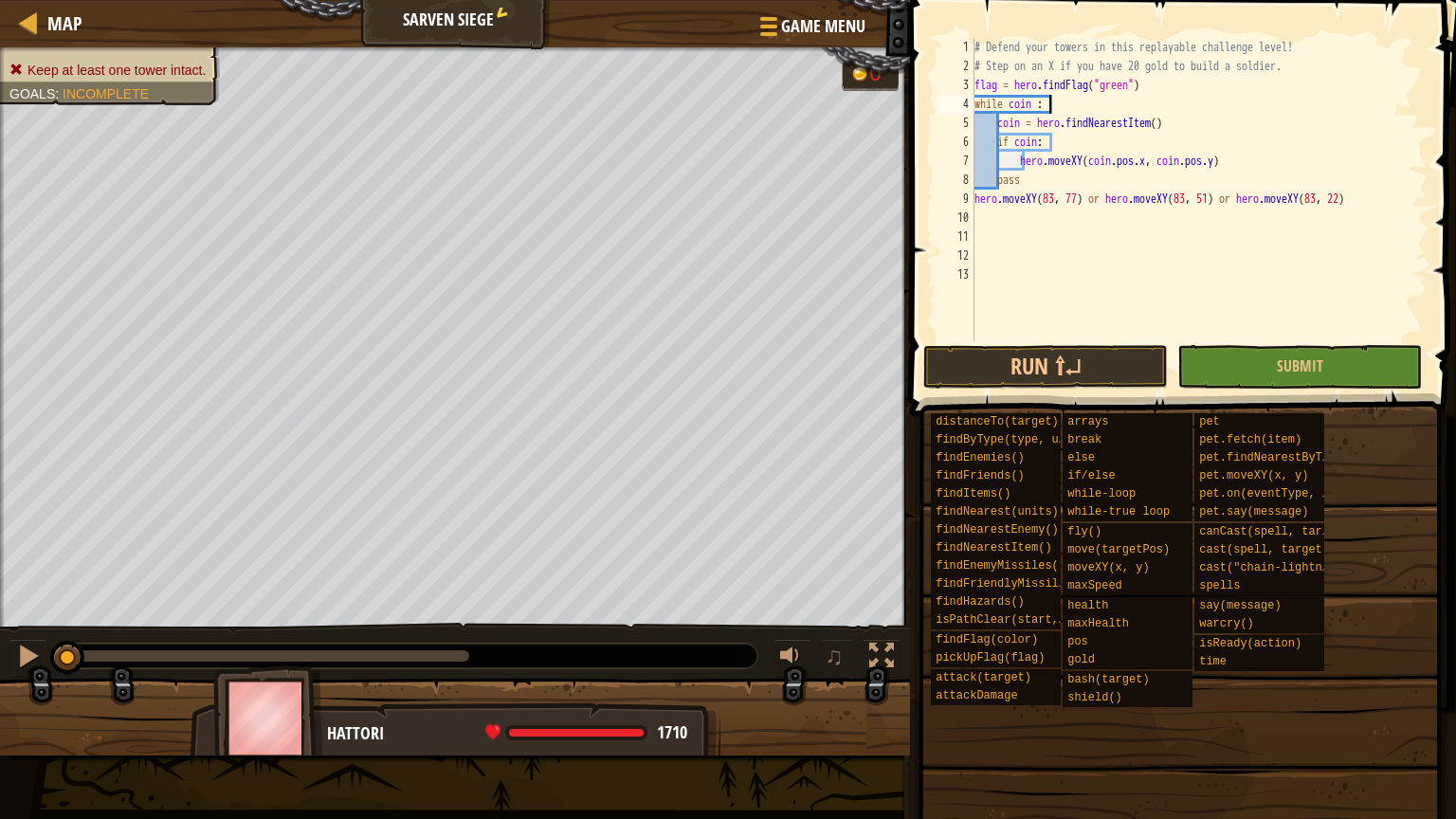click on "# Defend your towers in this replayable challenge level! # Step on an X if you have 20 gold to build a soldier. flag   =   hero . findFlag ( "green" ) while   coin   :      coin   =   hero . findNearestItem ( )      if   coin :          hero . moveXY ( coin . pos . x ,   coin . pos . y )      pass hero . moveXY ( [COORD] ,   [COORD] )   or   hero . moveXY ( [COORD] ,   [COORD] )   or   hero . moveXY ( [COORD] ,   [COORD] )" at bounding box center (1199, 209) 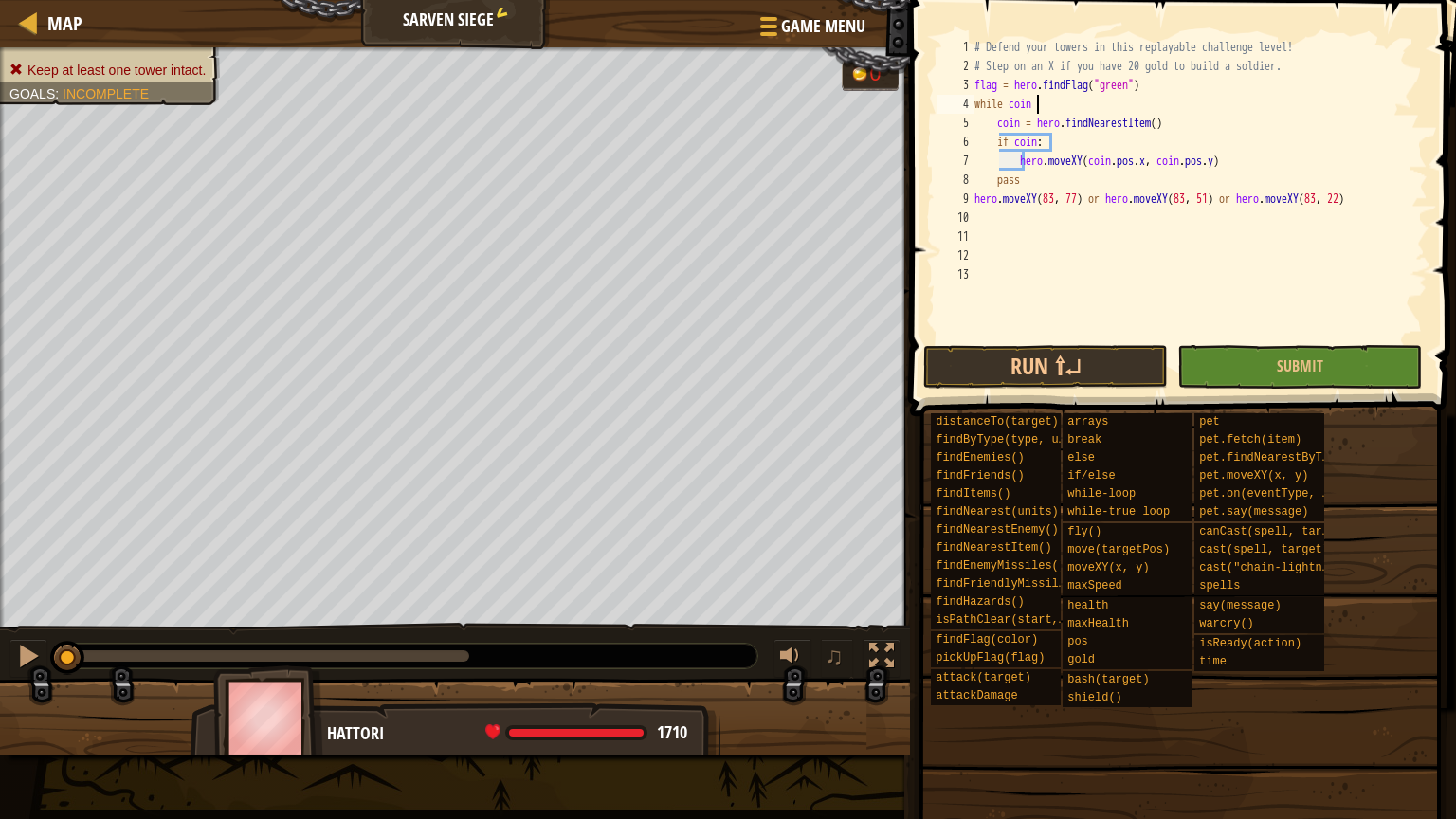 scroll, scrollTop: 9, scrollLeft: 4, axis: both 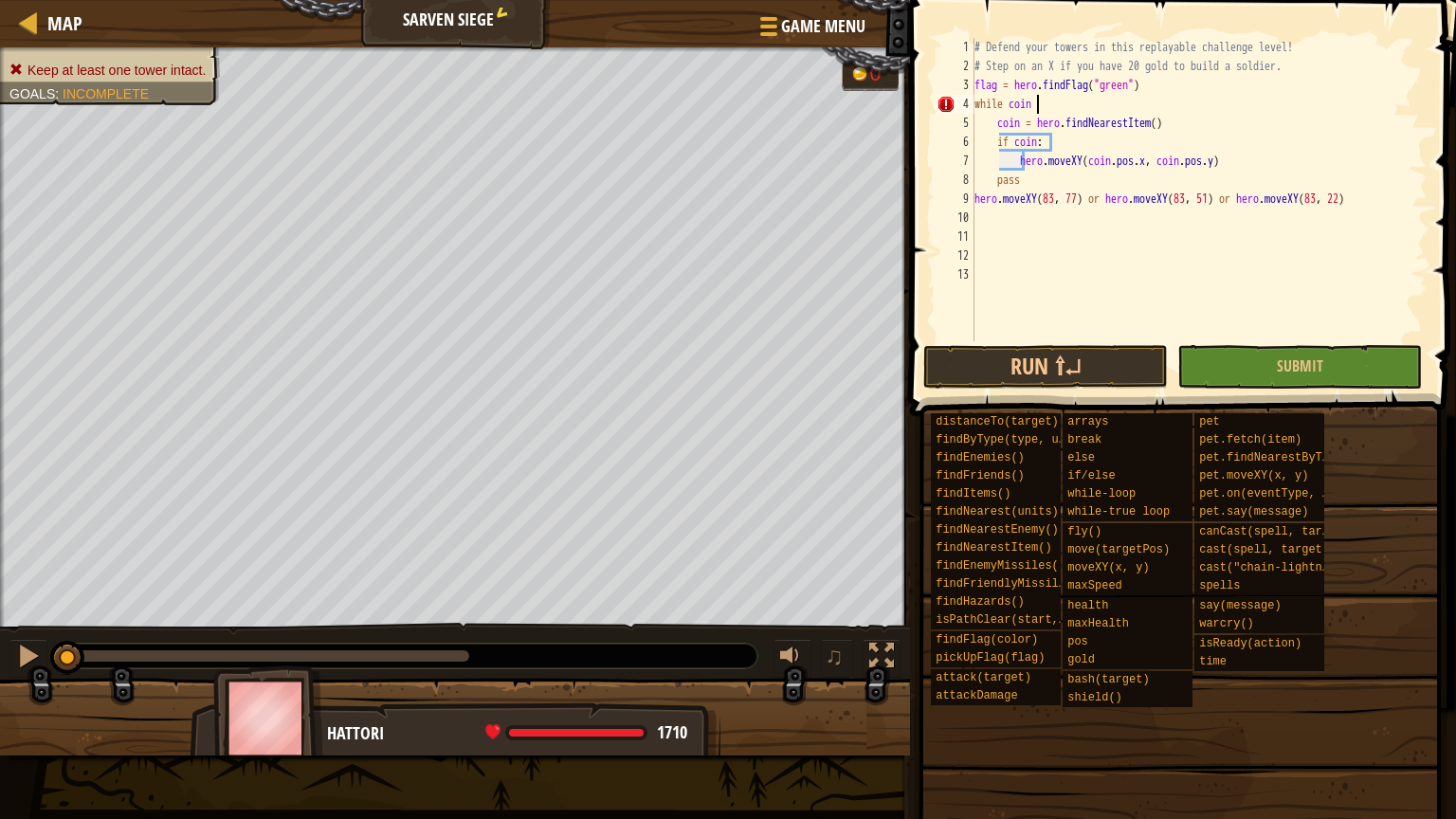 type on "while coin;" 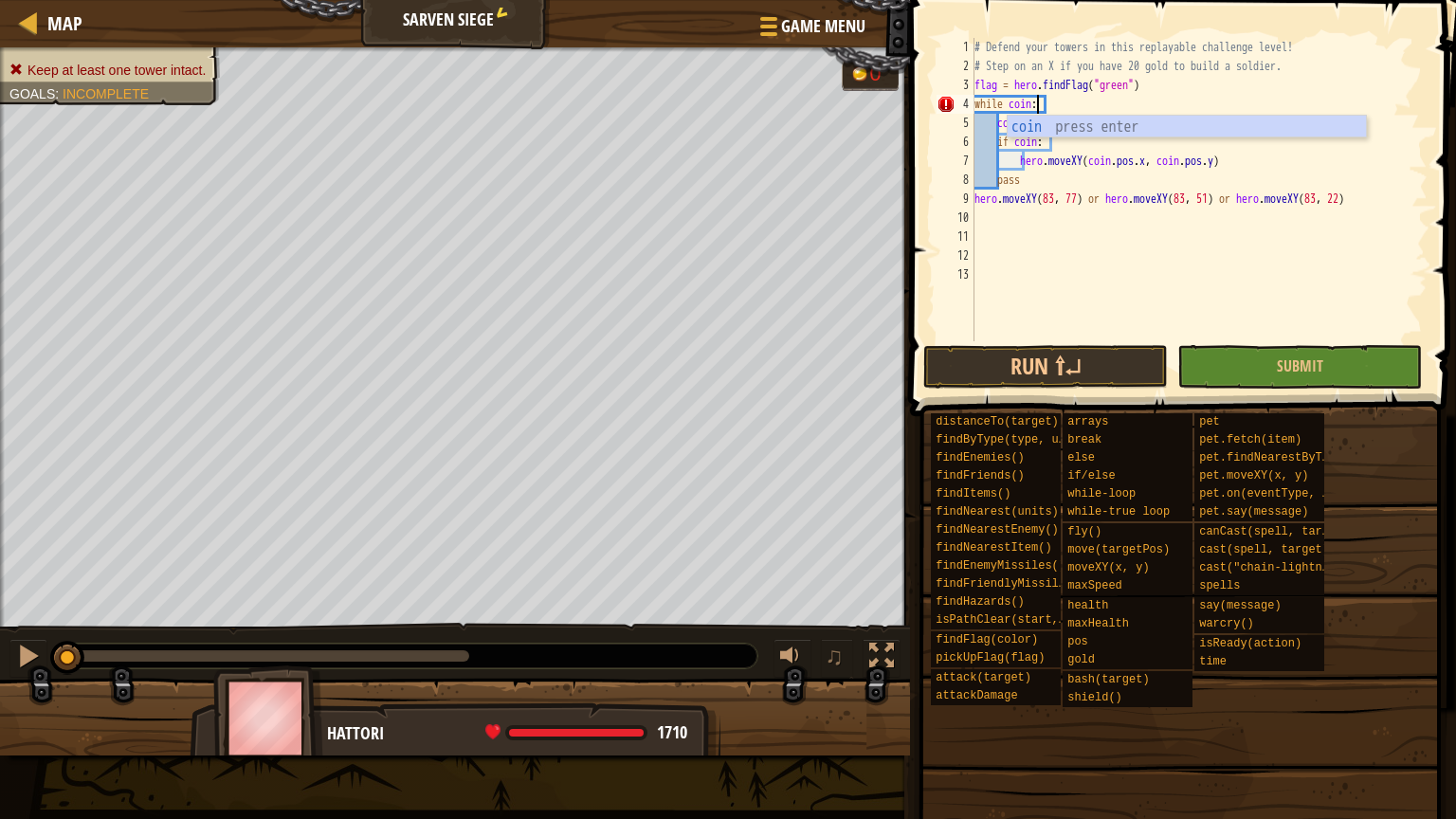 scroll, scrollTop: 9, scrollLeft: 4, axis: both 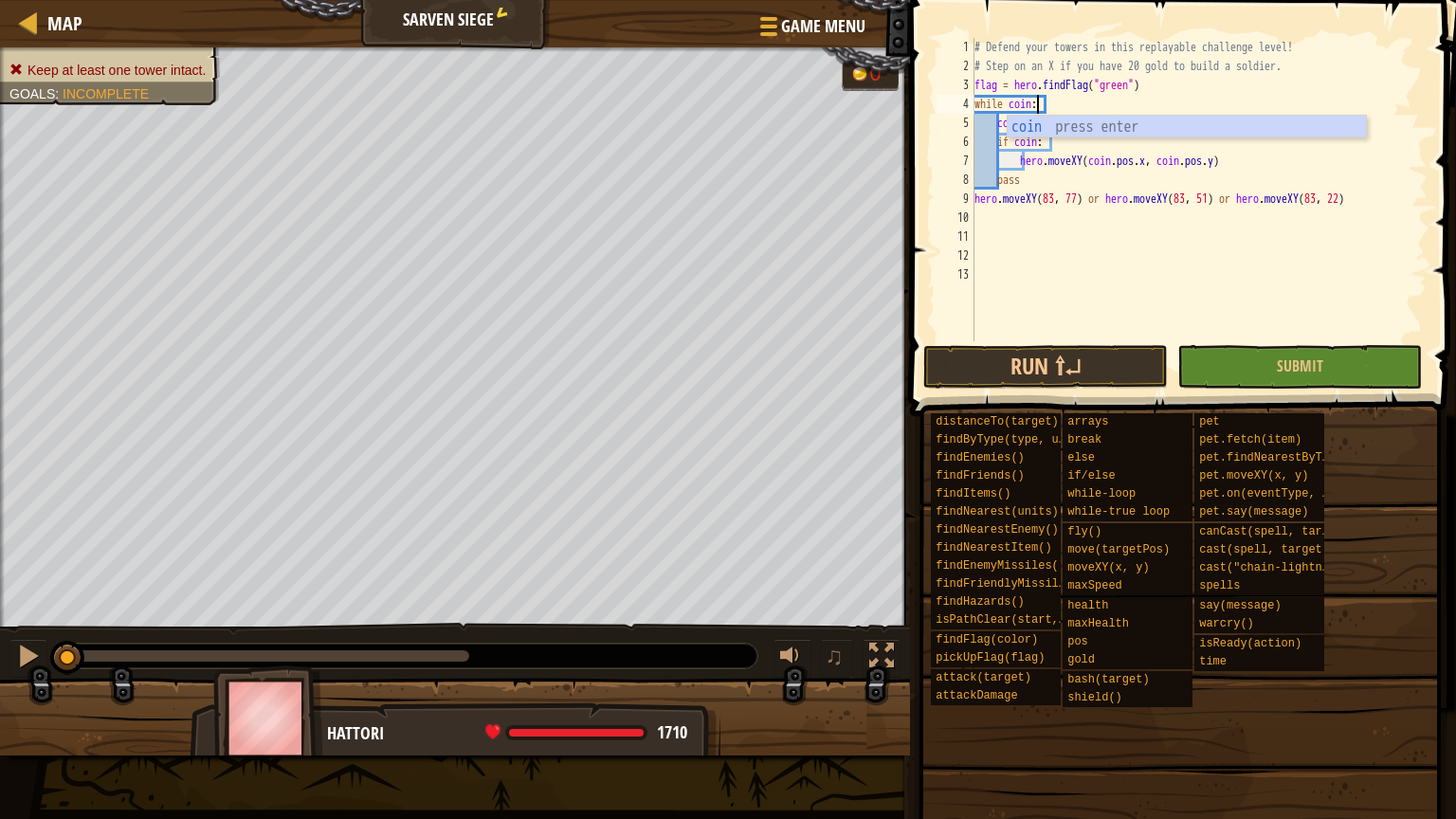 click on "# Defend your towers in this replayable challenge level! # Step on an X if you have 20 gold to build a soldier. flag = hero.findFlag("green") while coin: coin = hero.findNearestItem() if coin: hero.moveXY(coin.pos.x, coin.pos.y) pass hero.moveXY([NUMBER], [NUMBER]) or hero.moveXY([NUMBER], [NUMBER]) or hero.moveXY([NUMBER], [NUMBER])" at bounding box center (1199, 209) 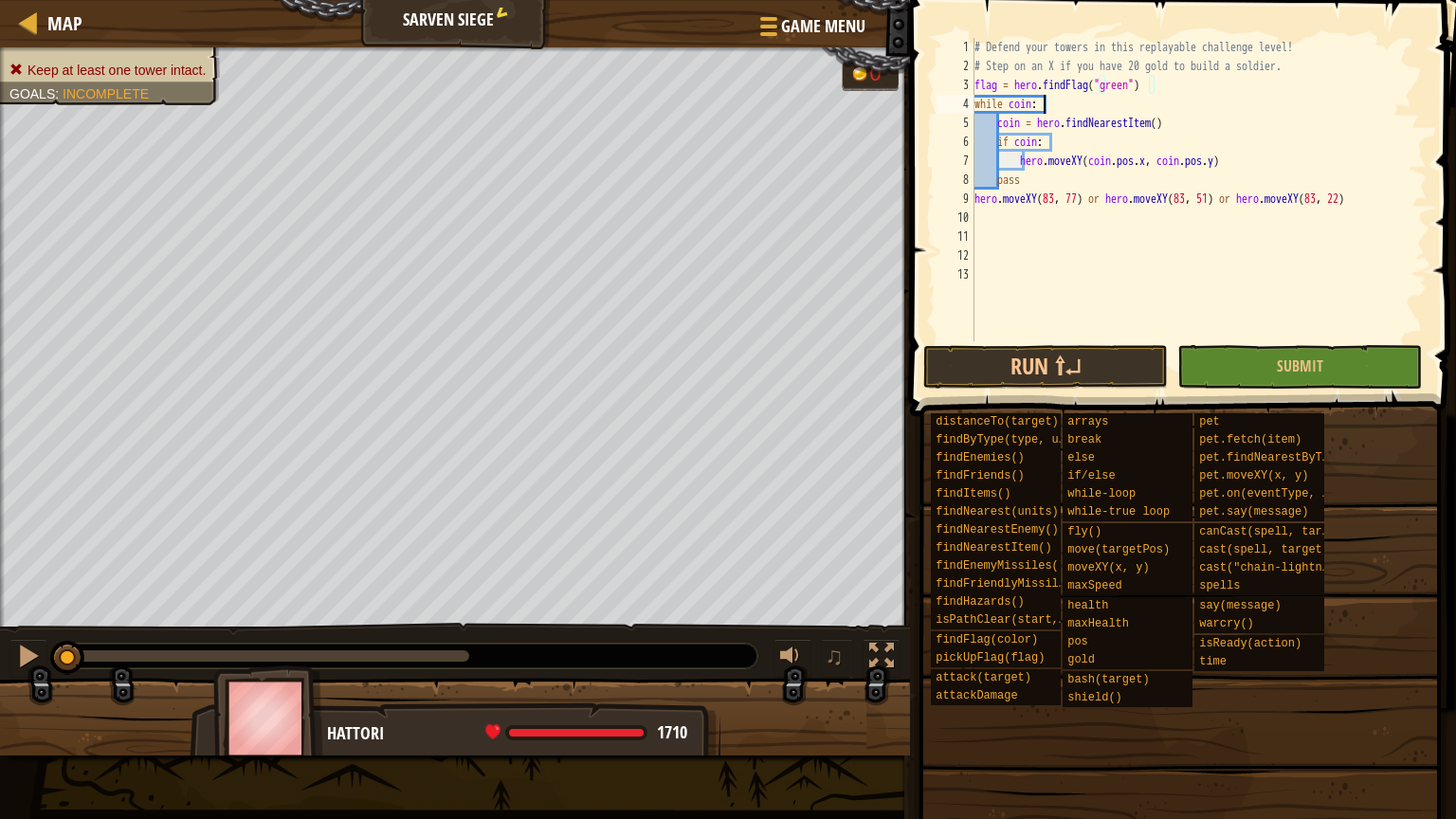 click on "# Defend your towers in this replayable challenge level! # Step on an X if you have 20 gold to build a soldier. flag = hero.findFlag("green") while coin: coin = hero.findNearestItem() if coin: hero.moveXY(coin.pos.x, coin.pos.y) pass hero.moveXY([NUMBER], [NUMBER]) or hero.moveXY([NUMBER], [NUMBER]) or hero.moveXY([NUMBER], [NUMBER])" at bounding box center [1199, 209] 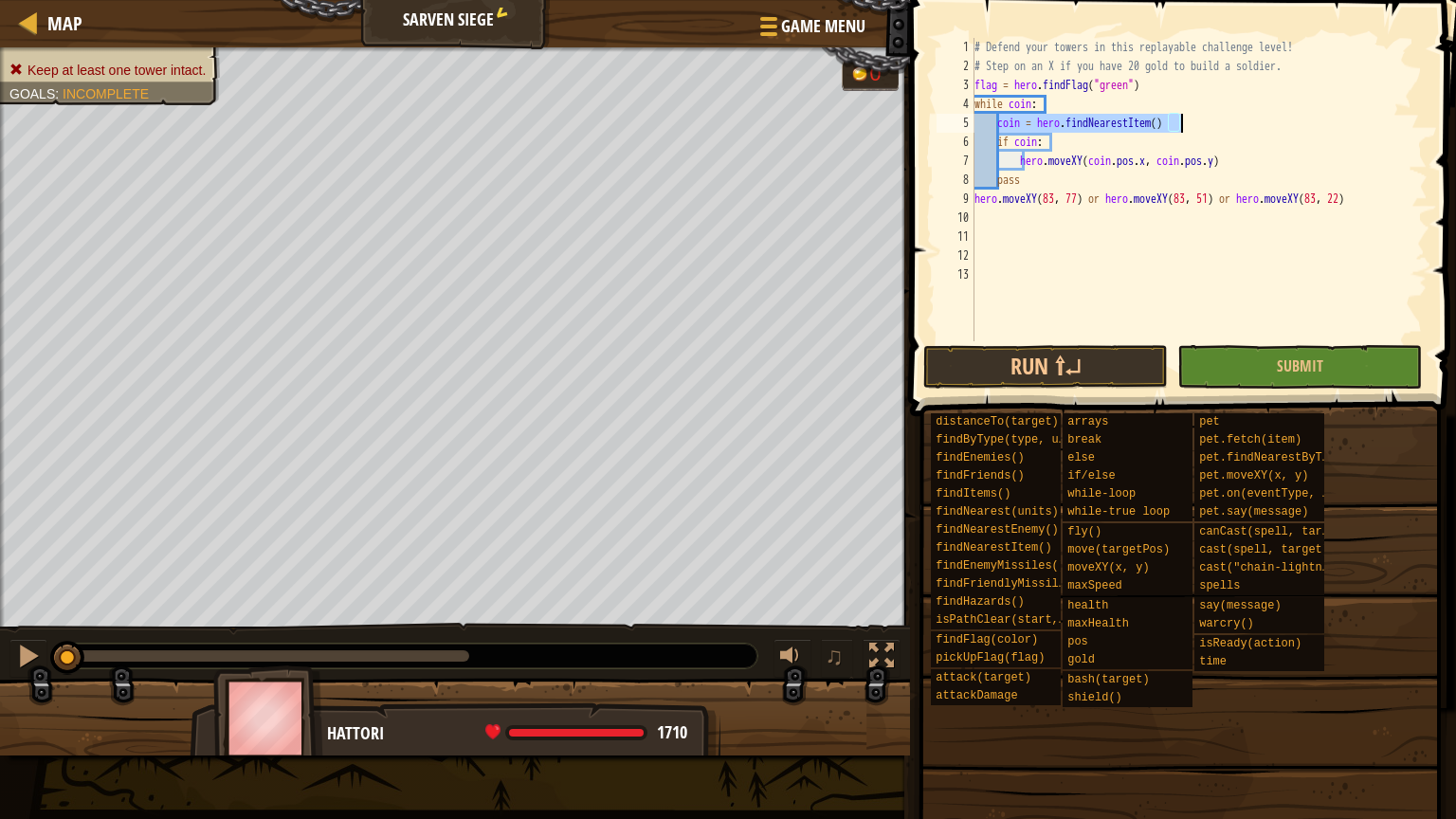 drag, startPoint x: 1001, startPoint y: 121, endPoint x: 1264, endPoint y: 125, distance: 263.03042 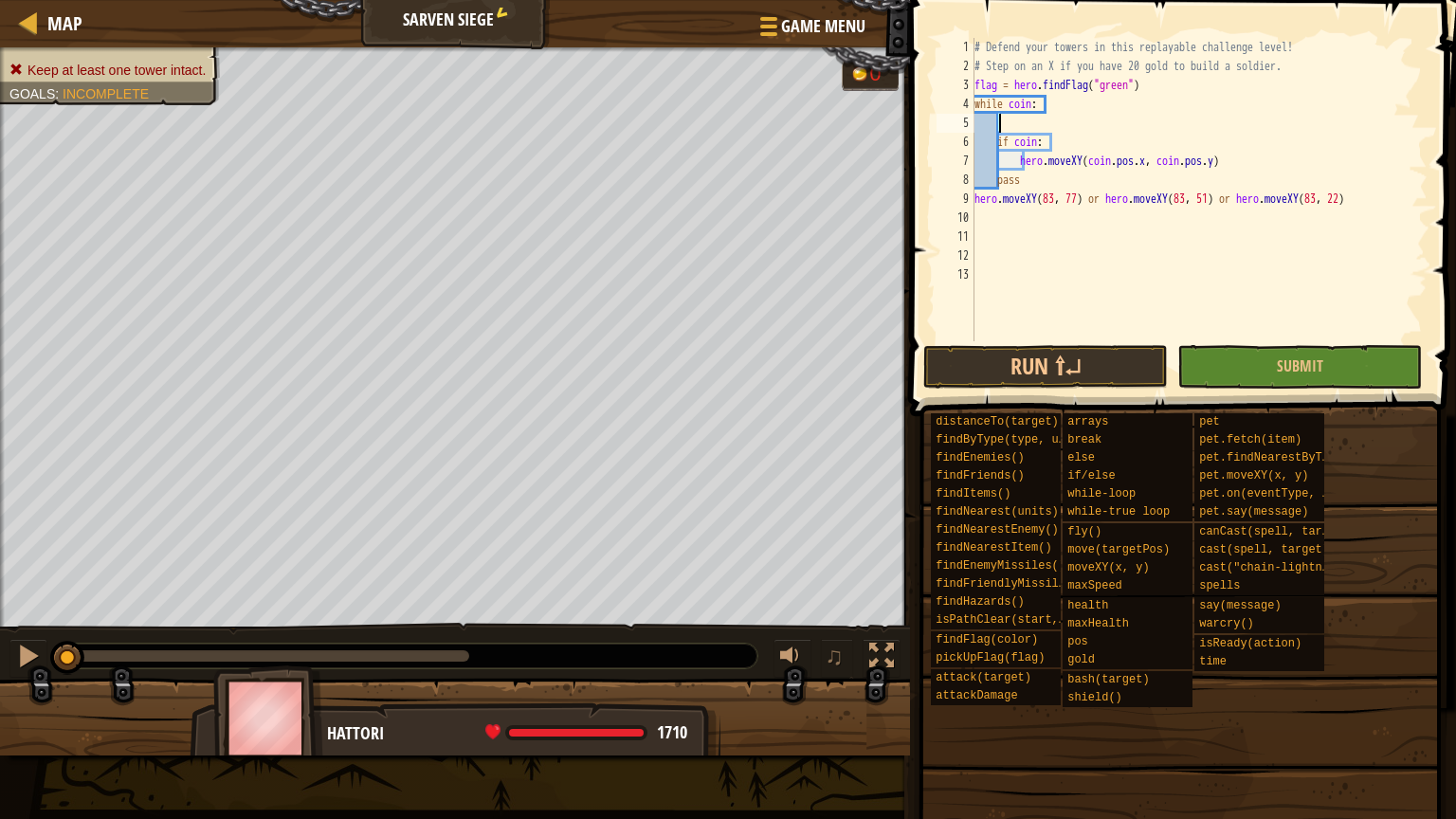 scroll, scrollTop: 9, scrollLeft: 0, axis: vertical 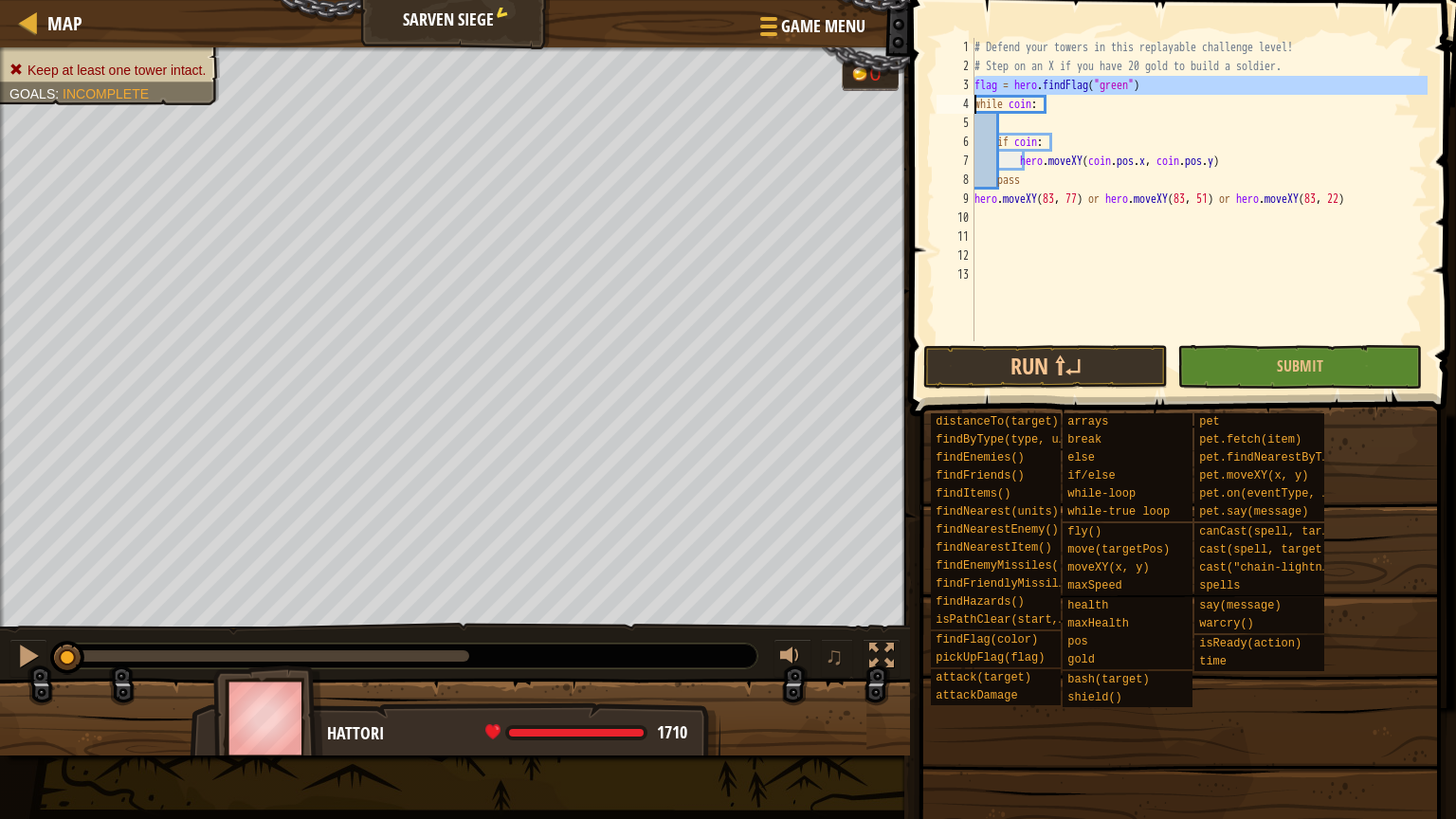 drag, startPoint x: 974, startPoint y: 83, endPoint x: 1197, endPoint y: 85, distance: 223.00897 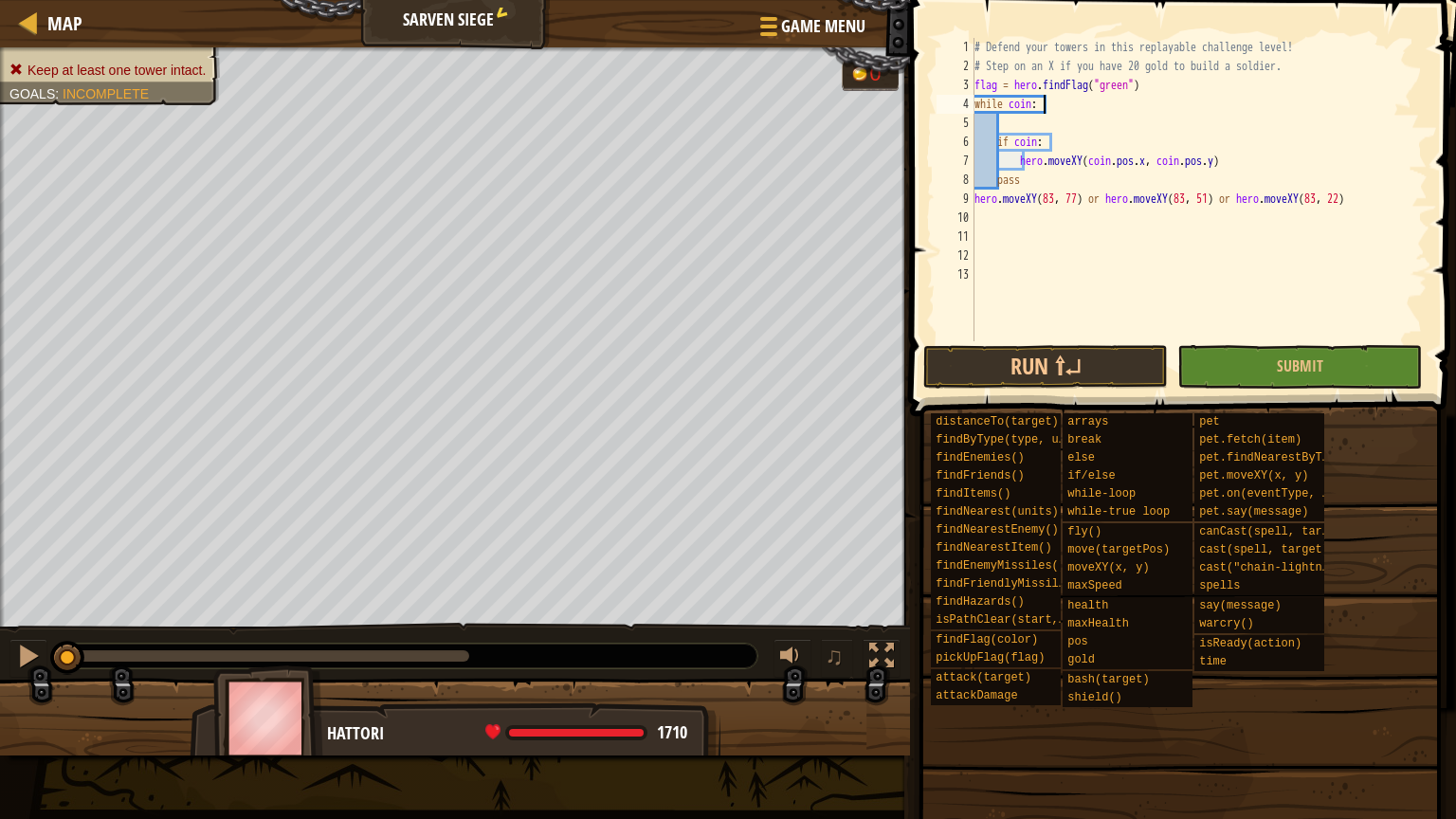 click on "# Defend your towers in this replayable challenge level! # Step on an X if you have 20 gold to build a soldier. flag = hero.findFlag("green") while coin: if coin: hero.moveXY(coin.pos.x, coin.pos.y) pass hero.moveXY([NUMBER], [NUMBER]) or hero.moveXY([NUMBER], [NUMBER]) or hero.moveXY([NUMBER], [NUMBER])" at bounding box center [1199, 209] 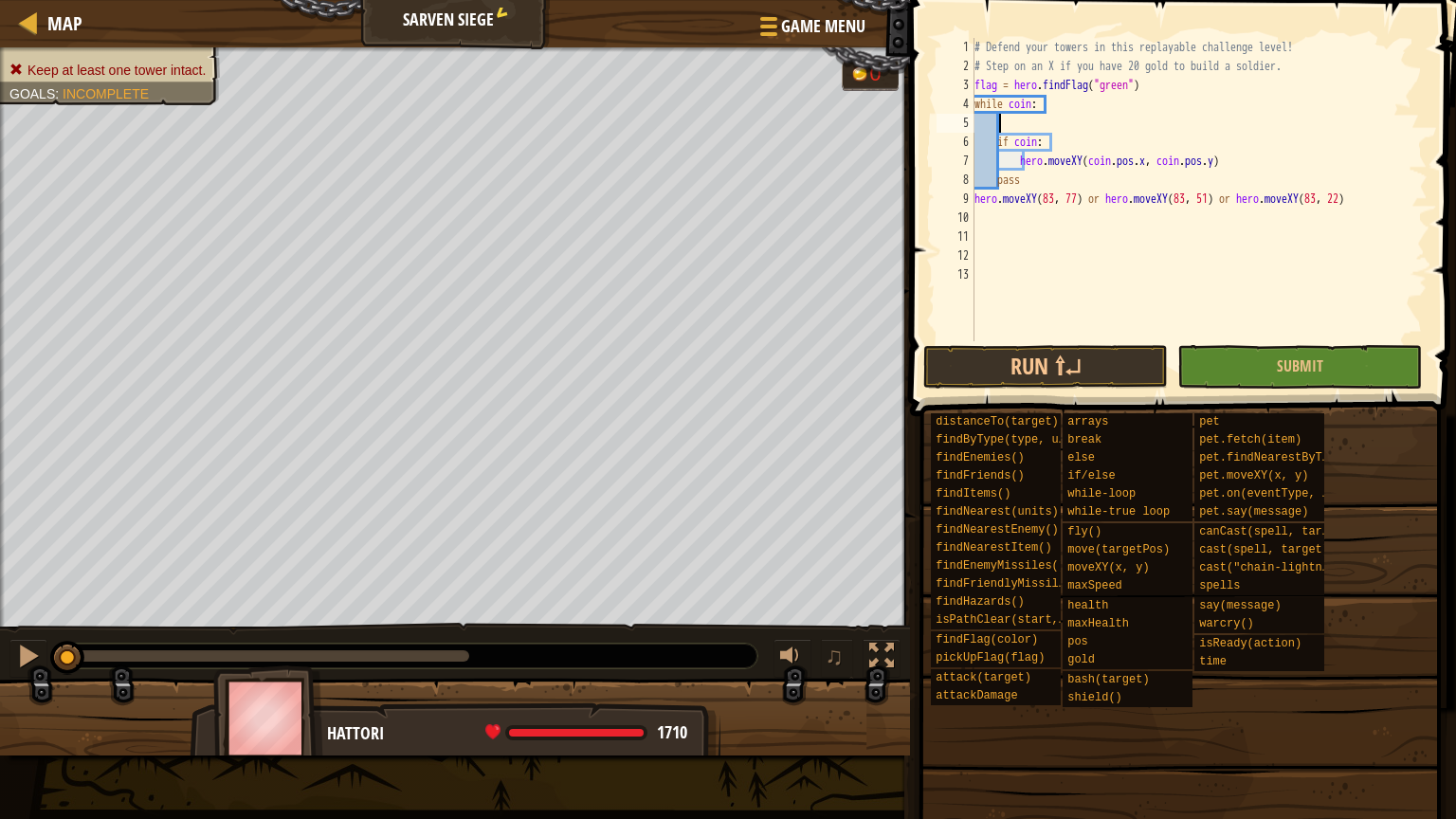 paste 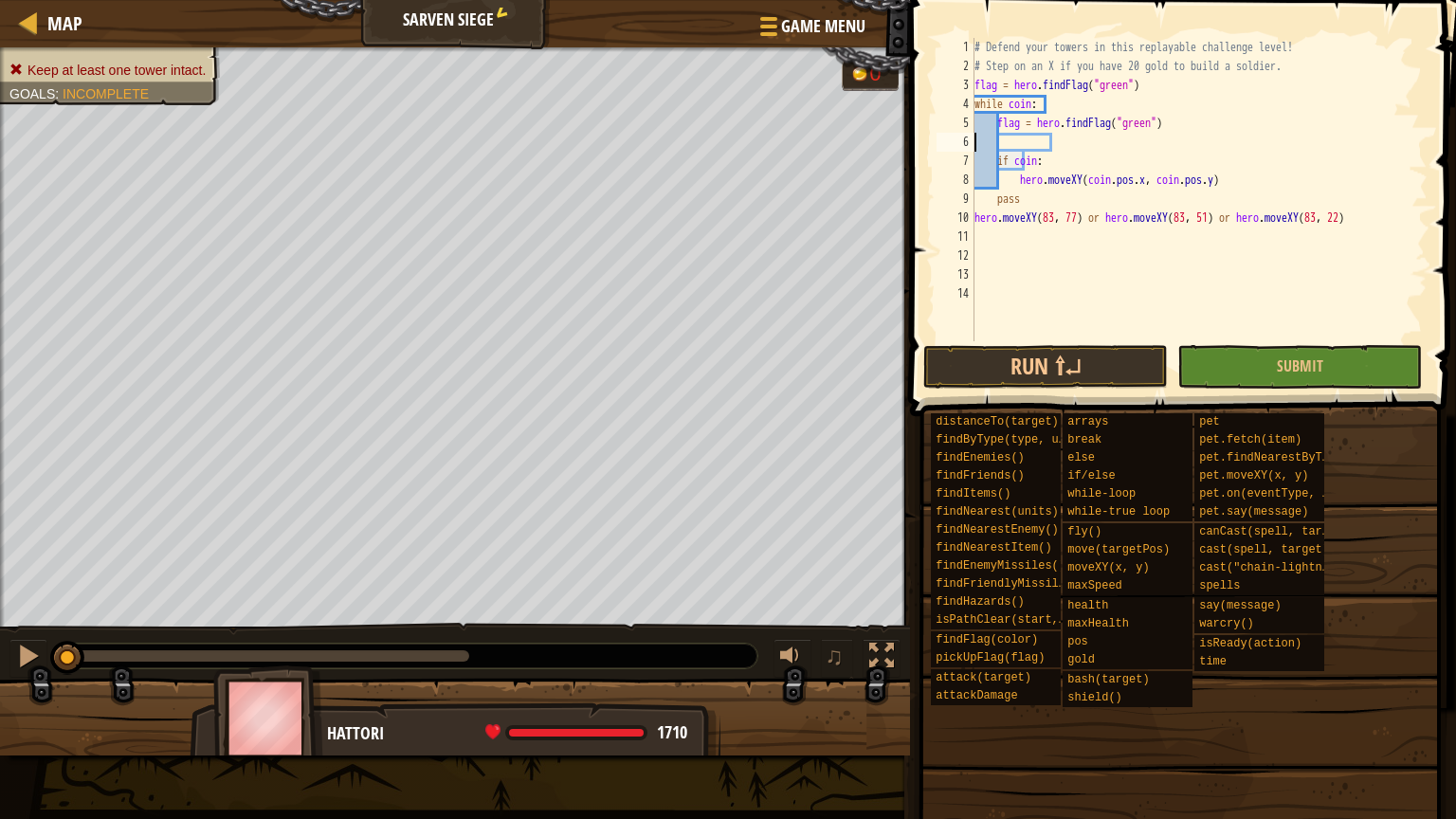 scroll, scrollTop: 9, scrollLeft: 0, axis: vertical 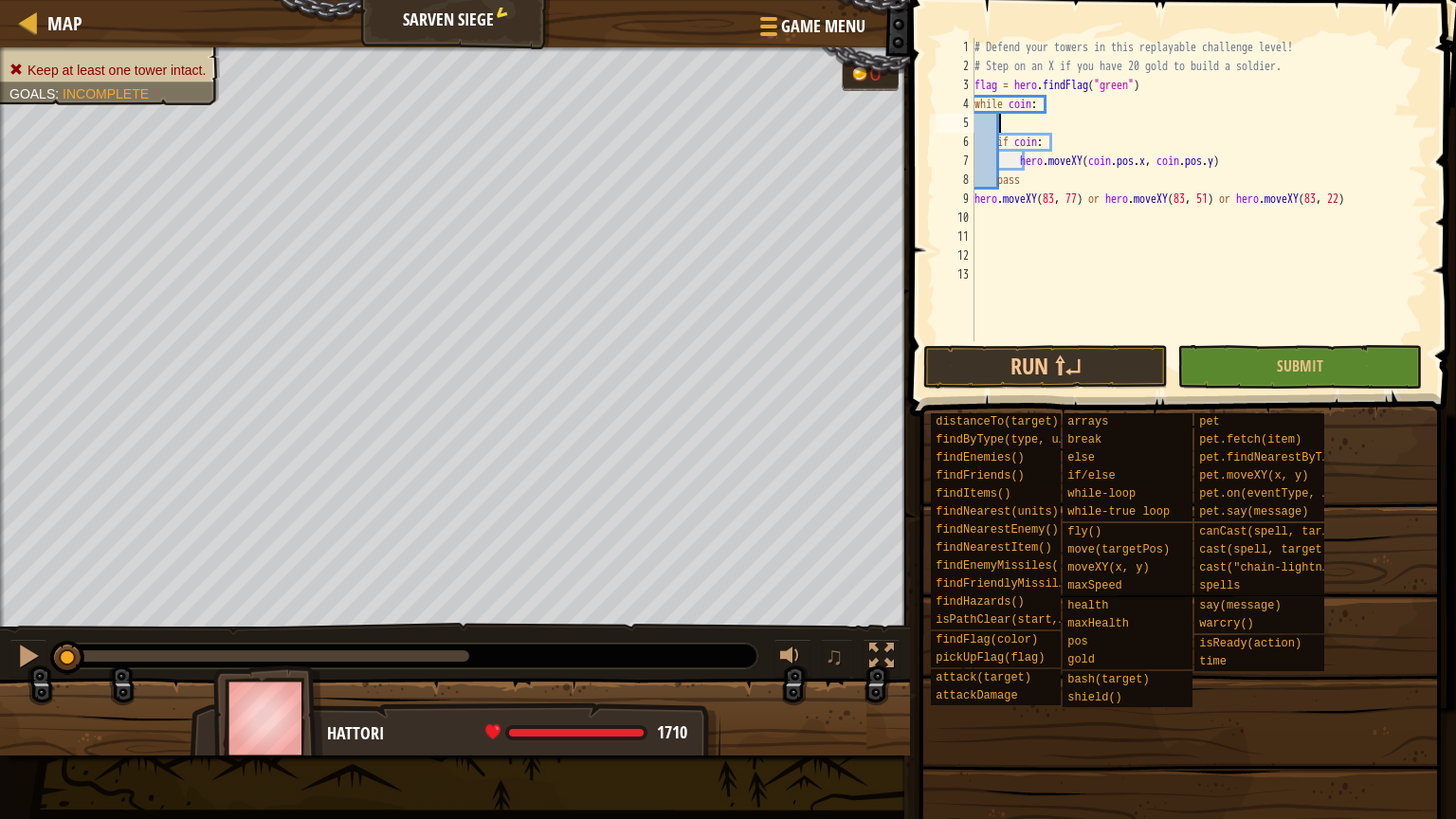 paste 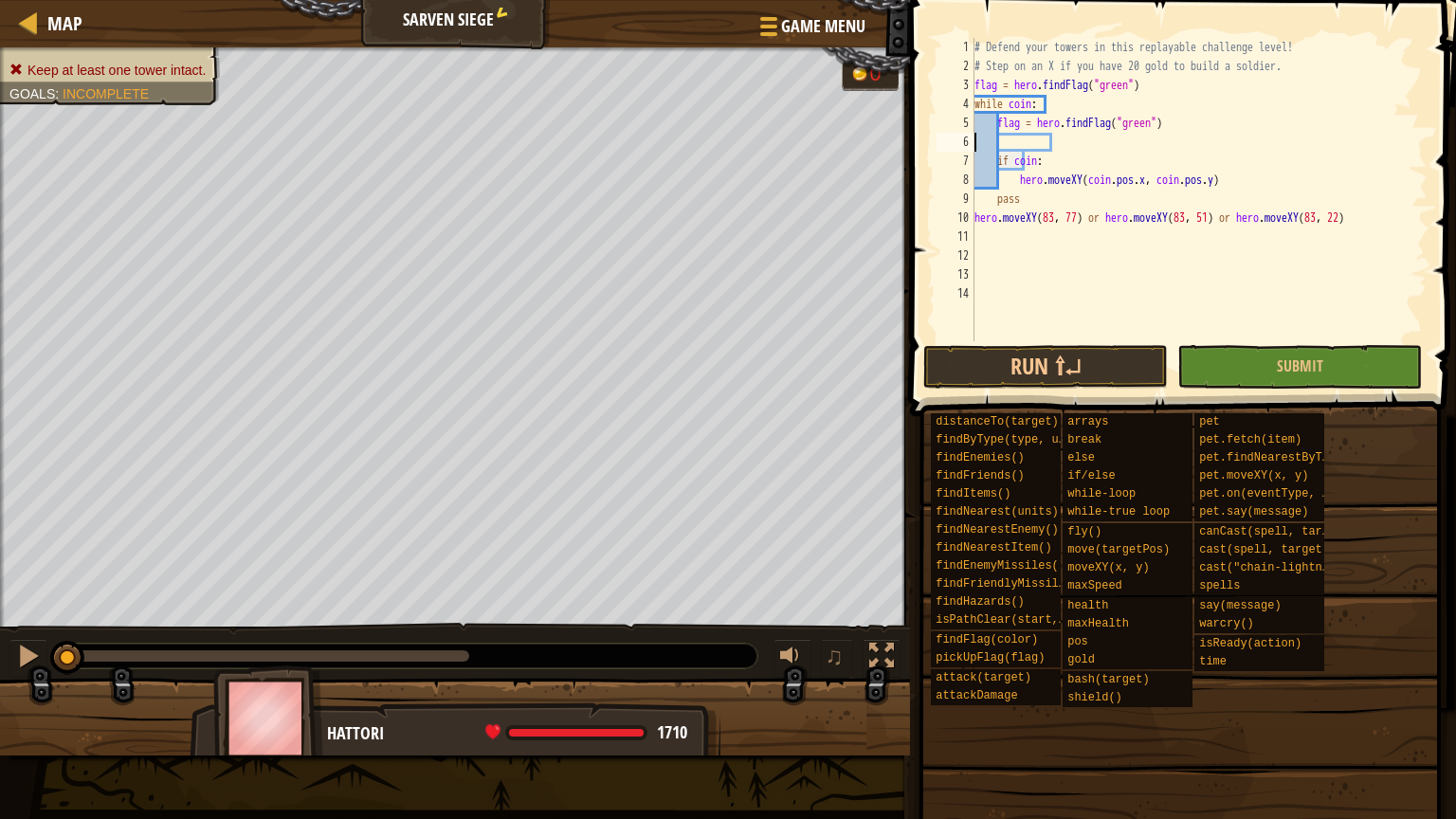 click on "# Defend your towers in this replayable challenge level! # Step on an X if you have 20 gold to build a soldier. flag = hero.findFlag("green") while coin: flag = hero.findFlag("green") if coin: hero.moveXY(coin.pos.x, coin.pos.y) pass hero.moveXY([NUMBER], [NUMBER]) or hero.moveXY([NUMBER], [NUMBER]) or hero.moveXY([NUMBER], [NUMBER])" at bounding box center [1199, 209] 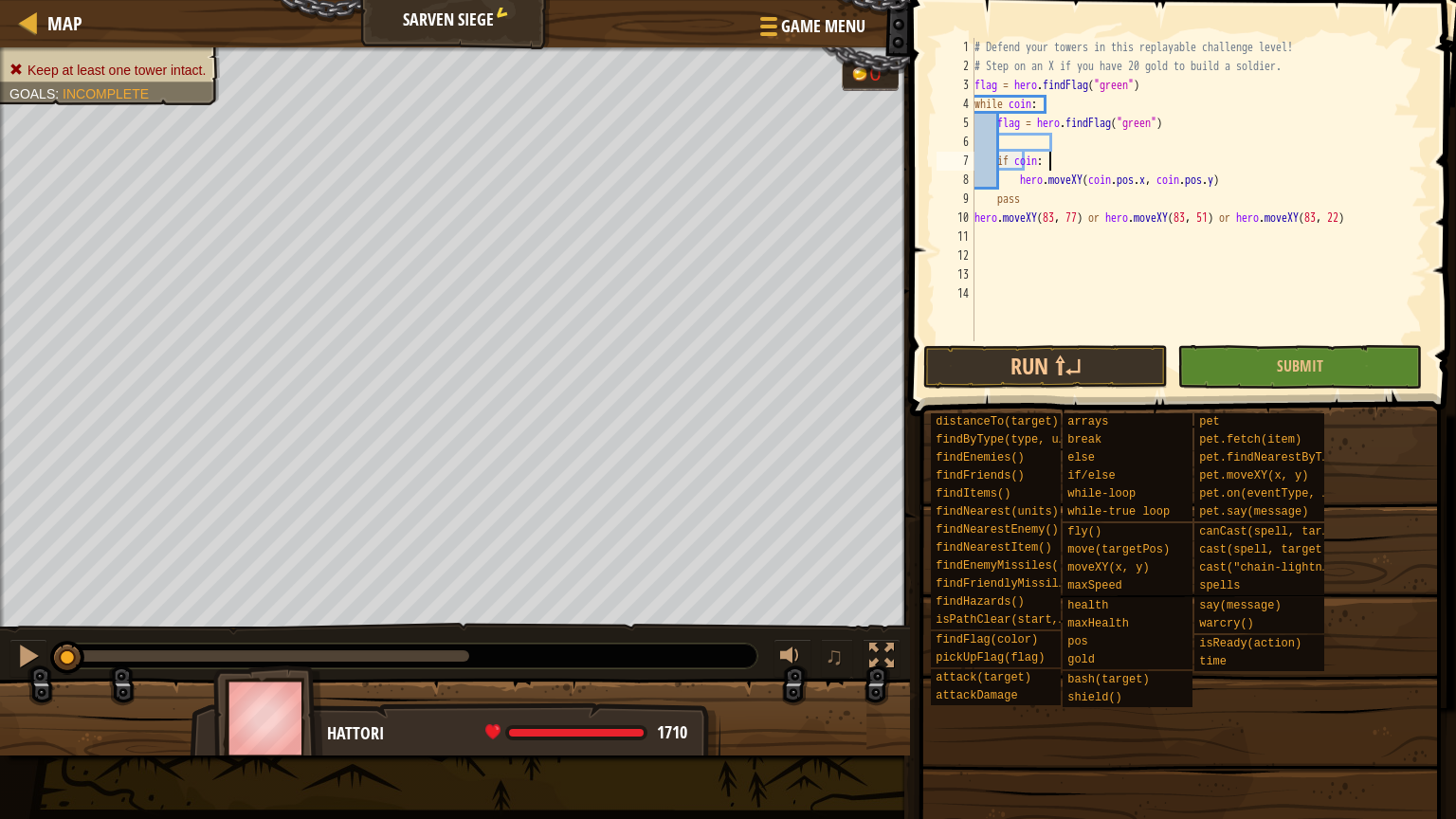 click on "# Defend your towers in this replayable challenge level! # Step on an X if you have 20 gold to build a soldier. flag = hero.findFlag("green") while coin: flag = hero.findFlag("green") if coin: hero.moveXY(coin.pos.x, coin.pos.y) pass hero.moveXY([NUMBER], [NUMBER]) or hero.moveXY([NUMBER], [NUMBER]) or hero.moveXY([NUMBER], [NUMBER])" at bounding box center (1199, 209) 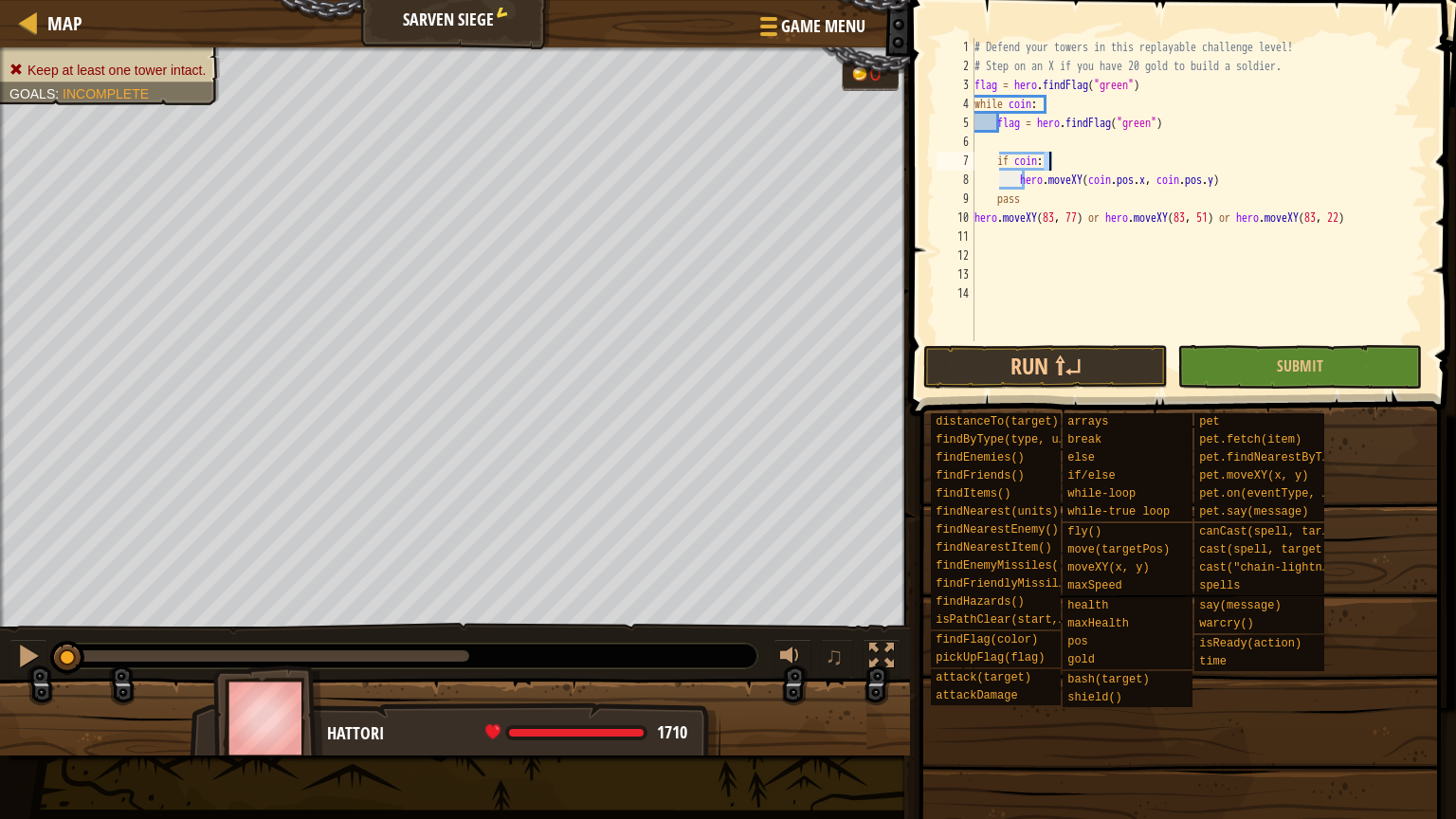 type on "if coin:" 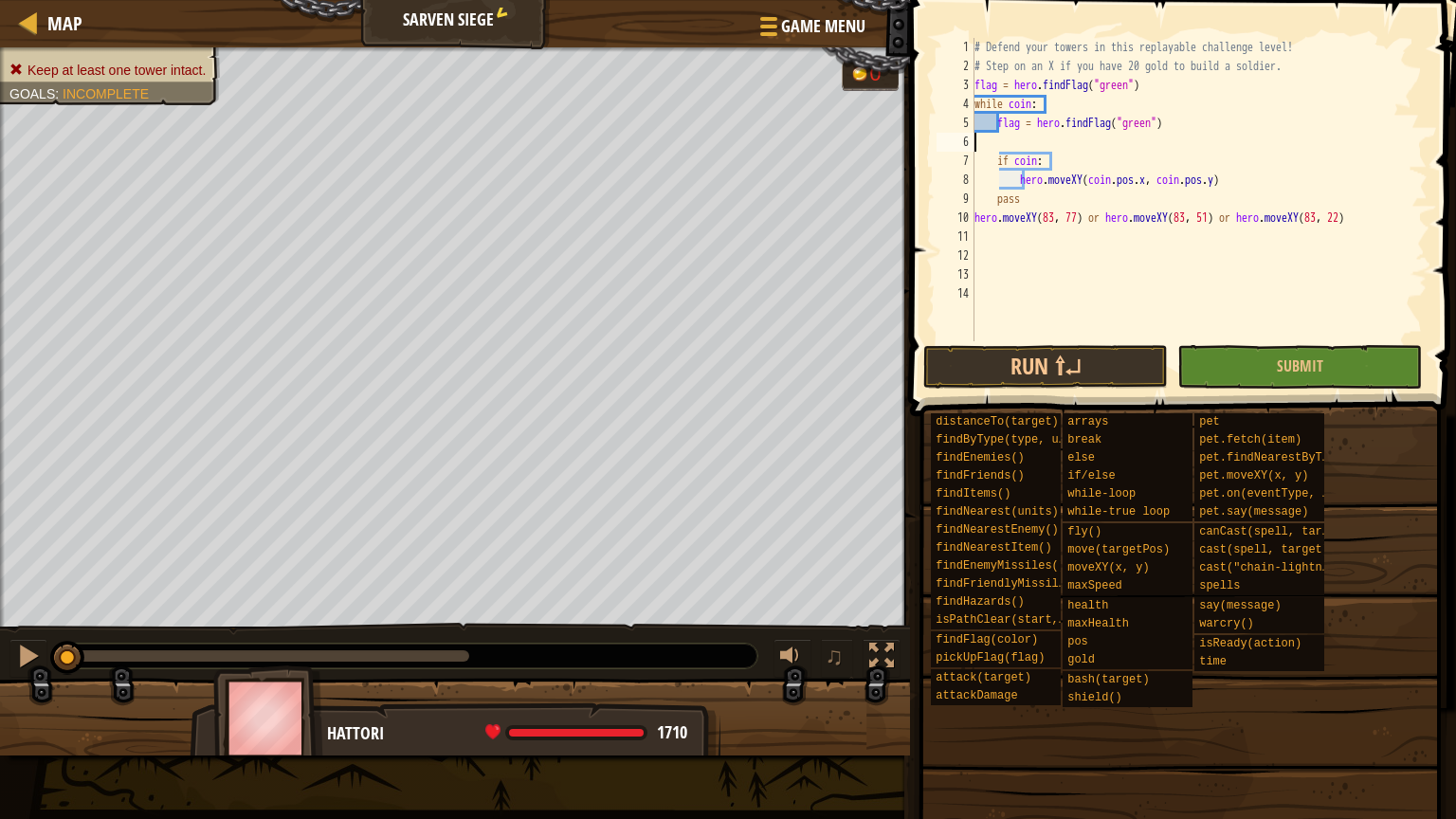 click on "# Defend your towers in this replayable challenge level! # Step on an X if you have 20 gold to build a soldier. flag = hero.findFlag("green") while coin: flag = hero.findFlag("green") if coin: hero.moveXY(coin.pos.x, coin.pos.y) pass hero.moveXY([NUMBER], [NUMBER]) or hero.moveXY([NUMBER], [NUMBER]) or hero.moveXY([NUMBER], [NUMBER])" at bounding box center [1199, 209] 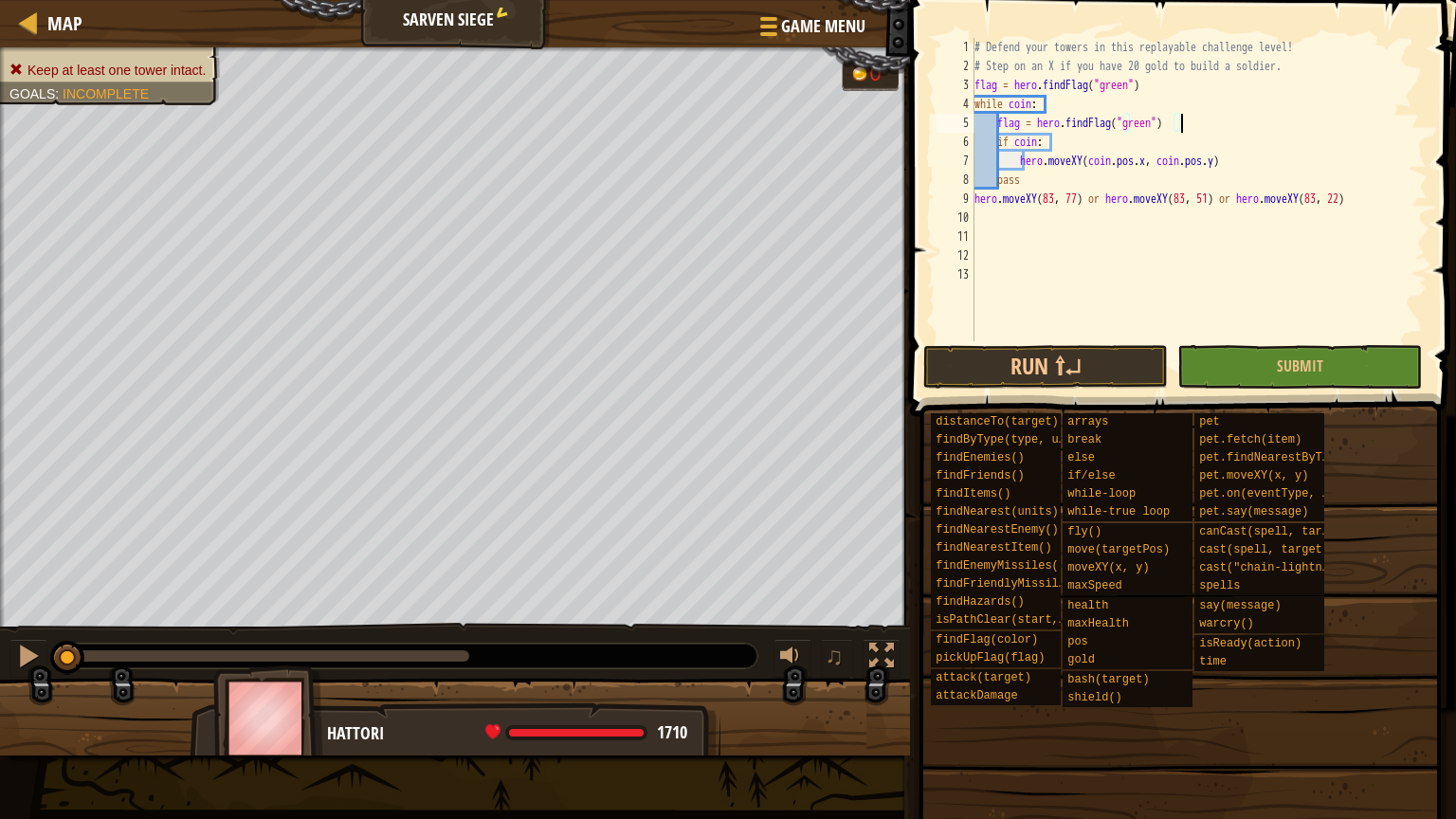 click on "# Defend your towers in this replayable challenge level! # Step on an X if you have 20 gold to build a soldier. flag = hero.findFlag("green") while coin: flag = hero.findFlag("green") if coin: hero.moveXY(coin.pos.x, coin.pos.y) pass hero.moveXY([NUMBER], [NUMBER]) or hero.moveXY([NUMBER], [NUMBER]) or hero.moveXY([NUMBER], [NUMBER])" at bounding box center [1199, 209] 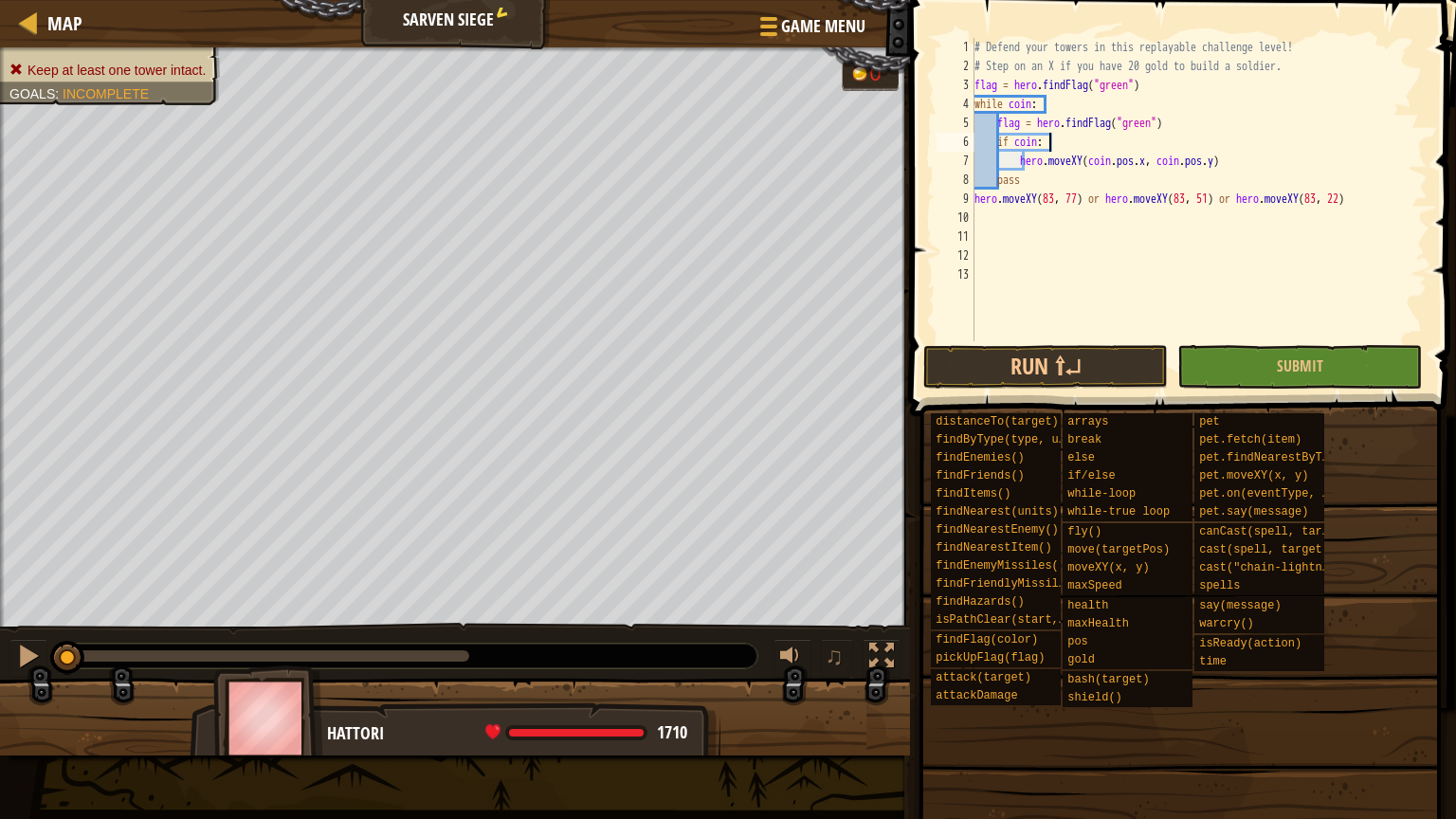 click on "# Defend your towers in this replayable challenge level! # Step on an X if you have 20 gold to build a soldier. flag = hero.findFlag("green") while coin: flag = hero.findFlag("green") if coin: hero.moveXY(coin.pos.x, coin.pos.y) pass hero.moveXY([NUMBER], [NUMBER]) or hero.moveXY([NUMBER], [NUMBER]) or hero.moveXY([NUMBER], [NUMBER])" at bounding box center (1199, 209) 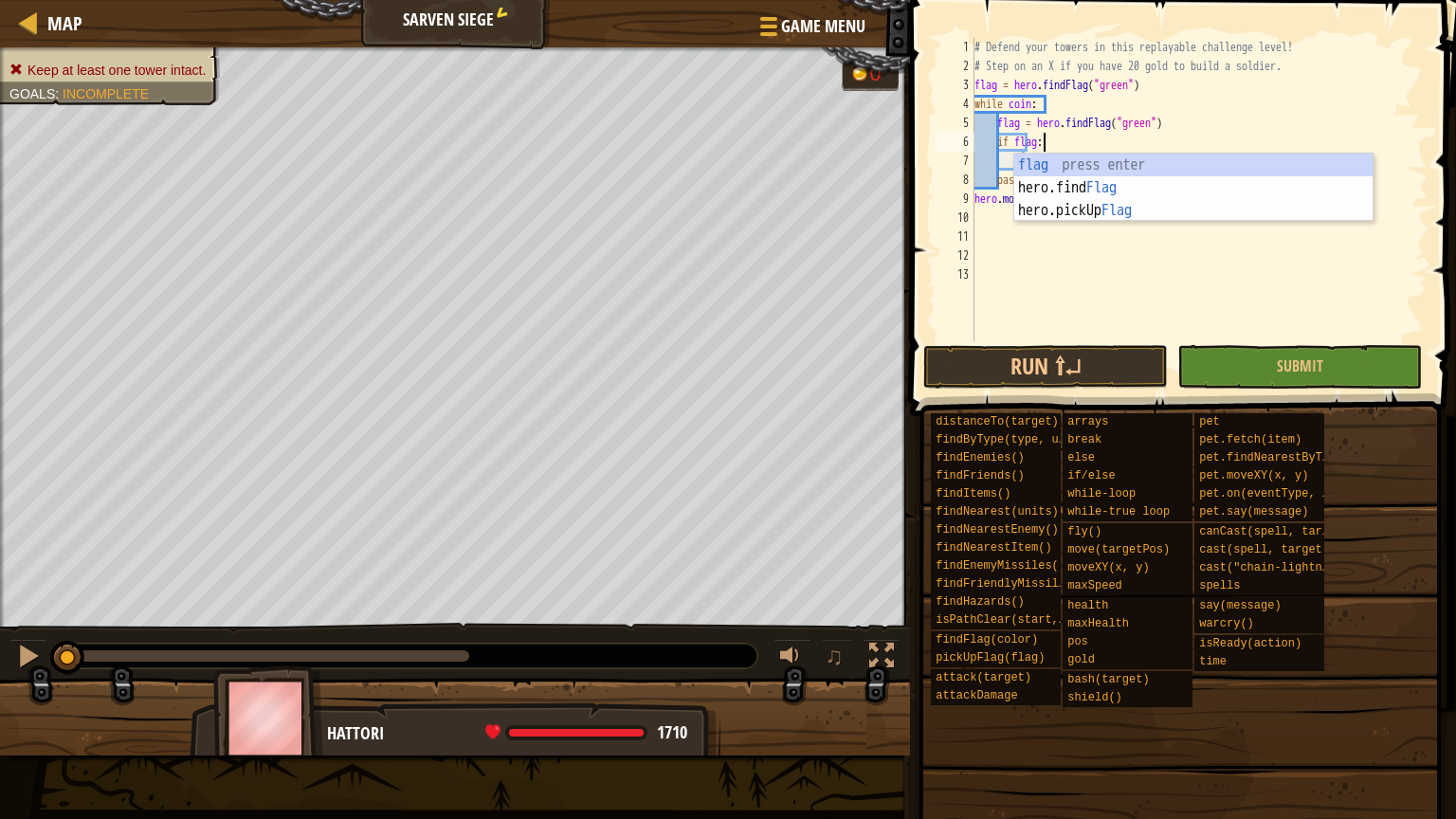 scroll, scrollTop: 9, scrollLeft: 5, axis: both 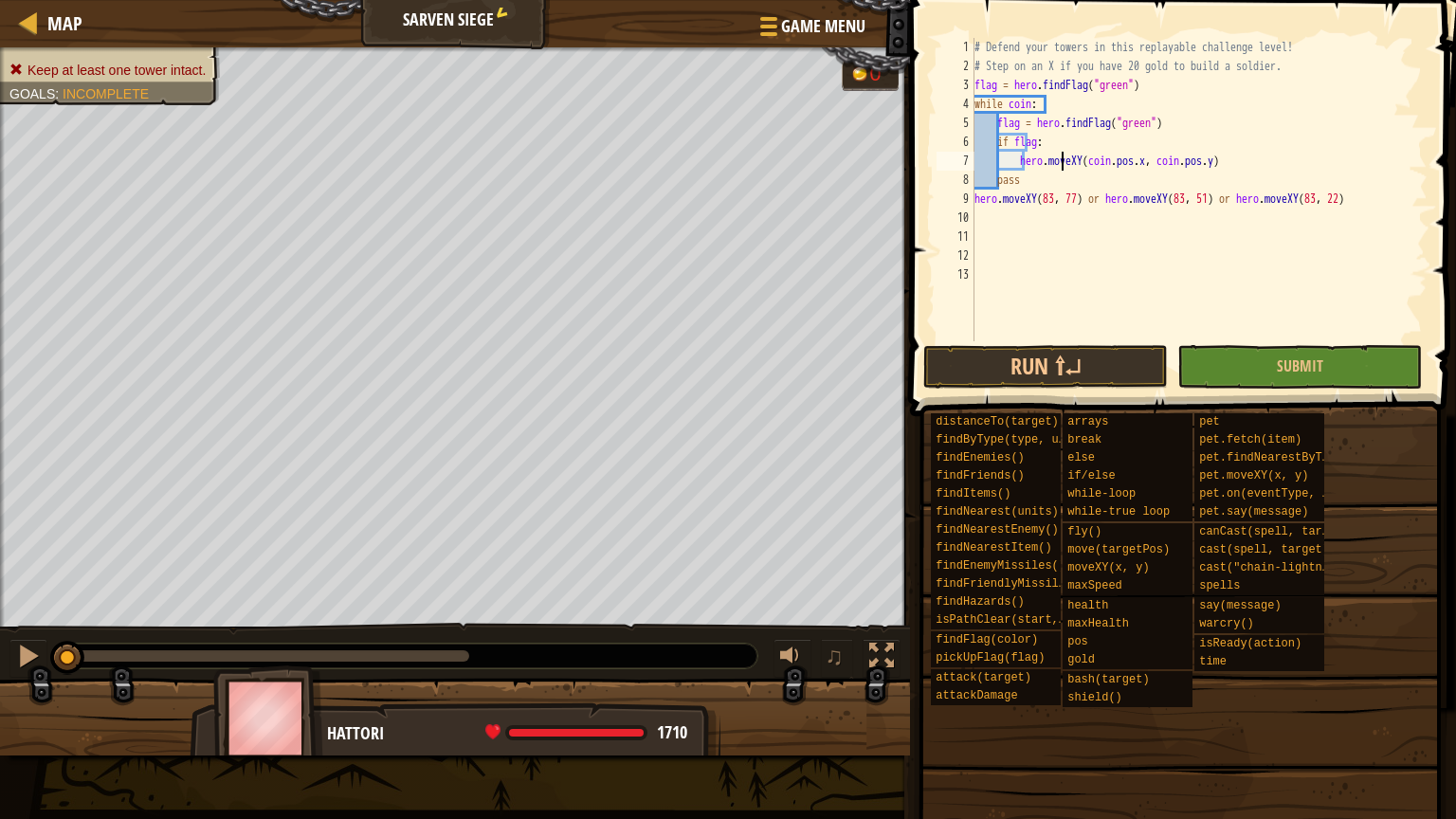 click on "# Defend your towers in this replayable challenge level! # Step on an X if you have 20 gold to build a soldier. flag = hero.findFlag("green") while coin: flag = hero.findFlag("green") if flag: hero.moveXY(coin.pos.x, coin.pos.y) pass hero.moveXY([NUMBER], [NUMBER]) or hero.moveXY([NUMBER], [NUMBER]) or hero.moveXY([NUMBER], [NUMBER])" at bounding box center (1199, 209) 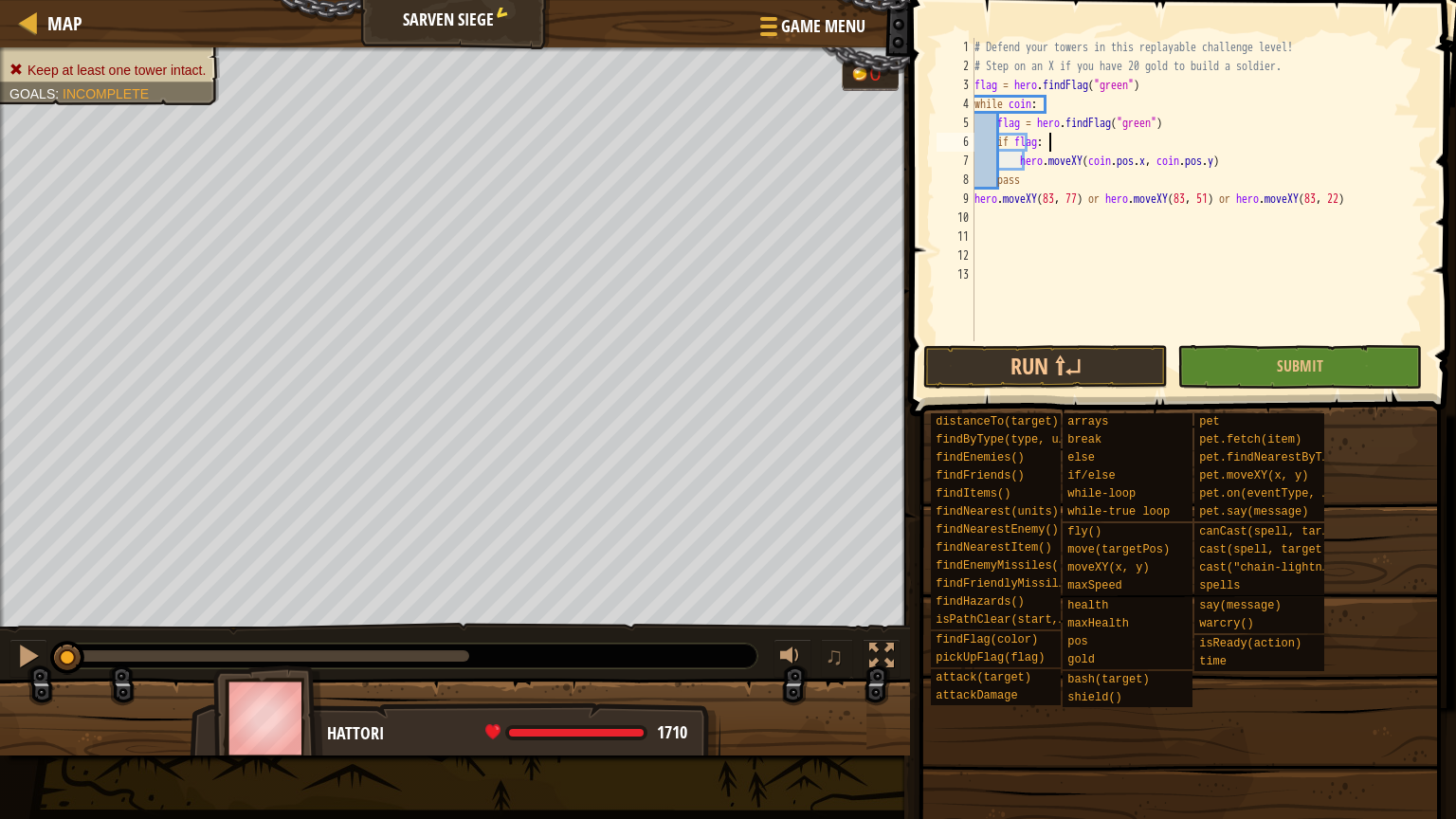click on "# Defend your towers in this replayable challenge level! # Step on an X if you have 20 gold to build a soldier. flag = hero.findFlag("green") while coin: flag = hero.findFlag("green") if flag: hero.moveXY(coin.pos.x, coin.pos.y) pass hero.moveXY([NUMBER], [NUMBER]) or hero.moveXY([NUMBER], [NUMBER]) or hero.moveXY([NUMBER], [NUMBER])" at bounding box center (1199, 209) 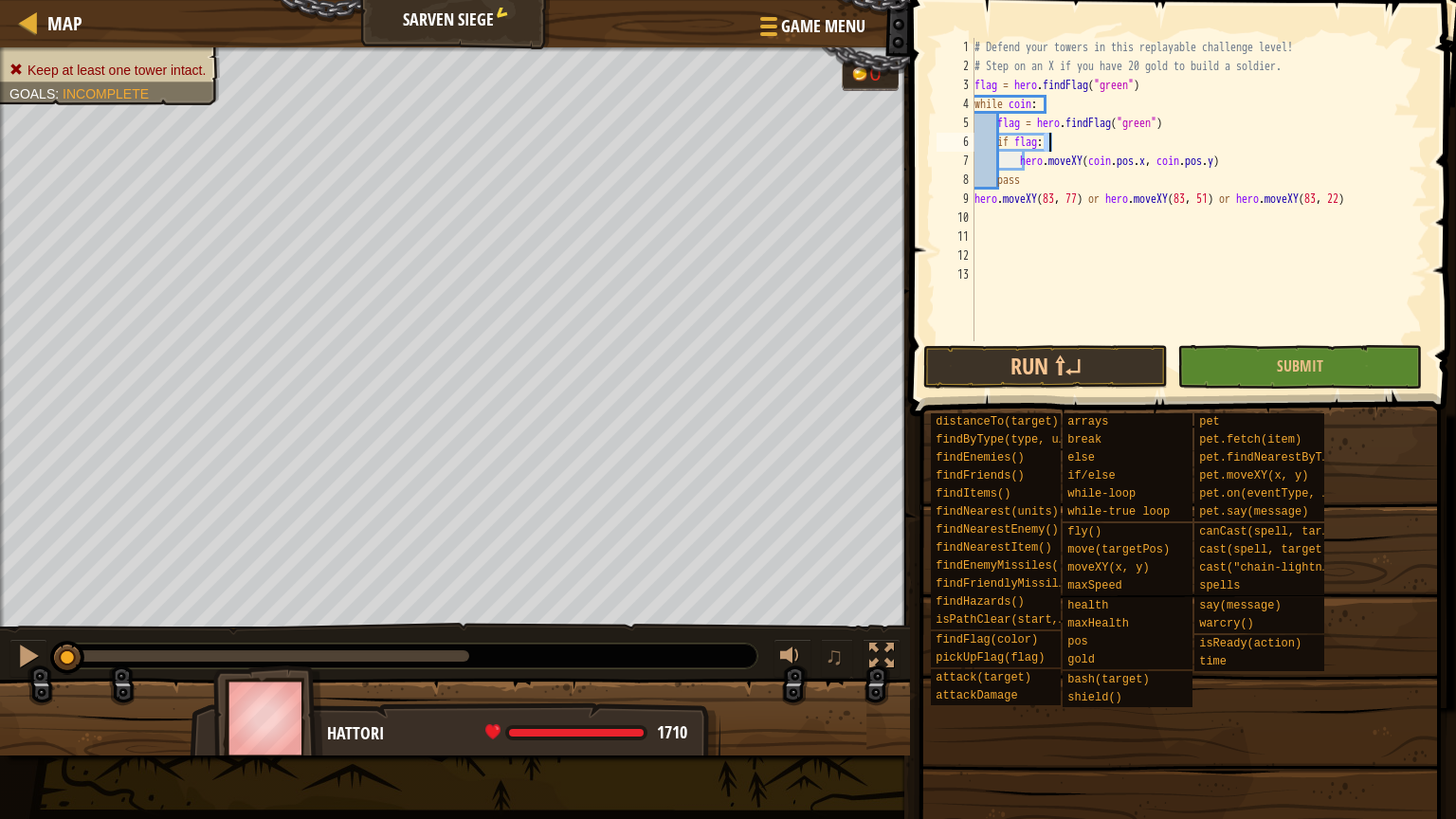 click on "# Defend your towers in this replayable challenge level! # Step on an X if you have 20 gold to build a soldier. flag = hero.findFlag("green") while coin: flag = hero.findFlag("green") if flag: hero.moveXY(coin.pos.x, coin.pos.y) pass hero.moveXY([NUMBER], [NUMBER]) or hero.moveXY([NUMBER], [NUMBER]) or hero.moveXY([NUMBER], [NUMBER])" at bounding box center [1199, 209] 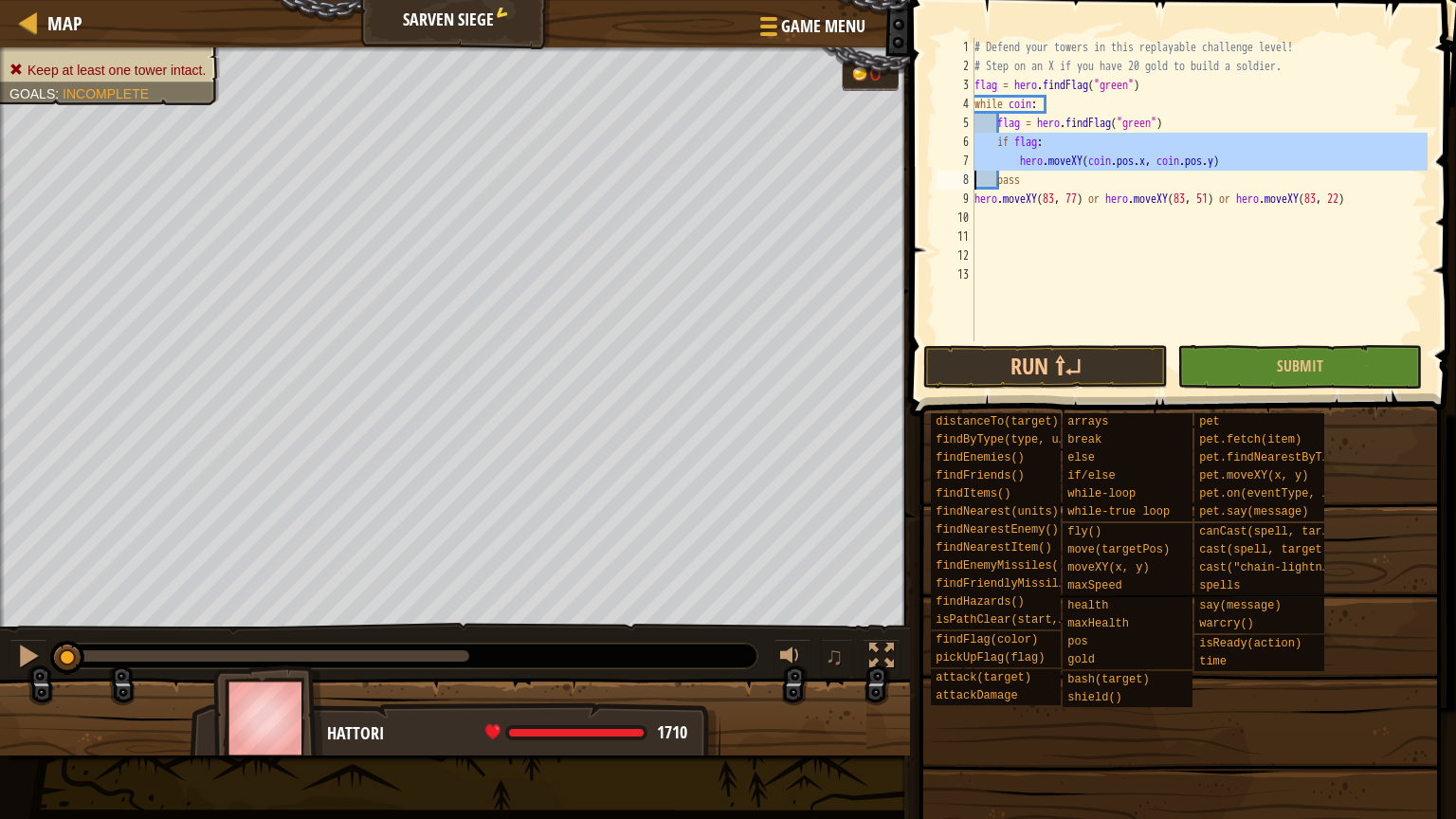 click on "# Defend your towers in this replayable challenge level! # Step on an X if you have 20 gold to build a soldier. flag = hero.findFlag("green") while coin: flag = hero.findFlag("green") if flag: hero.moveXY(coin.pos.x, coin.pos.y) pass hero.moveXY([NUMBER], [NUMBER]) or hero.moveXY([NUMBER], [NUMBER]) or hero.moveXY([NUMBER], [NUMBER])" at bounding box center [1199, 209] 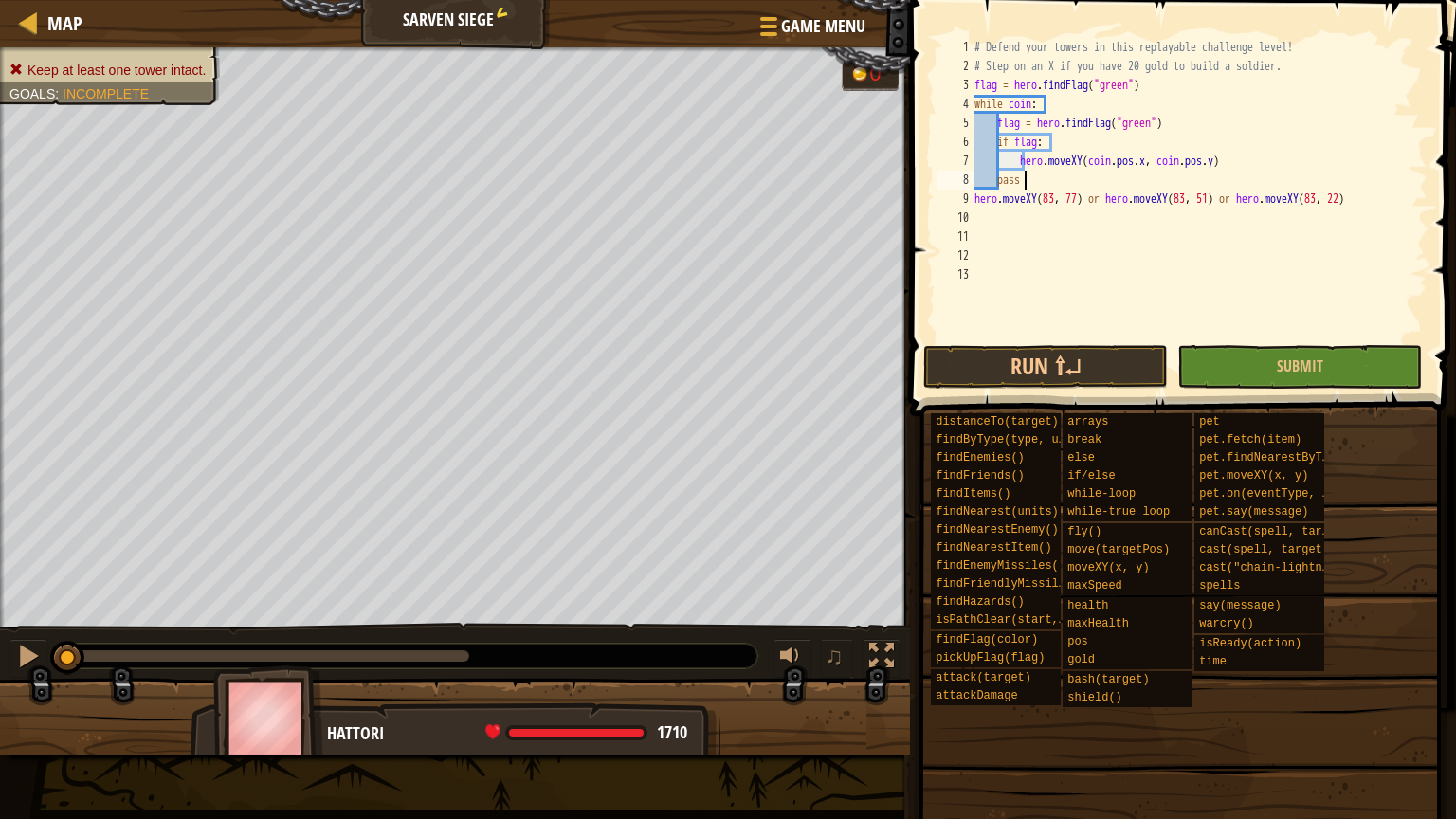 scroll, scrollTop: 9, scrollLeft: 3, axis: both 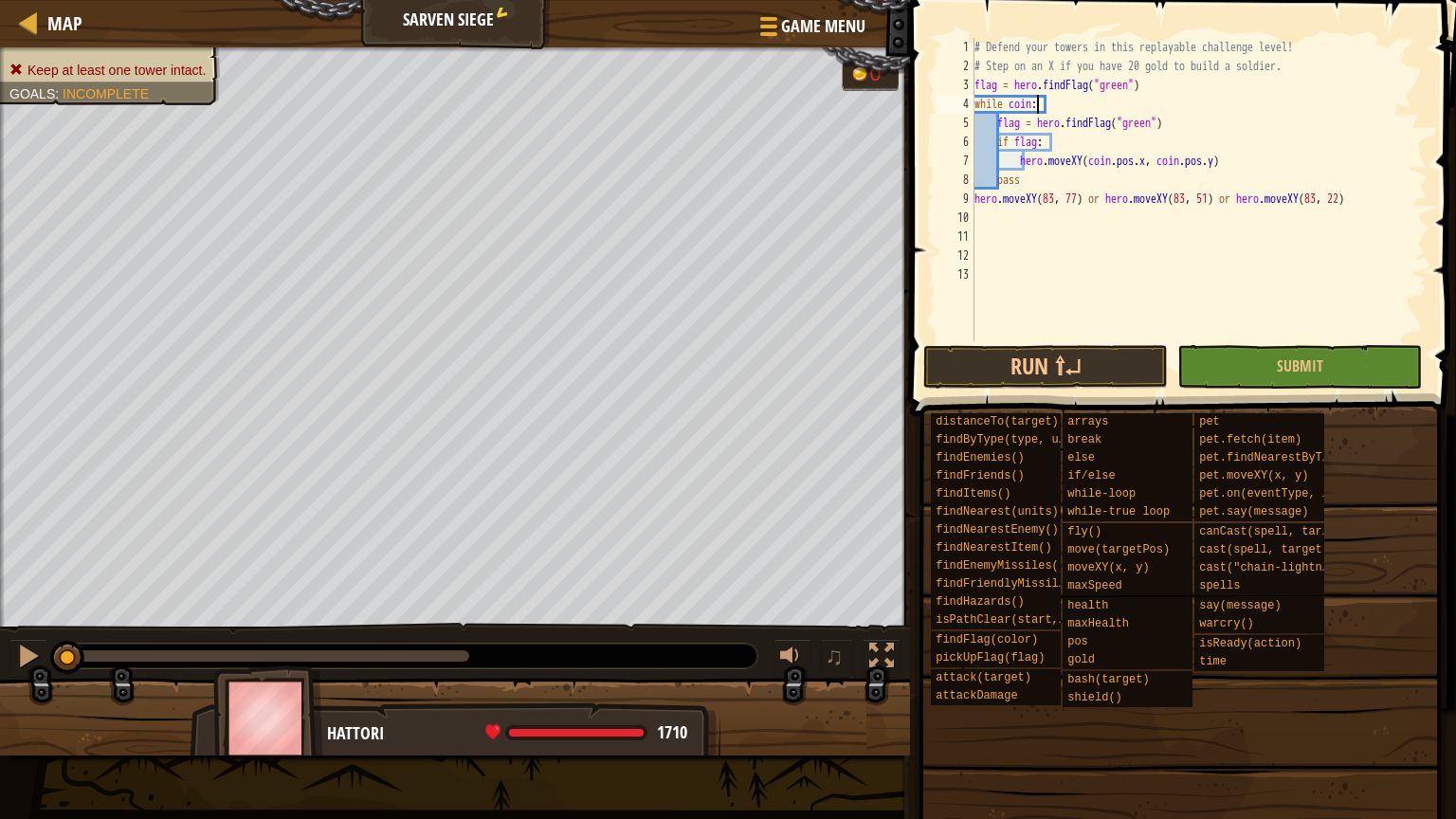 drag, startPoint x: 1035, startPoint y: 106, endPoint x: 1075, endPoint y: 83, distance: 46.141088 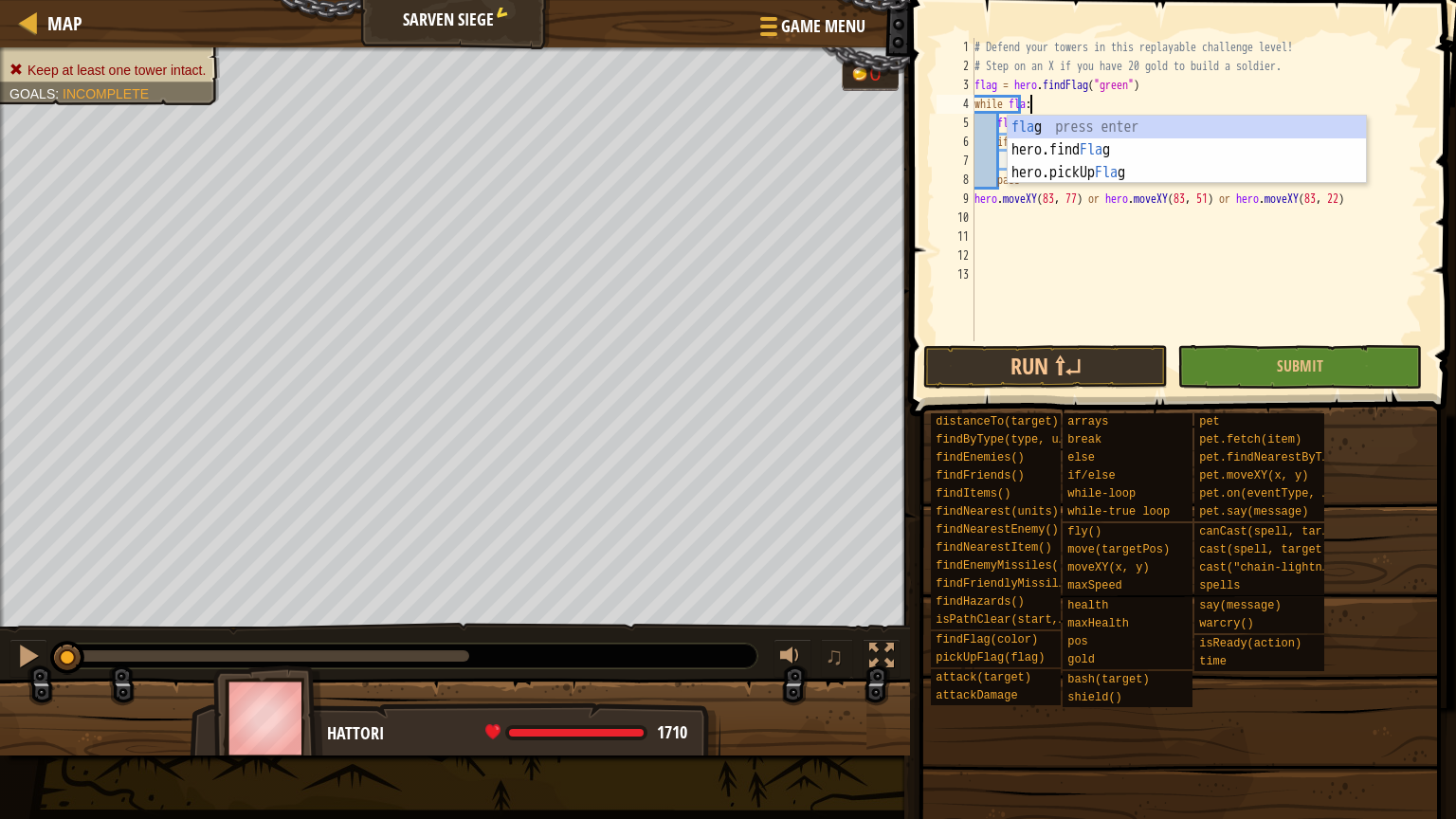 scroll, scrollTop: 9, scrollLeft: 4, axis: both 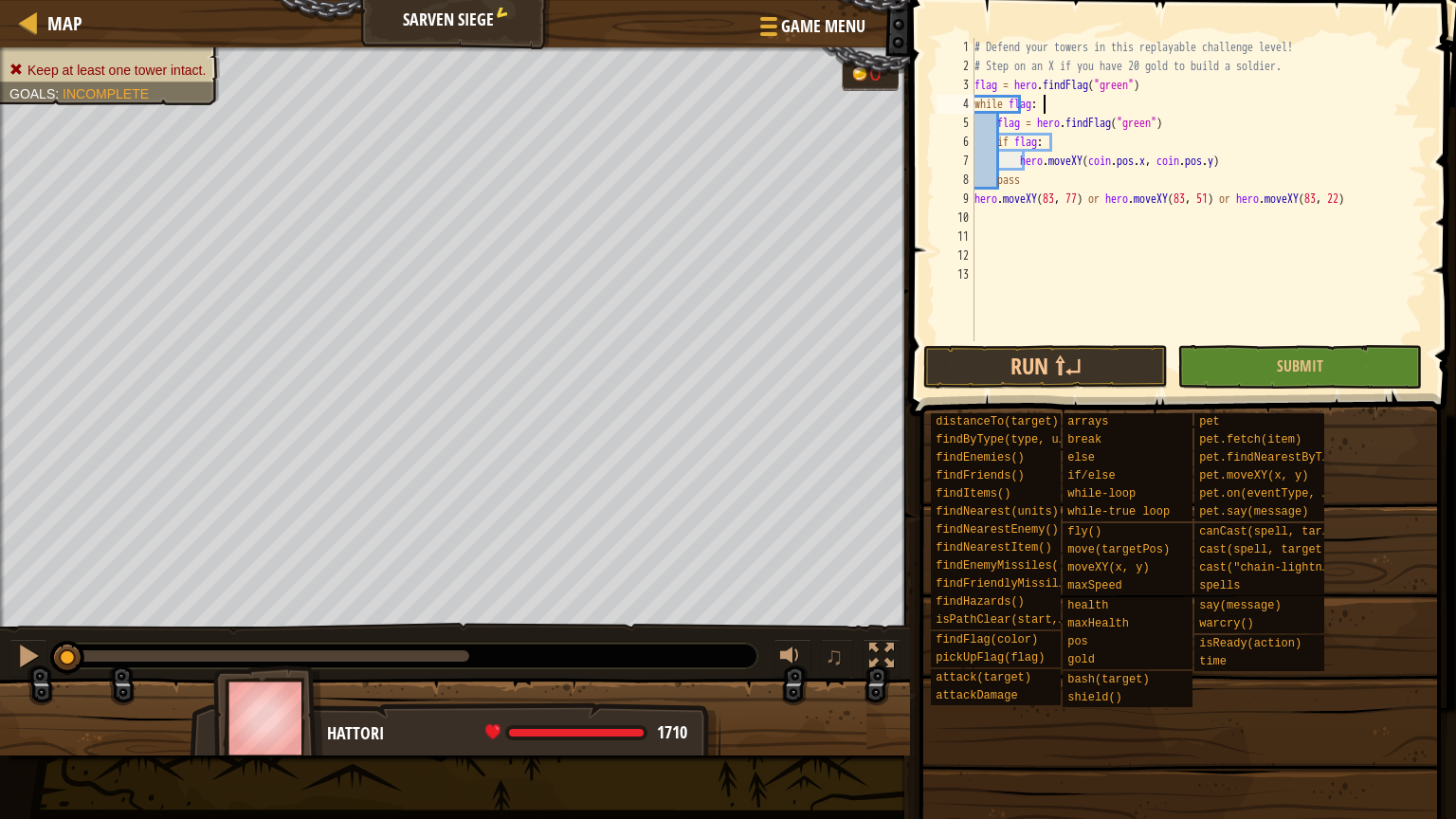 click on "# Defend your towers in this replayable challenge level! # Step on an X if you have 20 gold to build a soldier. flag = hero.findFlag("green") while flag: flag = hero.findFlag("green") if flag: hero.moveXY(coin.pos.x, coin.pos.y) pass hero.moveXY([NUMBER], [NUMBER]) or hero.moveXY([NUMBER], [NUMBER]) or hero.moveXY([NUMBER], [NUMBER])" at bounding box center [1199, 209] 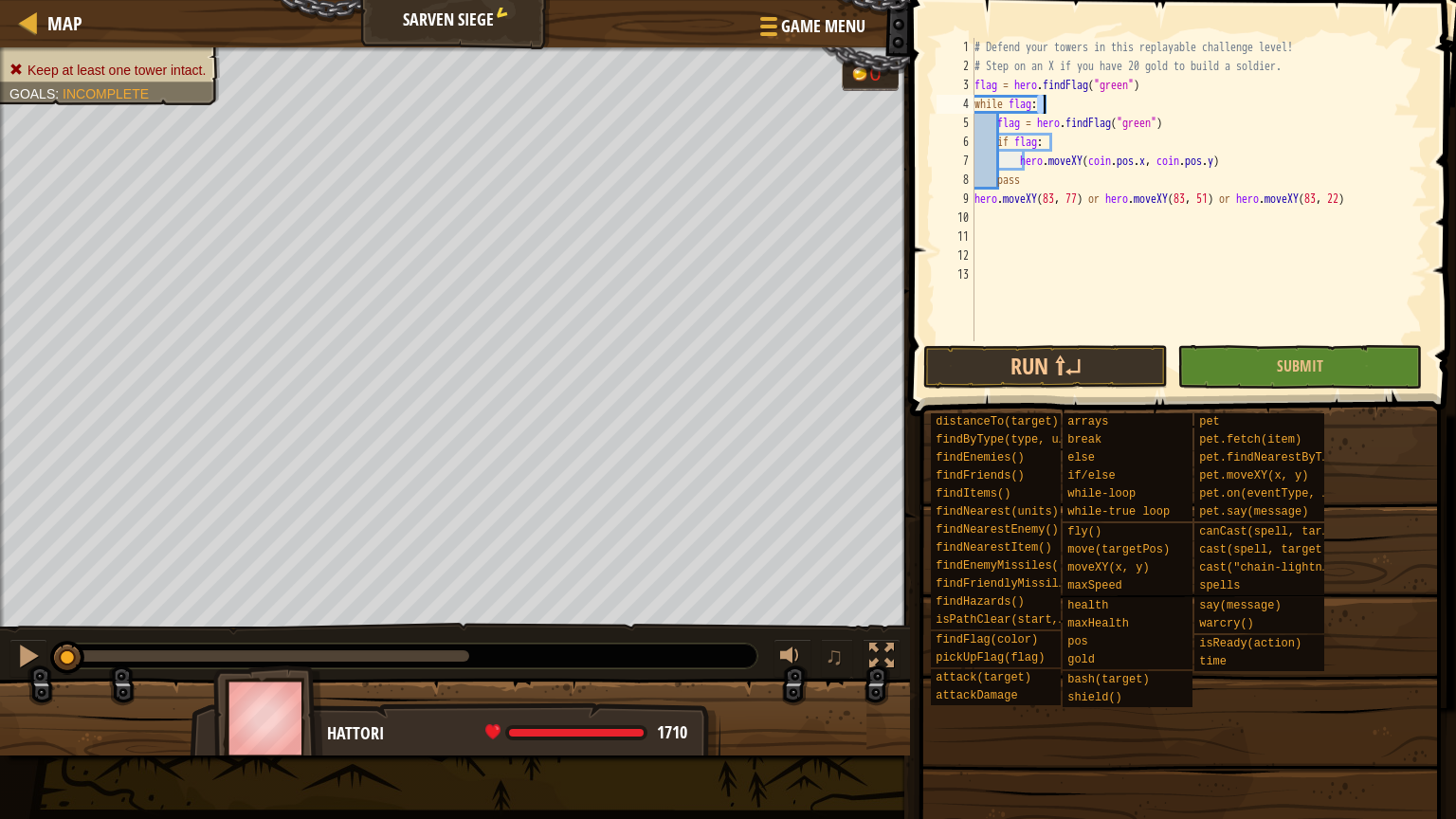 click on "# Defend your towers in this replayable challenge level! # Step on an X if you have 20 gold to build a soldier. flag = hero.findFlag("green") while flag: flag = hero.findFlag("green") if flag: hero.moveXY(coin.pos.x, coin.pos.y) pass hero.moveXY([NUMBER], [NUMBER]) or hero.moveXY([NUMBER], [NUMBER]) or hero.moveXY([NUMBER], [NUMBER])" at bounding box center [1199, 209] 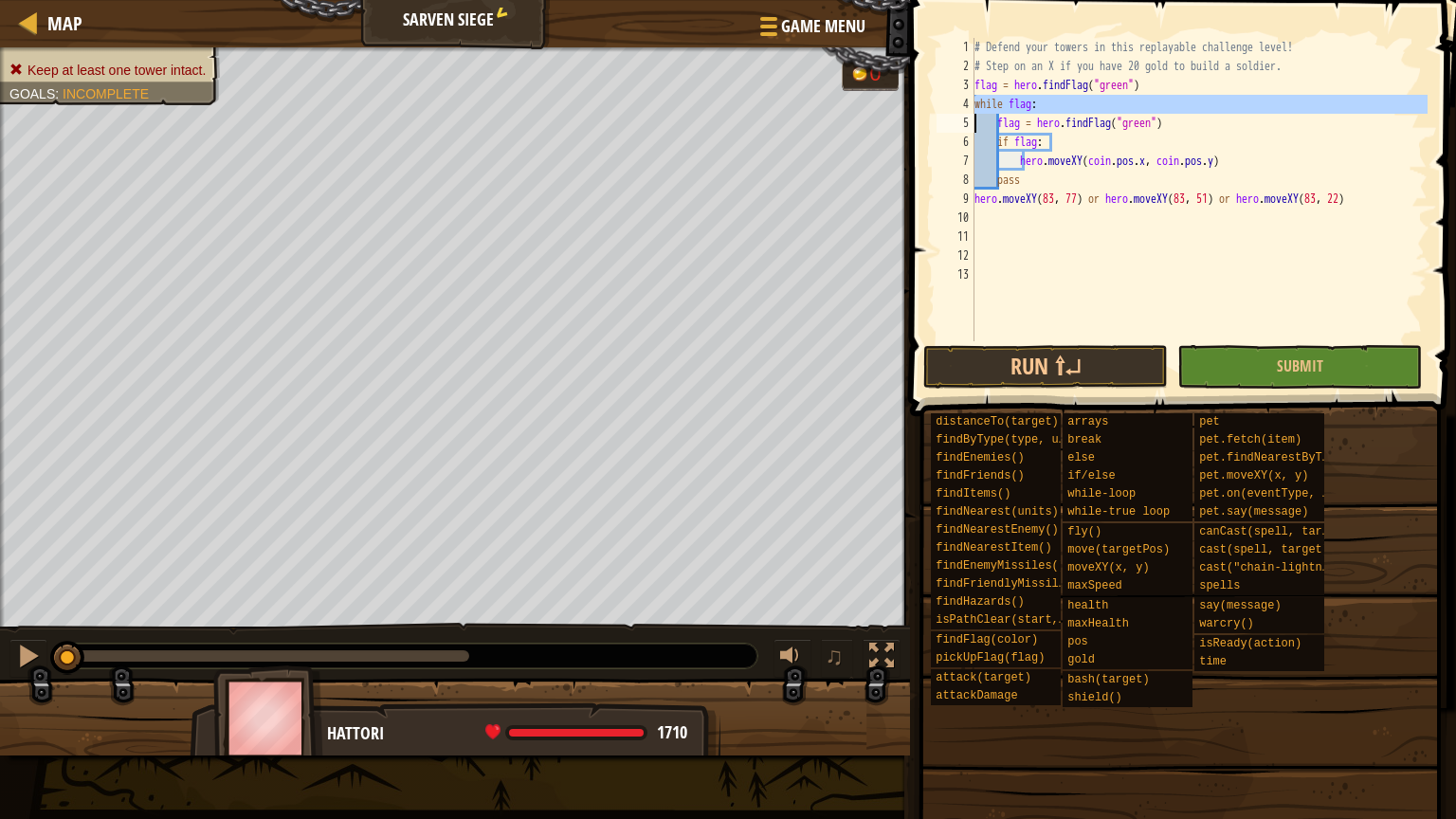 click on "# Defend your towers in this replayable challenge level! # Step on an X if you have 20 gold to build a soldier. flag = hero.findFlag("green") while flag: flag = hero.findFlag("green") if flag: hero.moveXY(coin.pos.x, coin.pos.y) pass hero.moveXY([NUMBER], [NUMBER]) or hero.moveXY([NUMBER], [NUMBER]) or hero.moveXY([NUMBER], [NUMBER])" at bounding box center [1199, 209] 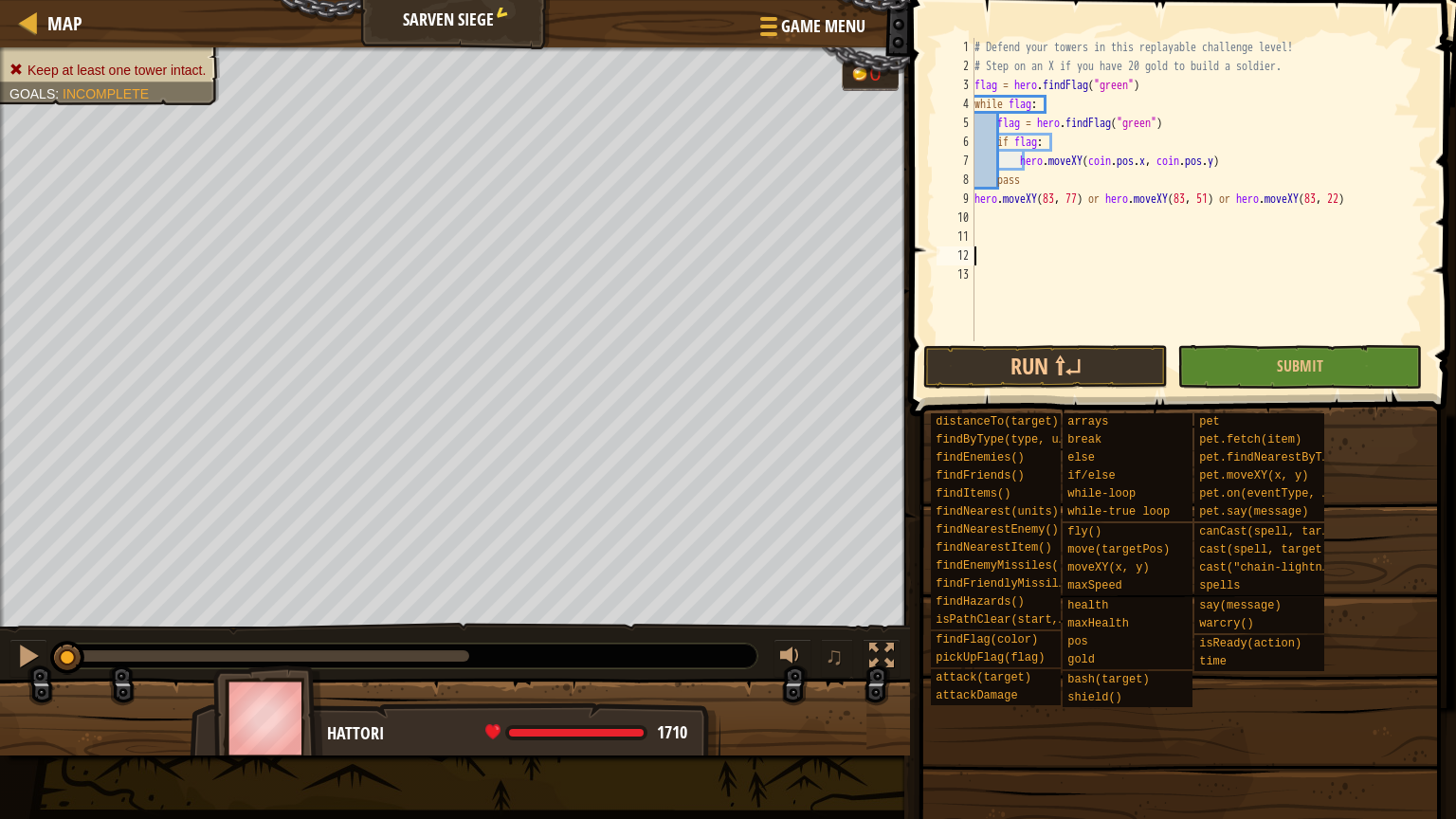 scroll, scrollTop: 9, scrollLeft: 0, axis: vertical 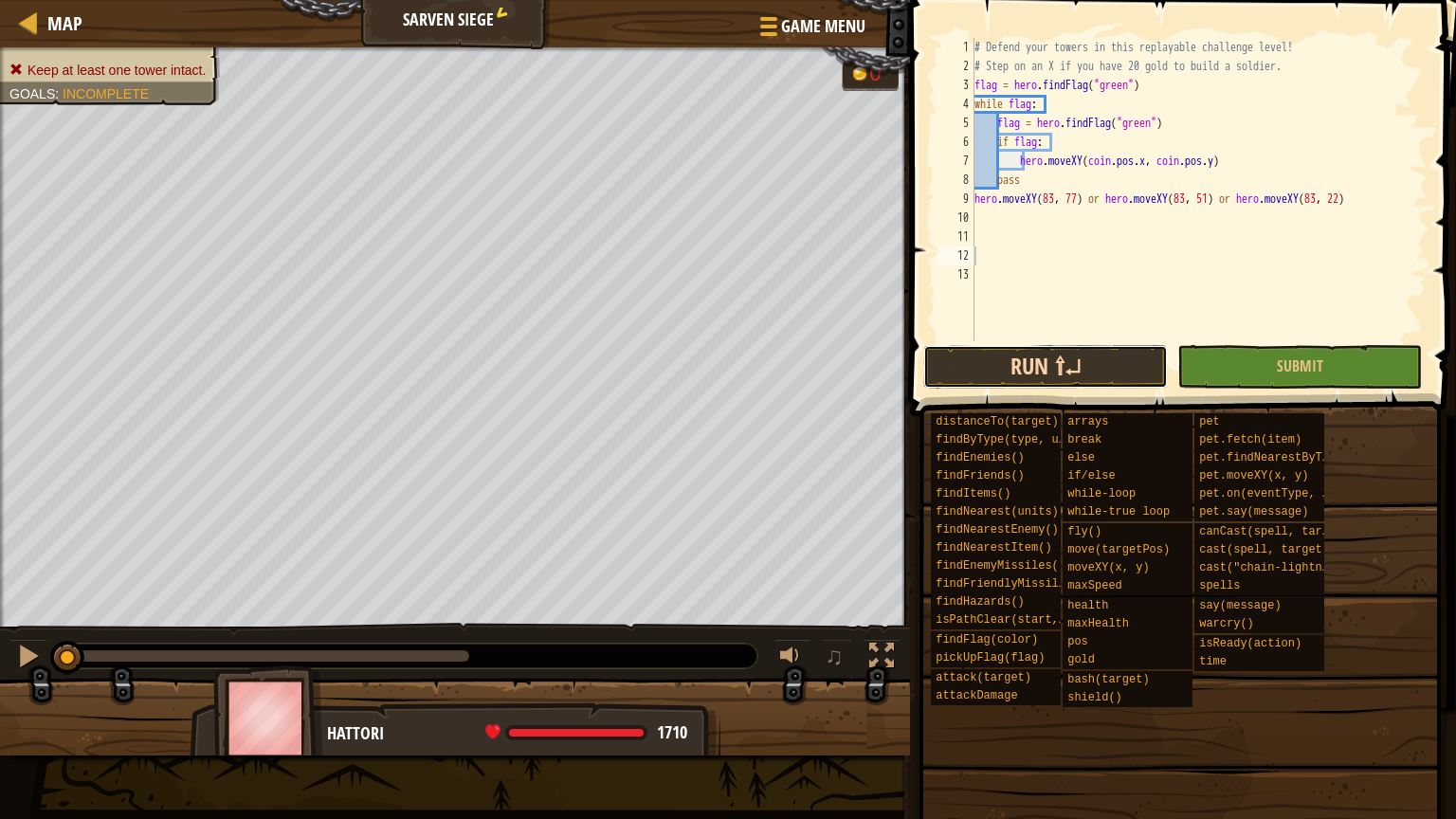 click on "Run ⇧↵" at bounding box center (1046, 367) 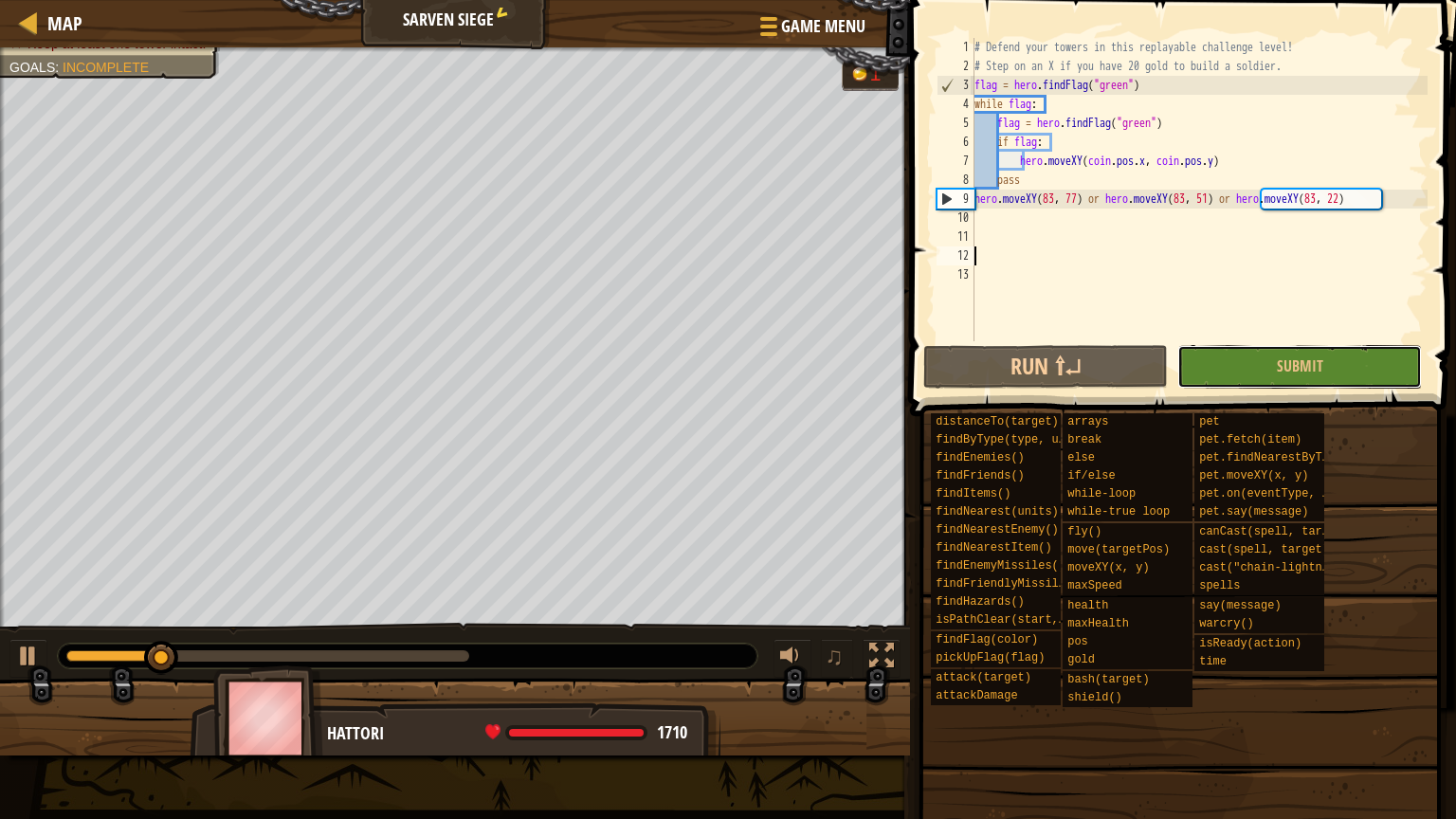 drag, startPoint x: 1319, startPoint y: 366, endPoint x: 1320, endPoint y: 379, distance: 13.038405 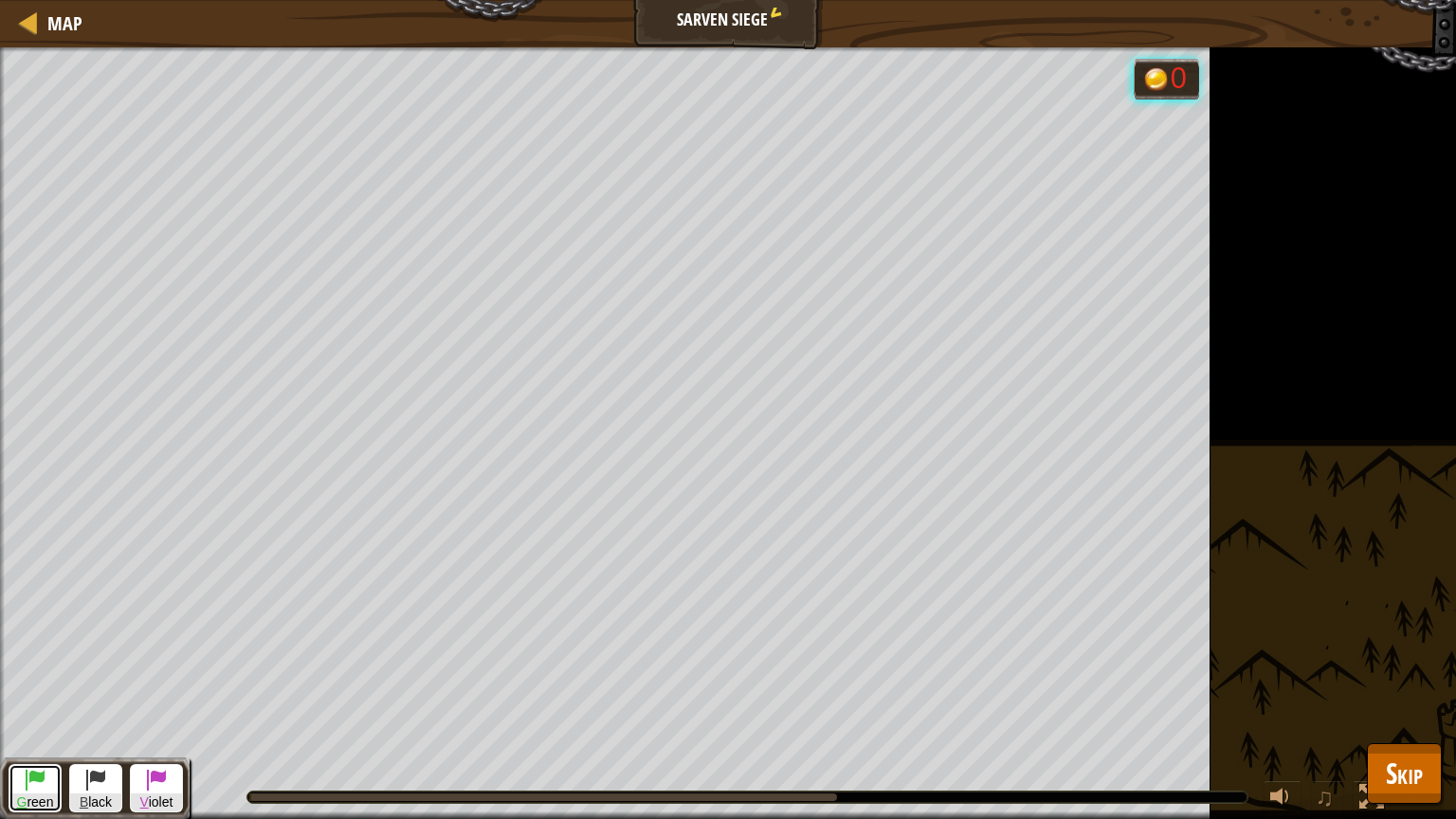 click at bounding box center [35, 779] 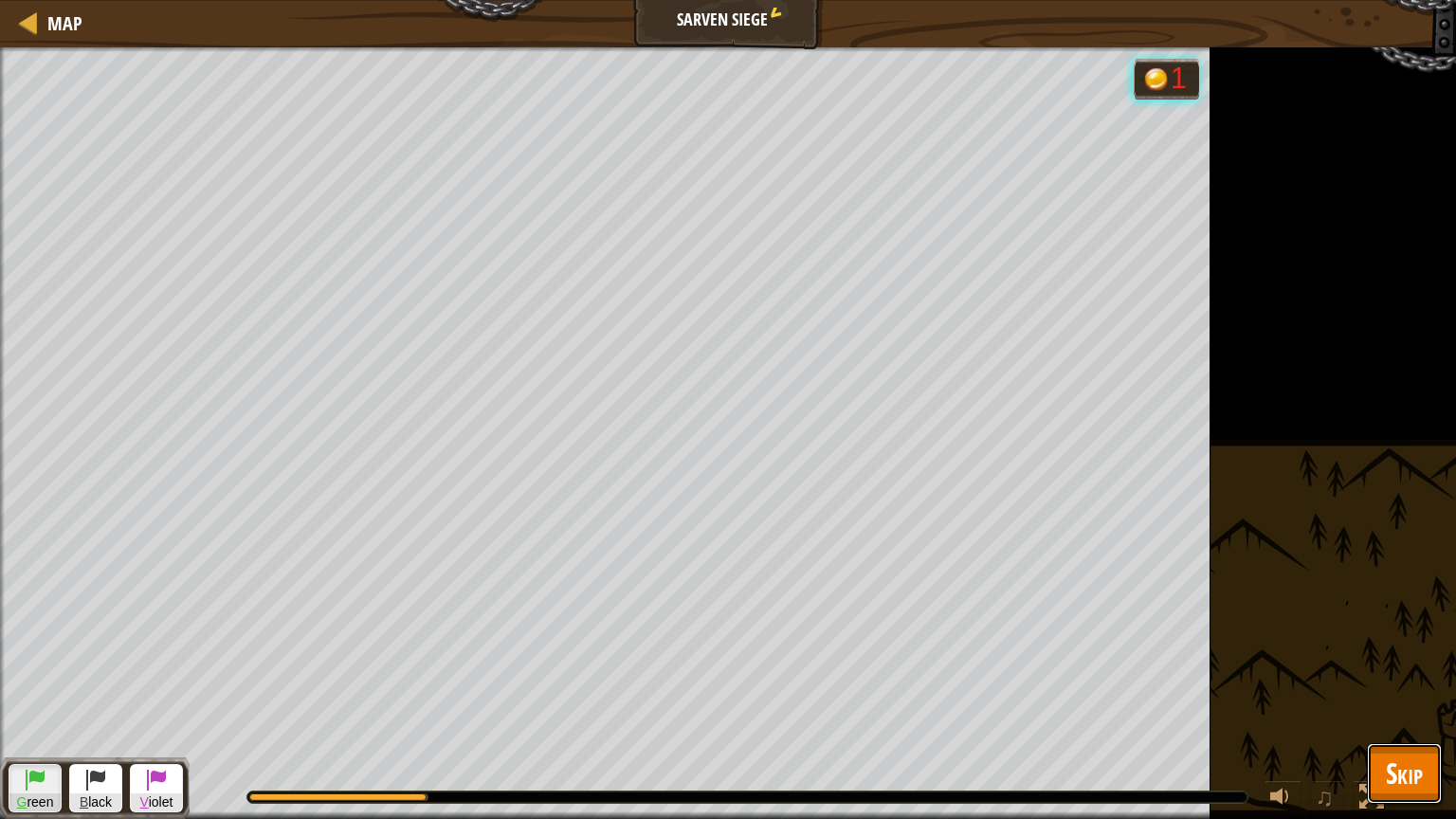 click on "Skip" at bounding box center (1404, 774) 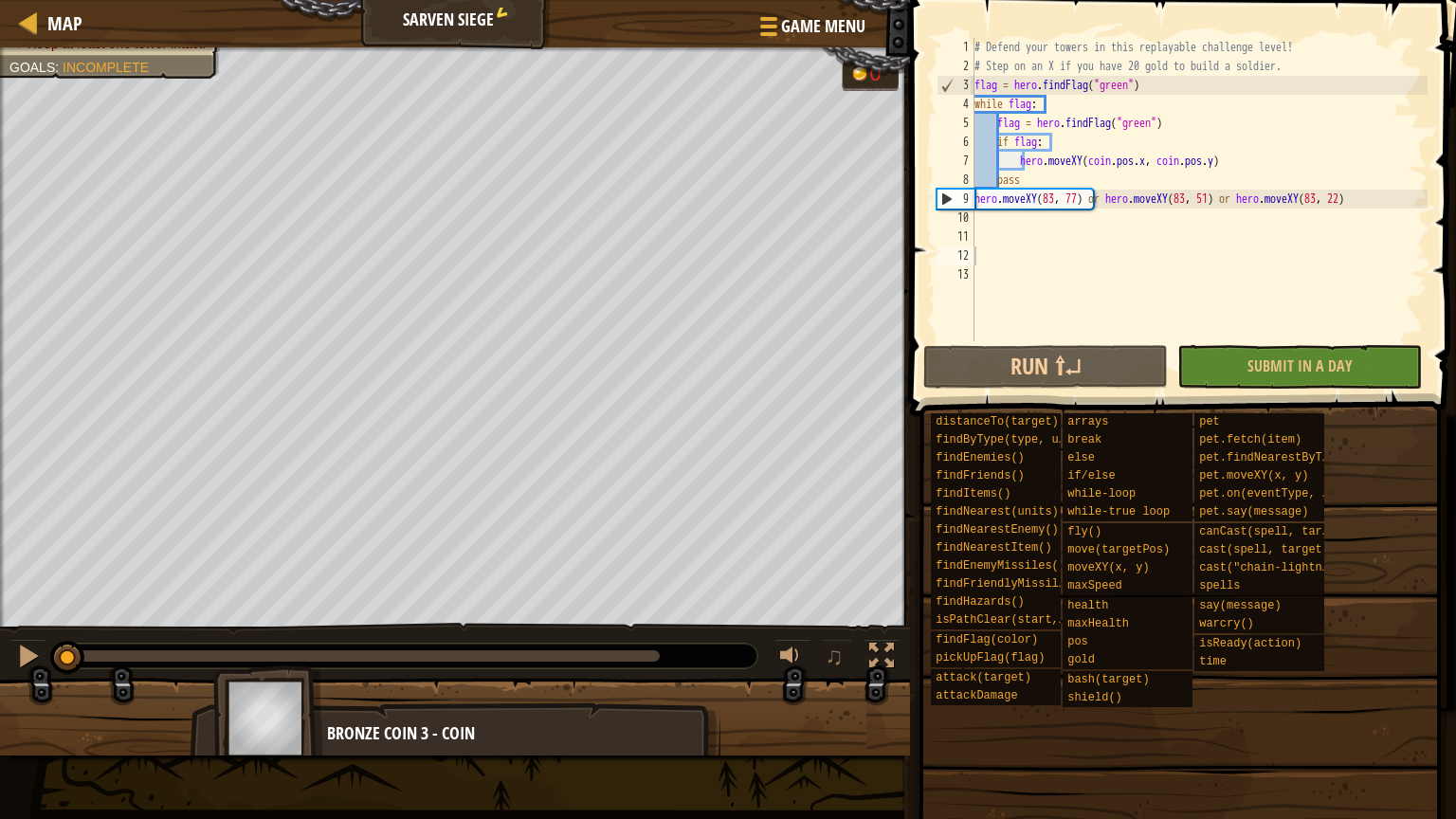 drag, startPoint x: 649, startPoint y: 646, endPoint x: 105, endPoint y: 698, distance: 546.47964 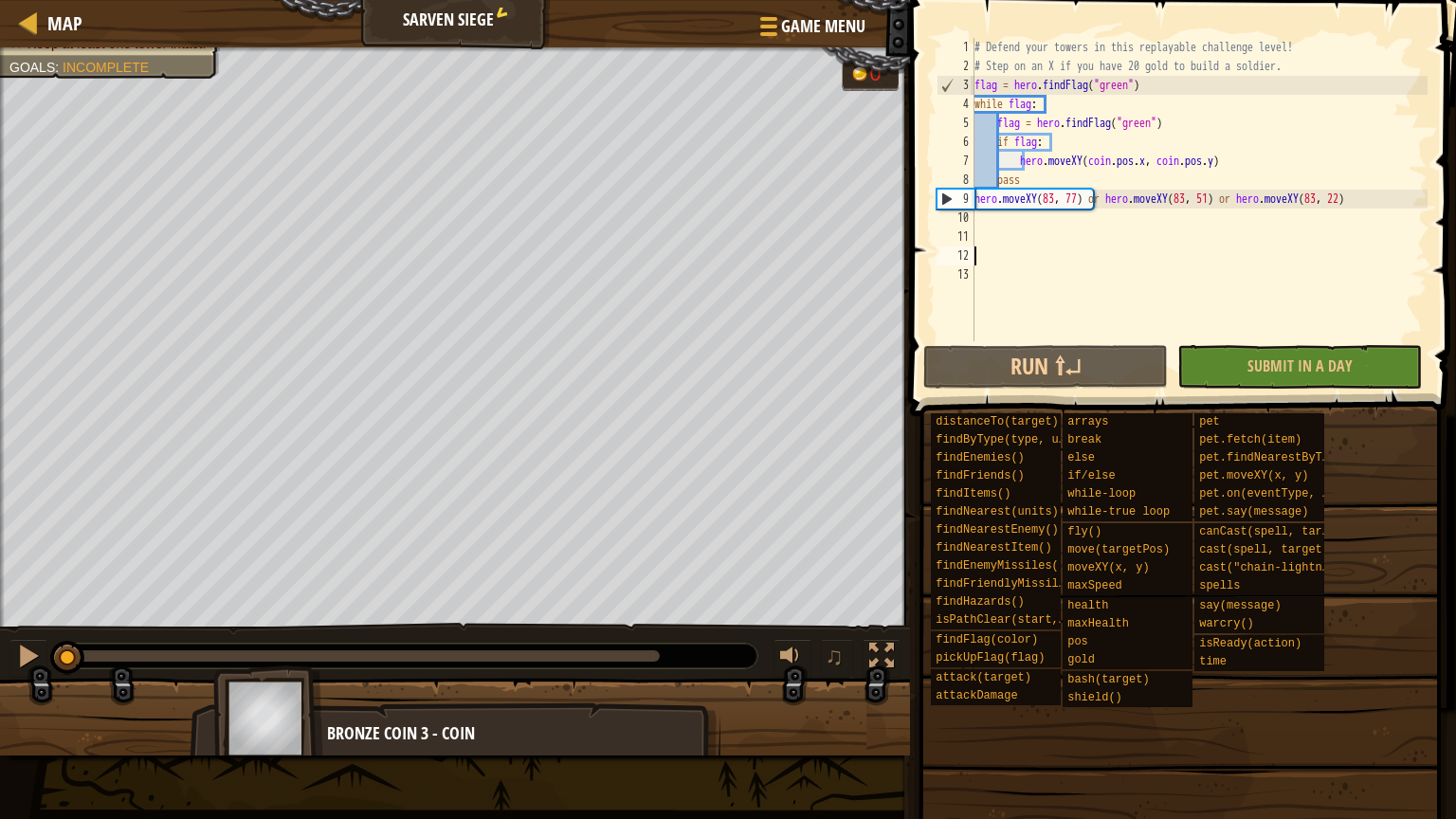 click on "9" at bounding box center [956, 199] 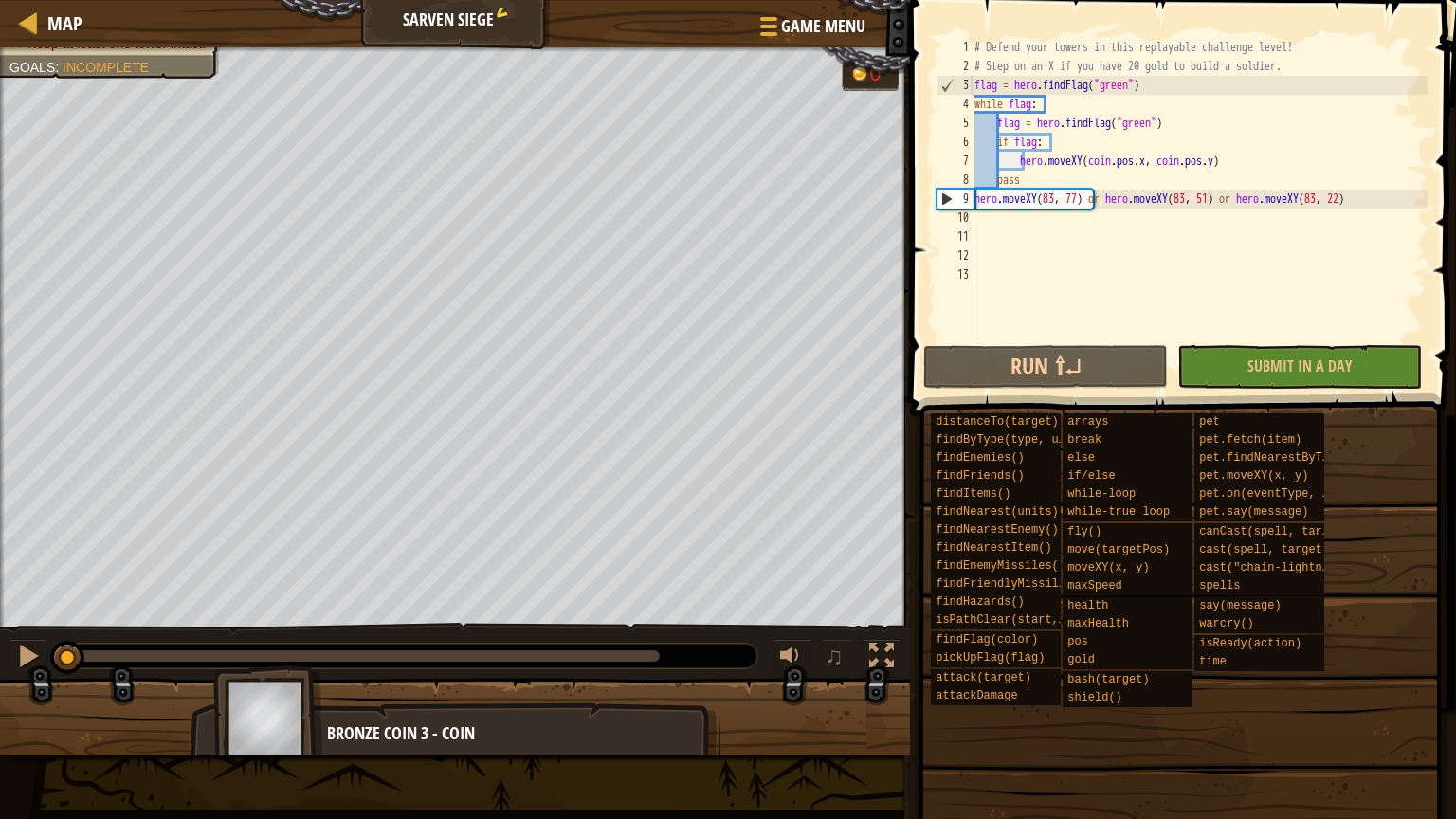 click on "# Defend your towers in this replayable challenge level! # Step on an X if you have 20 gold to build a soldier. flag = hero.findFlag("green") while flag: flag = hero.findFlag("green") if flag: hero.moveXY(coin.pos.x, coin.pos.y) pass hero.moveXY([NUMBER], [NUMBER]) or hero.moveXY([NUMBER], [NUMBER]) or hero.moveXY([NUMBER], [NUMBER])" at bounding box center [1199, 209] 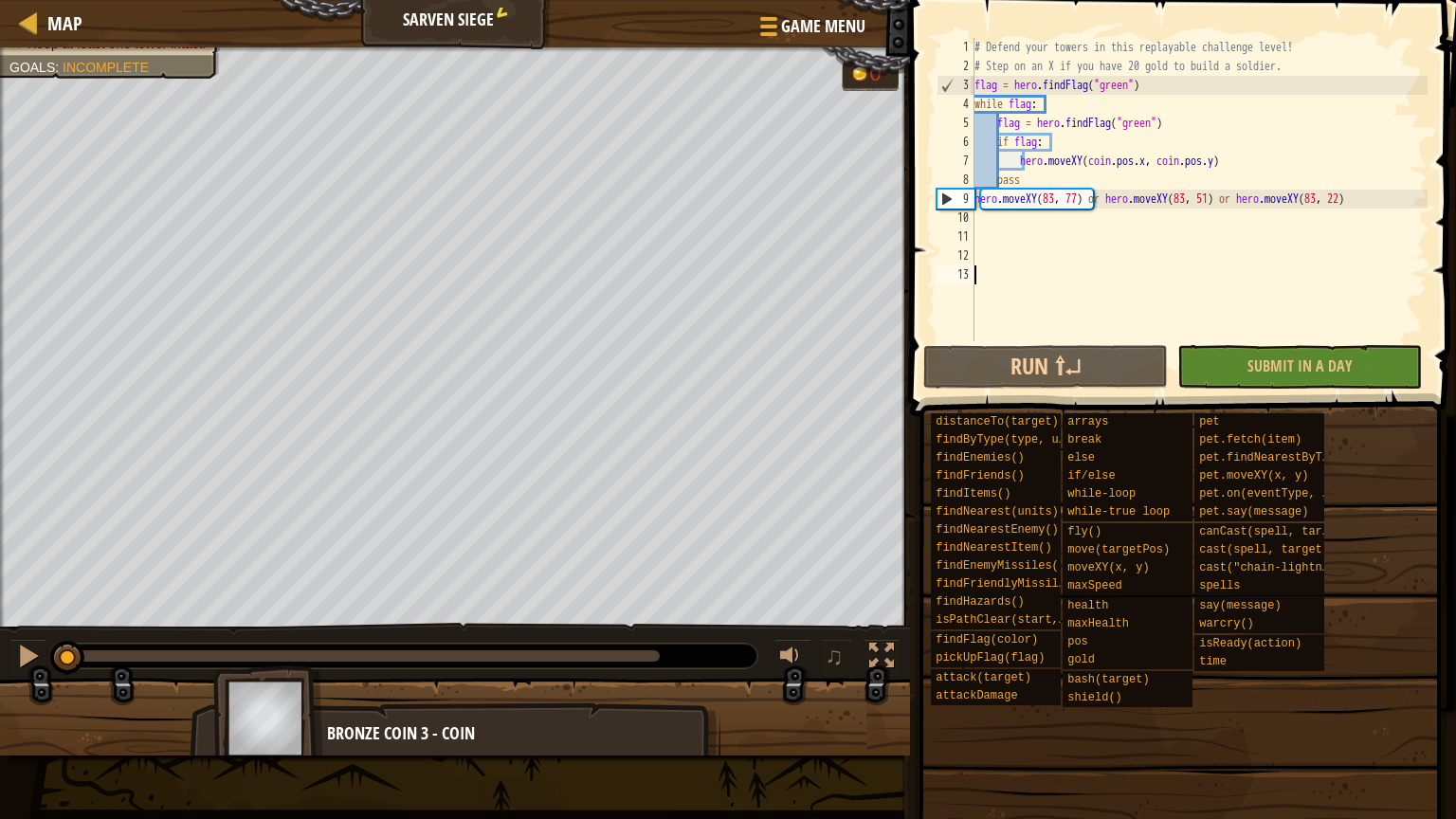 drag, startPoint x: 1372, startPoint y: 273, endPoint x: 1369, endPoint y: 262, distance: 11.401754 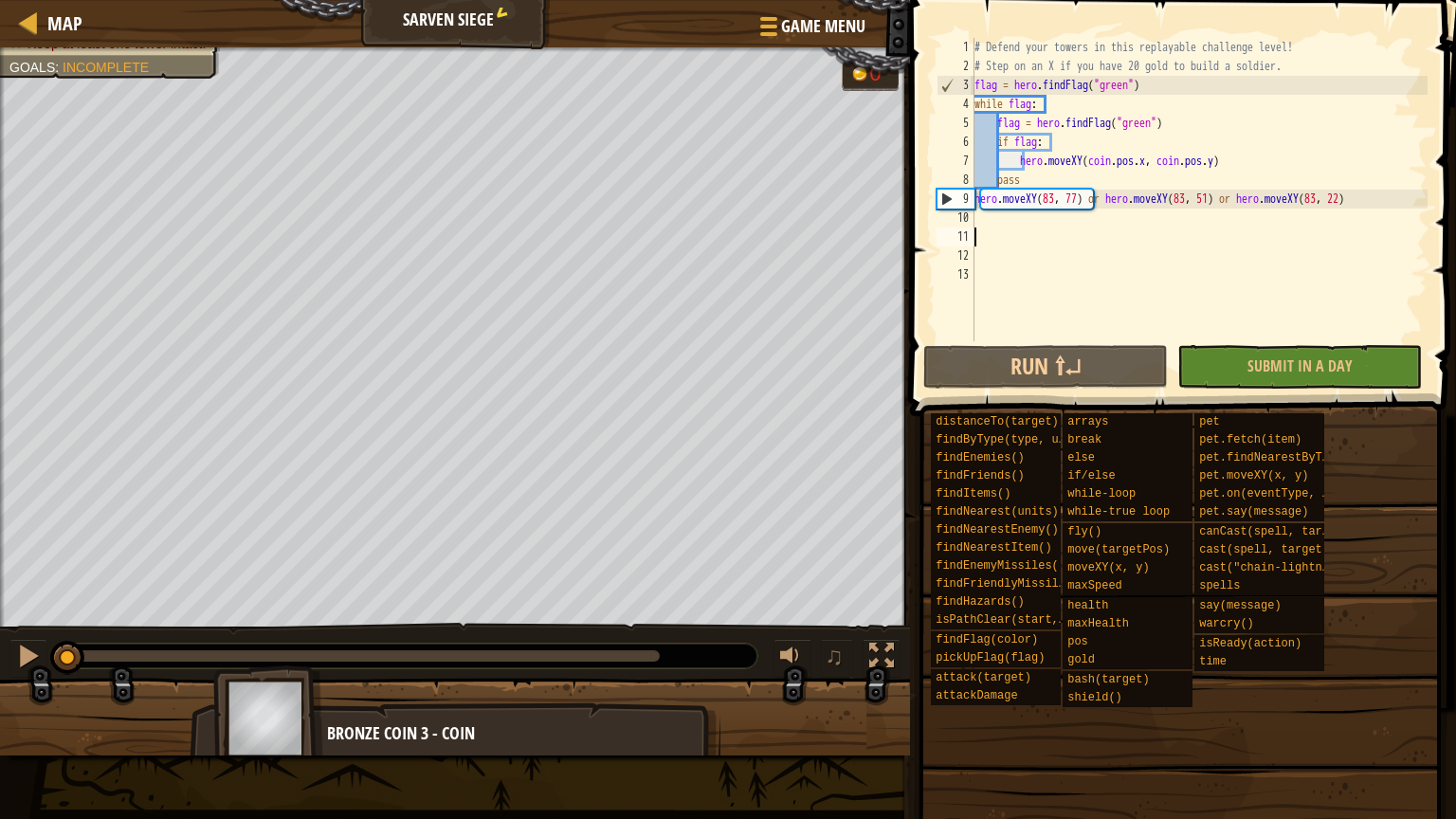 click on "# Defend your towers in this replayable challenge level! # Step on an X if you have 20 gold to build a soldier. flag = hero.findFlag("green") while flag: flag = hero.findFlag("green") if flag: hero.moveXY(coin.pos.x, coin.pos.y) pass hero.moveXY([NUMBER], [NUMBER]) or hero.moveXY([NUMBER], [NUMBER]) or hero.moveXY([NUMBER], [NUMBER])" at bounding box center [1199, 209] 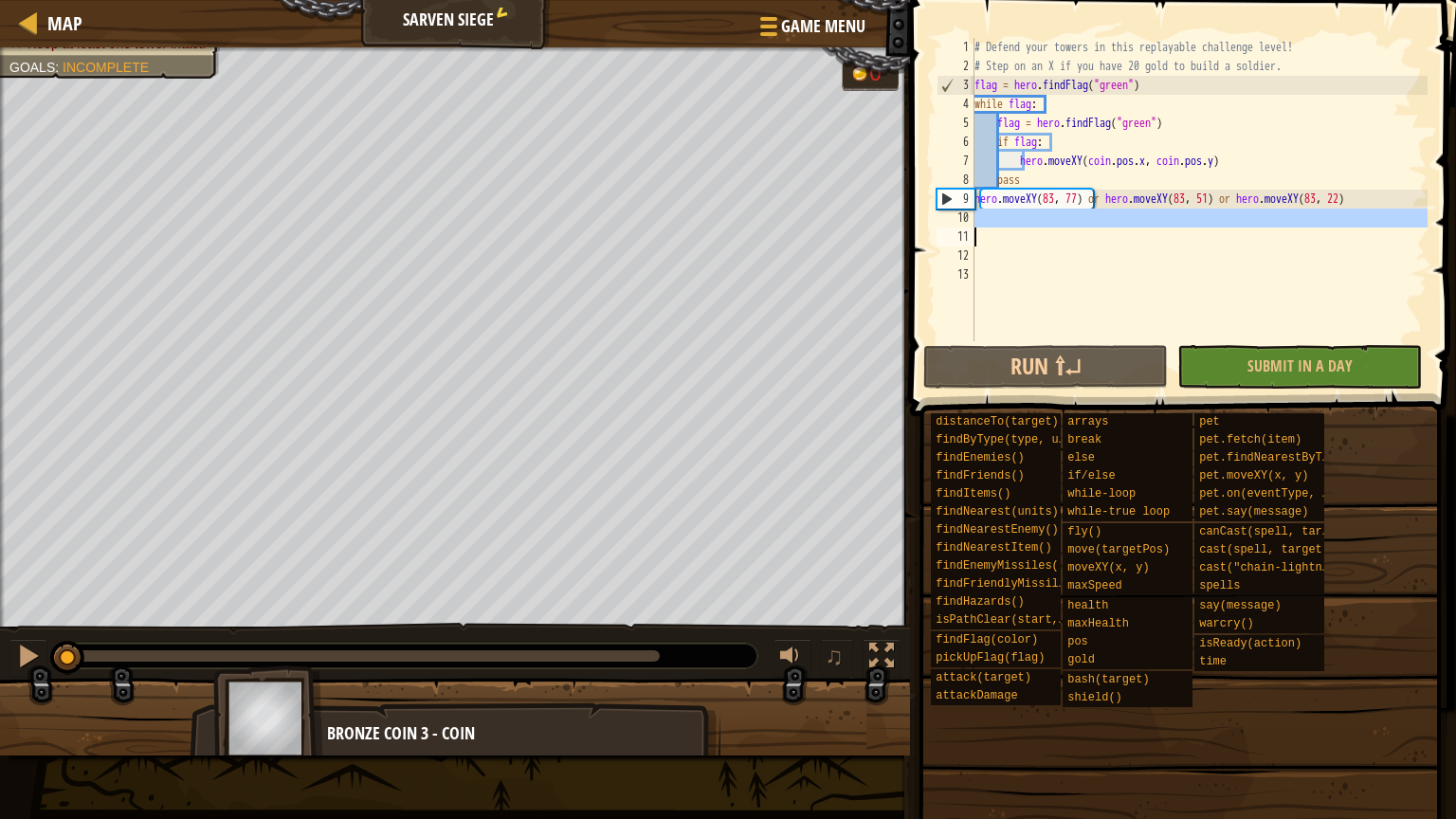 click on "# Defend your towers in this replayable challenge level! # Step on an X if you have 20 gold to build a soldier. flag = hero.findFlag("green") while flag: flag = hero.findFlag("green") if flag: hero.moveXY(coin.pos.x, coin.pos.y) pass hero.moveXY([NUMBER], [NUMBER]) or hero.moveXY([NUMBER], [NUMBER]) or hero.moveXY([NUMBER], [NUMBER])" at bounding box center (1199, 190) 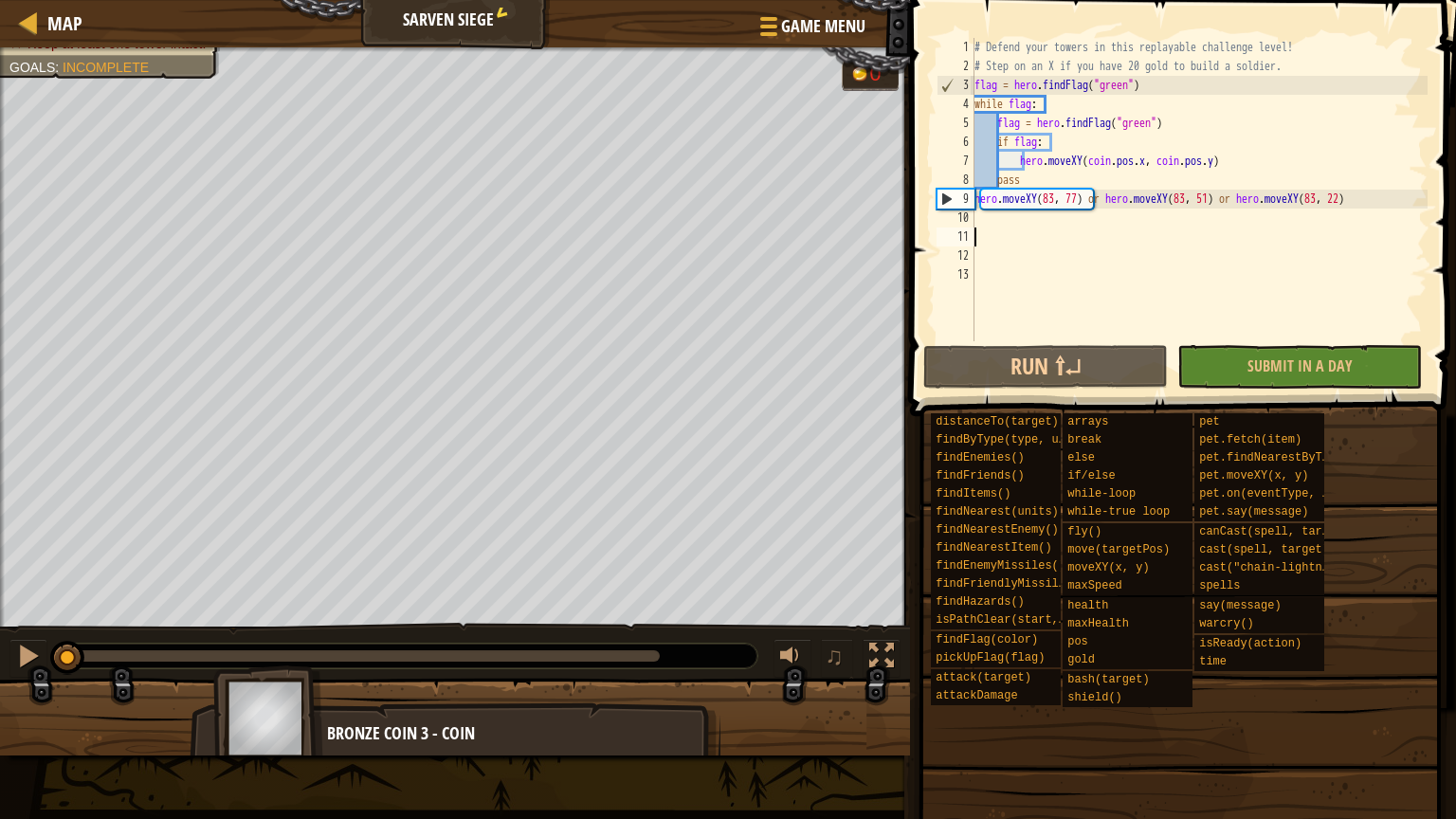 click on "# Defend your towers in this replayable challenge level! # Step on an X if you have 20 gold to build a soldier. flag = hero.findFlag("green") while flag: flag = hero.findFlag("green") if flag: hero.moveXY(coin.pos.x, coin.pos.y) pass hero.moveXY([NUMBER], [NUMBER]) or hero.moveXY([NUMBER], [NUMBER]) or hero.moveXY([NUMBER], [NUMBER])" at bounding box center (1199, 209) 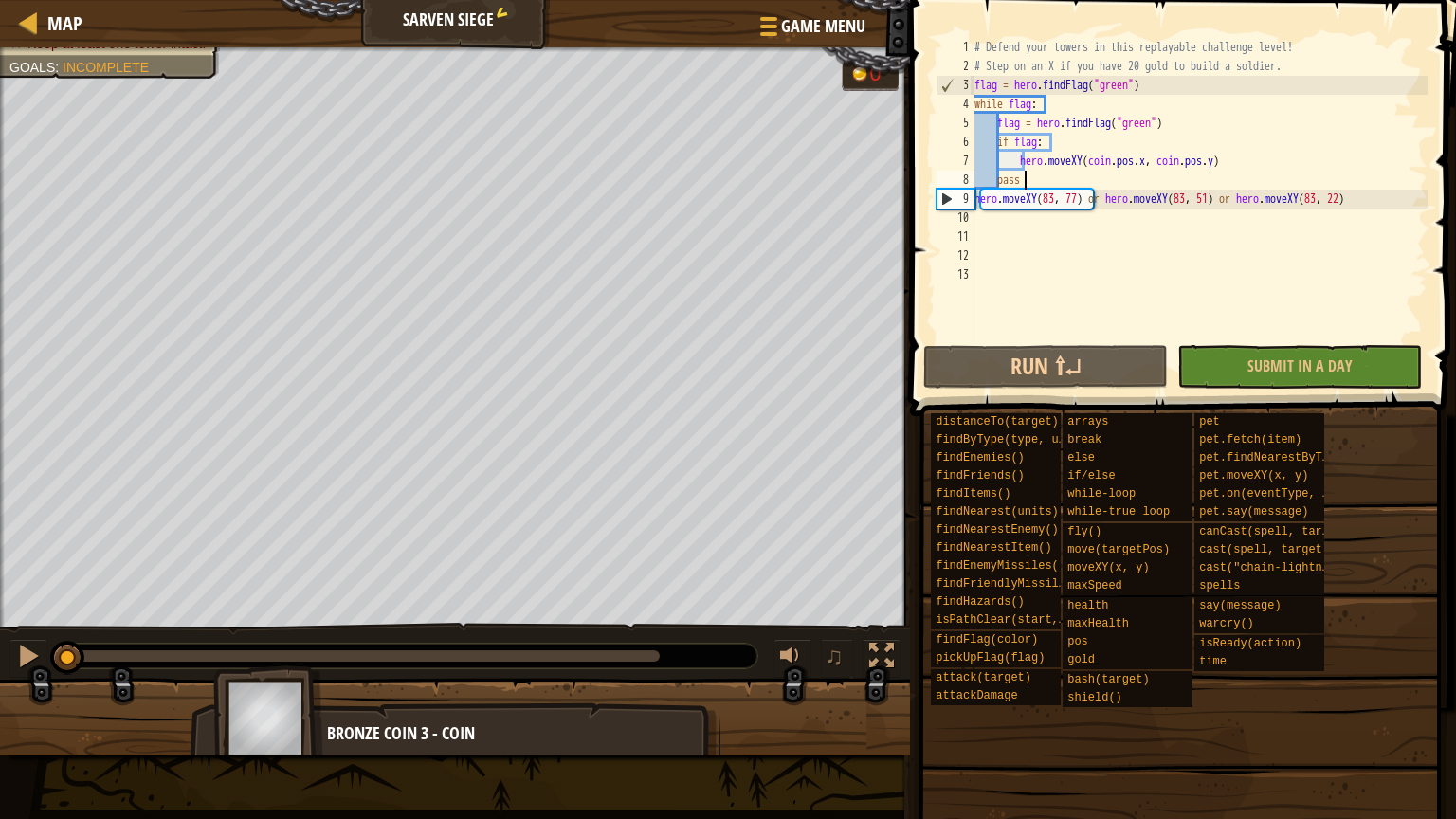 click on "# Defend your towers in this replayable challenge level! # Step on an X if you have 20 gold to build a soldier. flag = hero.findFlag("green") while flag: flag = hero.findFlag("green") if flag: hero.moveXY(coin.pos.x, coin.pos.y) pass hero.moveXY([NUMBER], [NUMBER]) or hero.moveXY([NUMBER], [NUMBER]) or hero.moveXY([NUMBER], [NUMBER])" at bounding box center [1199, 209] 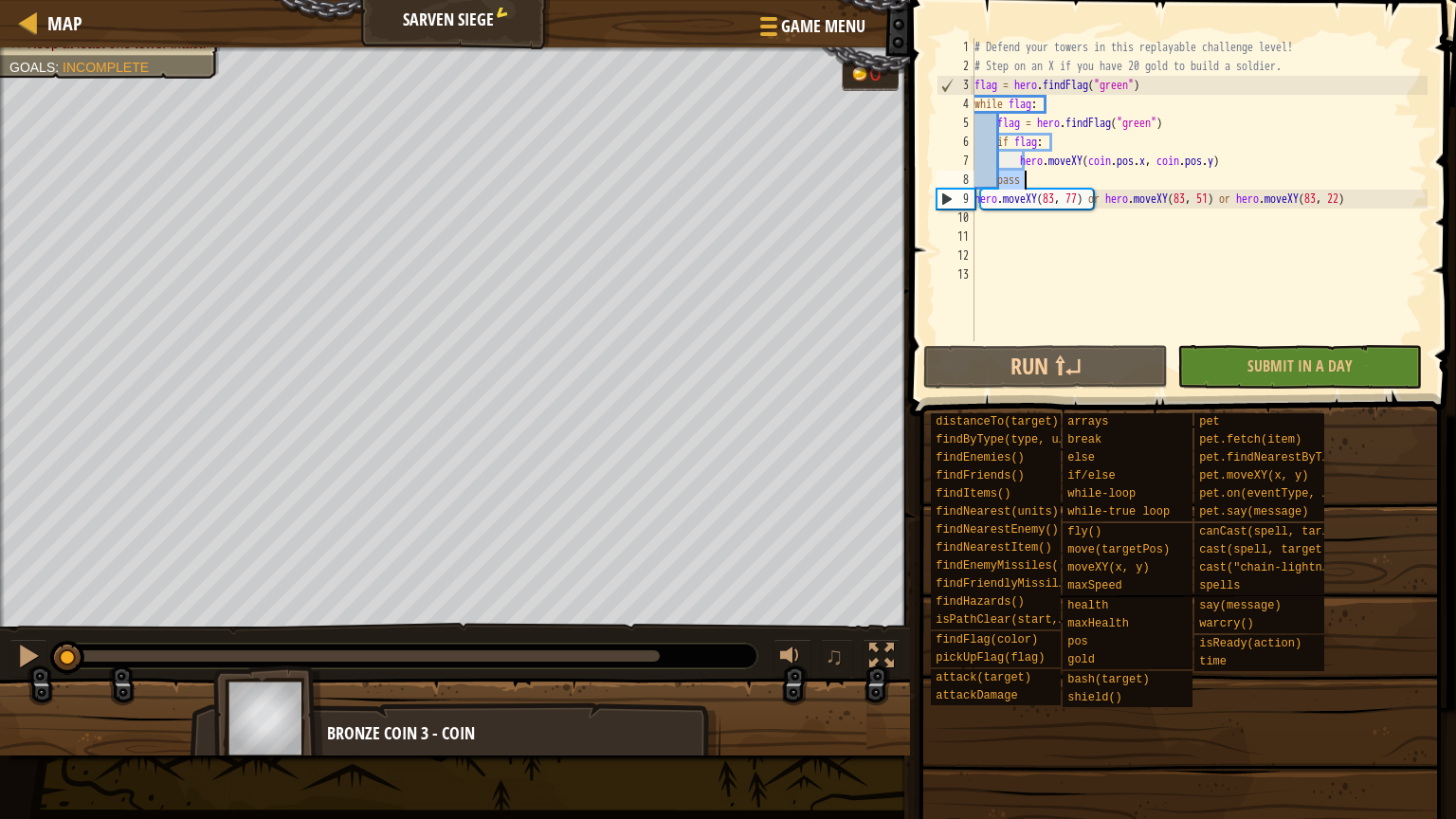 click on "# Defend your towers in this replayable challenge level! # Step on an X if you have 20 gold to build a soldier. flag = hero.findFlag("green") while flag: flag = hero.findFlag("green") if flag: hero.moveXY(coin.pos.x, coin.pos.y) pass hero.moveXY([NUMBER], [NUMBER]) or hero.moveXY([NUMBER], [NUMBER]) or hero.moveXY([NUMBER], [NUMBER])" at bounding box center [1199, 209] 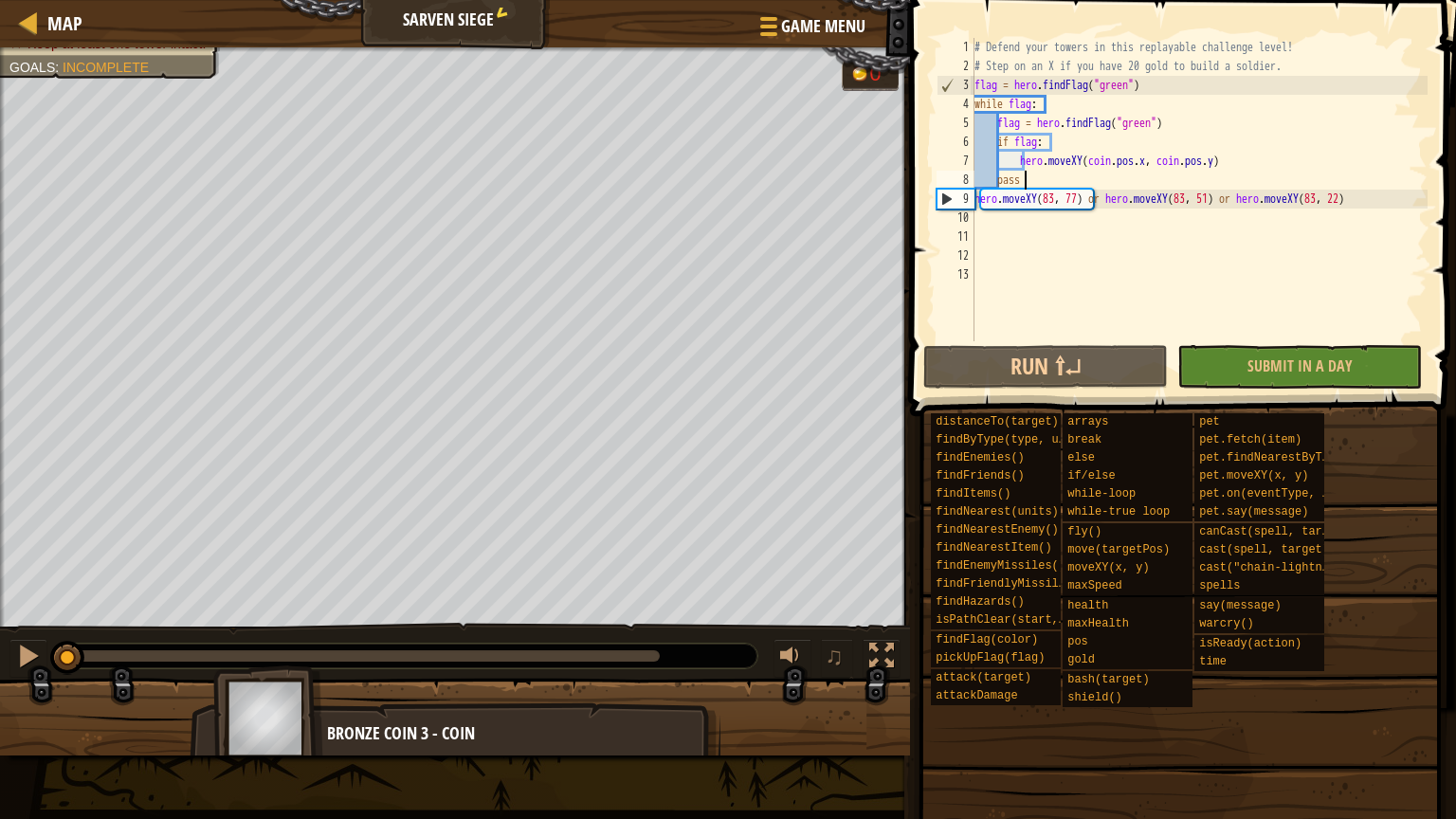 drag, startPoint x: 1103, startPoint y: 176, endPoint x: 1071, endPoint y: 173, distance: 32.140317 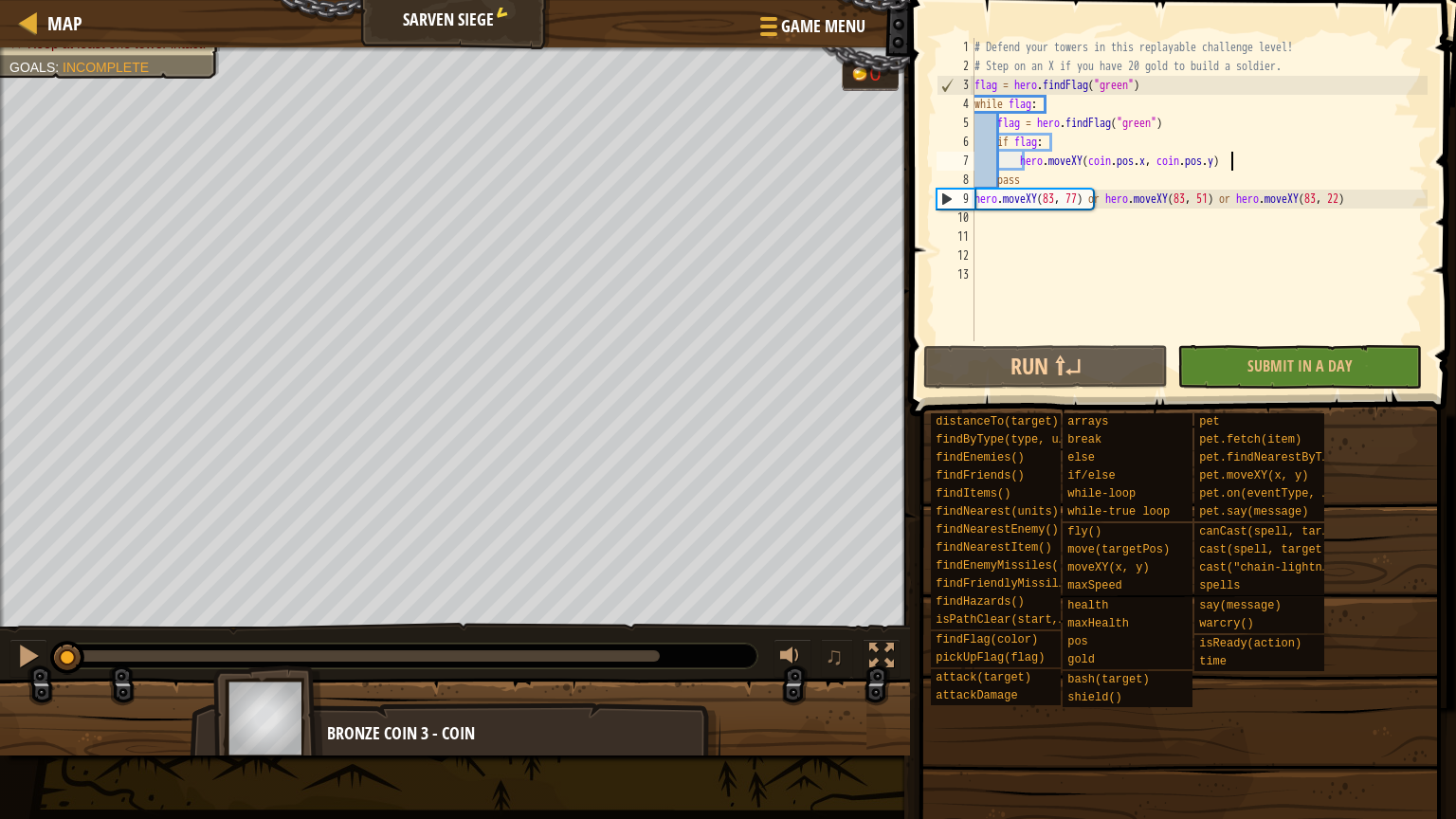 click on "# Defend your towers in this replayable challenge level! # Step on an X if you have 20 gold to build a soldier. flag = hero.findFlag("green") while flag: flag = hero.findFlag("green") if flag: hero.moveXY(coin.pos.x, coin.pos.y) pass hero.moveXY([NUMBER], [NUMBER]) or hero.moveXY([NUMBER], [NUMBER]) or hero.moveXY([NUMBER], [NUMBER])" at bounding box center [1199, 209] 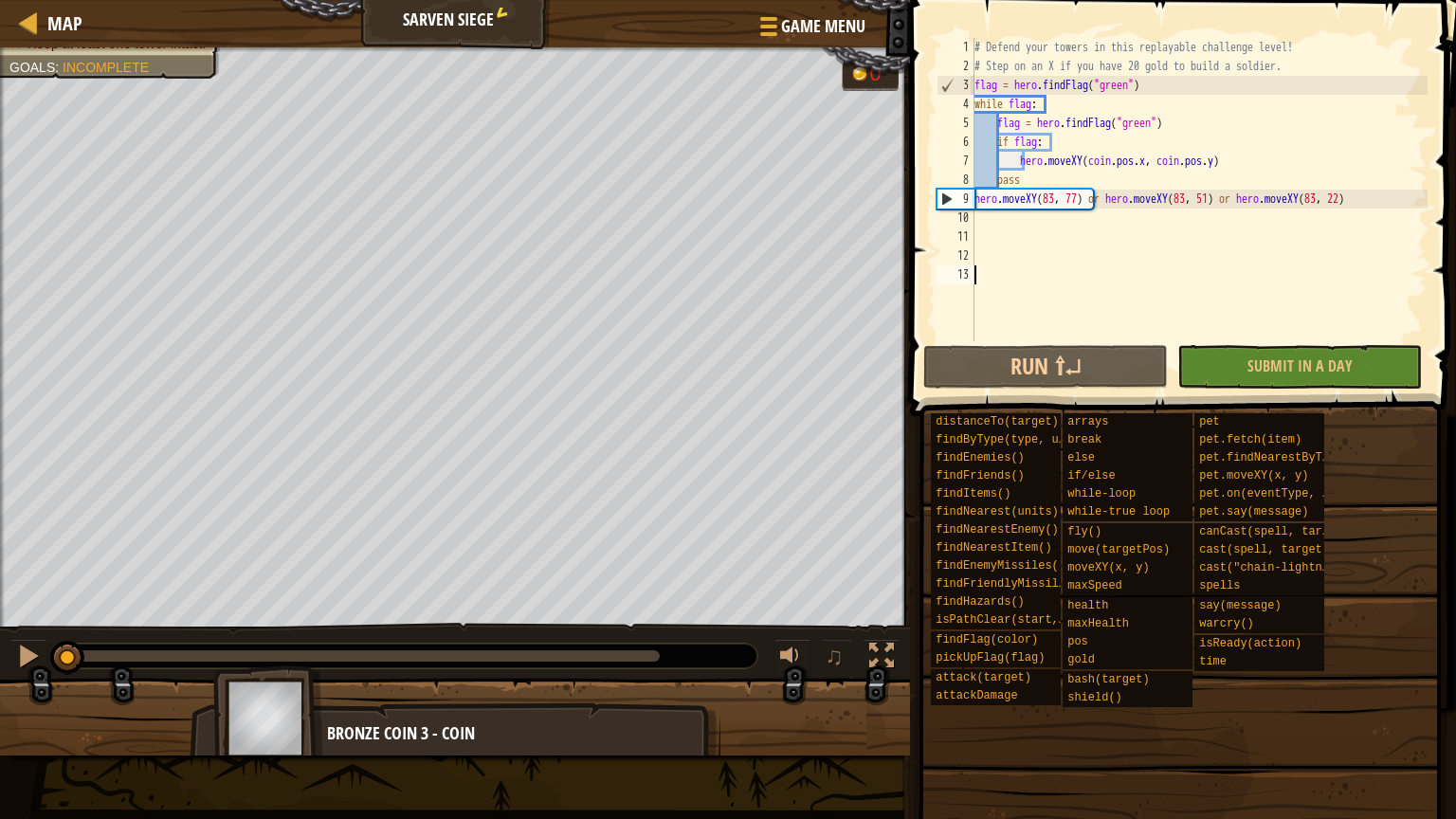 click on "# Defend your towers in this replayable challenge level! # Step on an X if you have 20 gold to build a soldier. flag = hero.findFlag("green") while flag: flag = hero.findFlag("green") if flag: hero.moveXY(coin.pos.x, coin.pos.y) pass hero.moveXY([NUMBER], [NUMBER]) or hero.moveXY([NUMBER], [NUMBER]) or hero.moveXY([NUMBER], [NUMBER])" at bounding box center (1199, 209) 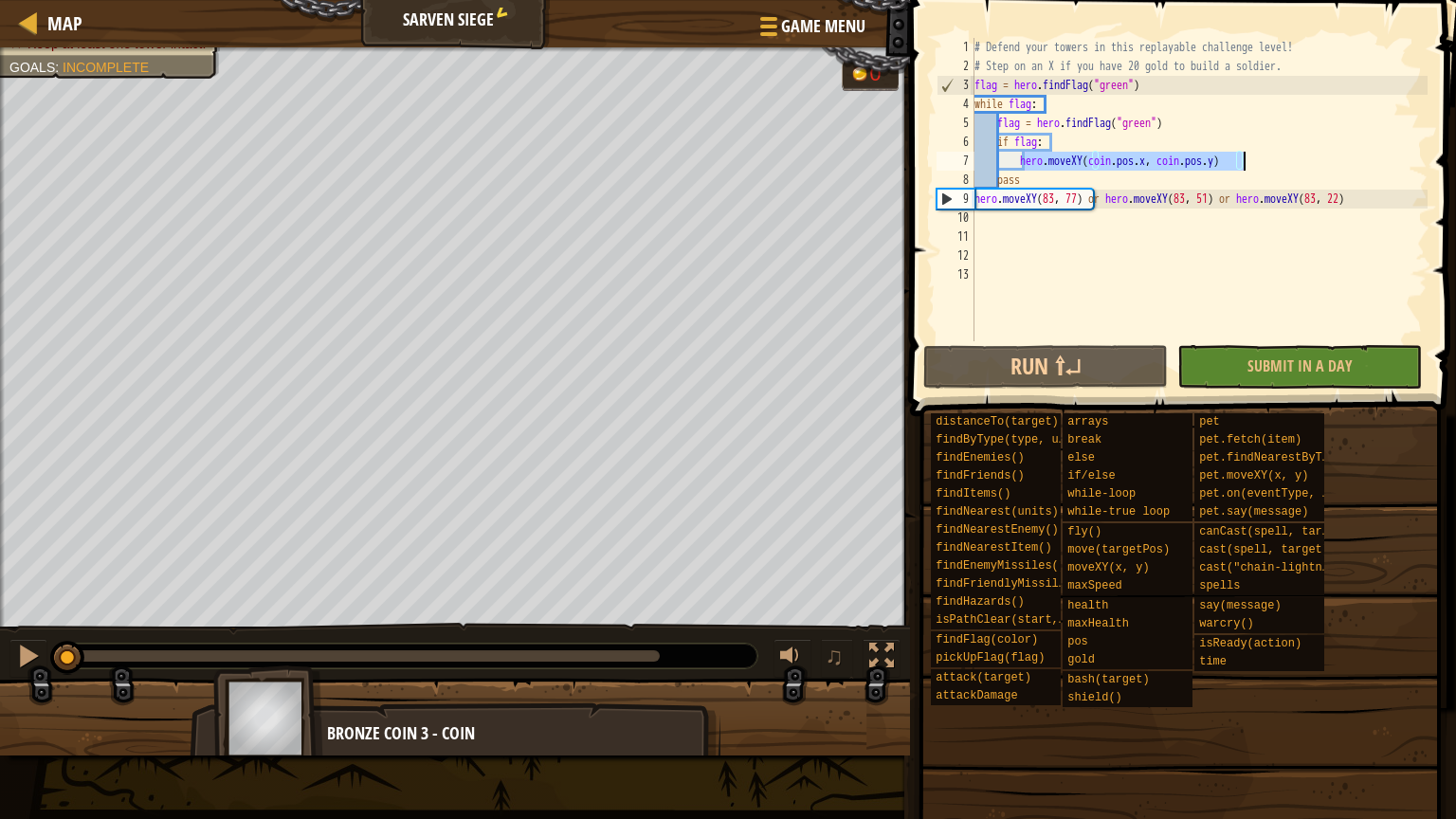 drag, startPoint x: 1023, startPoint y: 163, endPoint x: 1433, endPoint y: 166, distance: 410.011 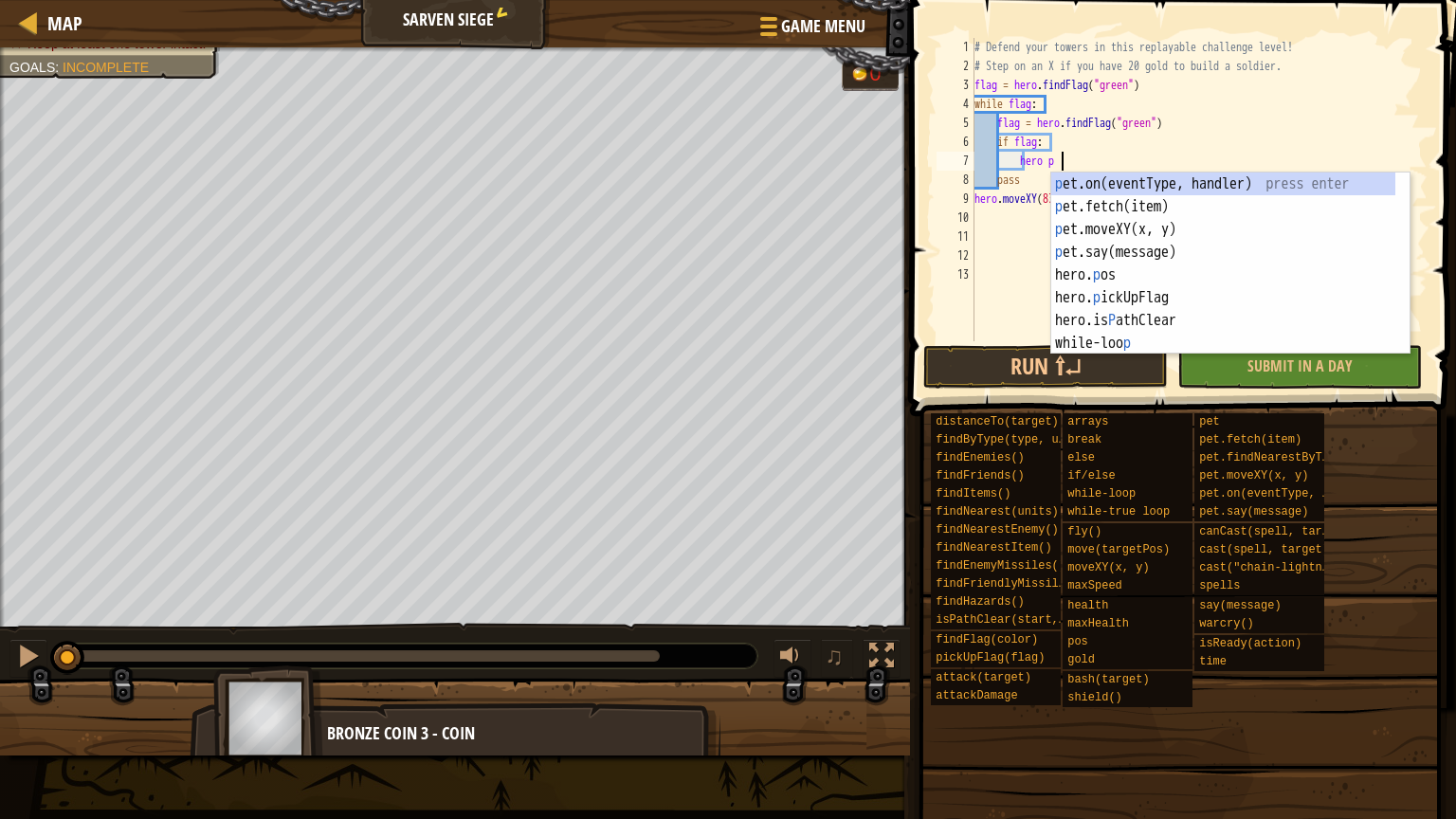 scroll, scrollTop: 9, scrollLeft: 6, axis: both 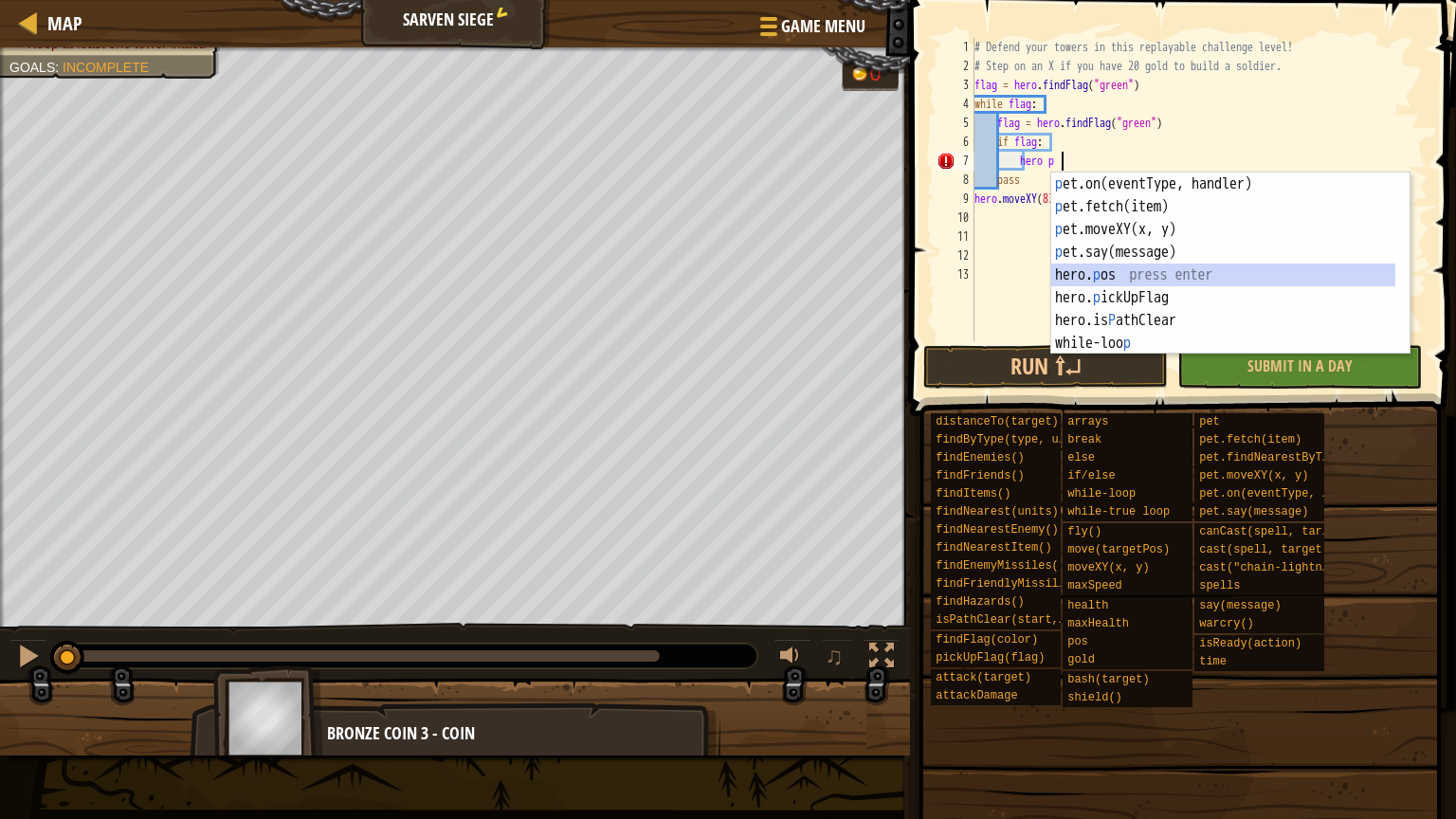 click on "p et.on(eventType, handler) press enter p et.fetch(item) press enter p et.moveXY([NUMBER], [NUMBER]) press enter p et.say(message) press enter hero. p os press enter hero. p ickUpFlag press enter hero.is P athClear press enter while-loo p press enter hero.findByTy p e press enter" at bounding box center [1223, 286] 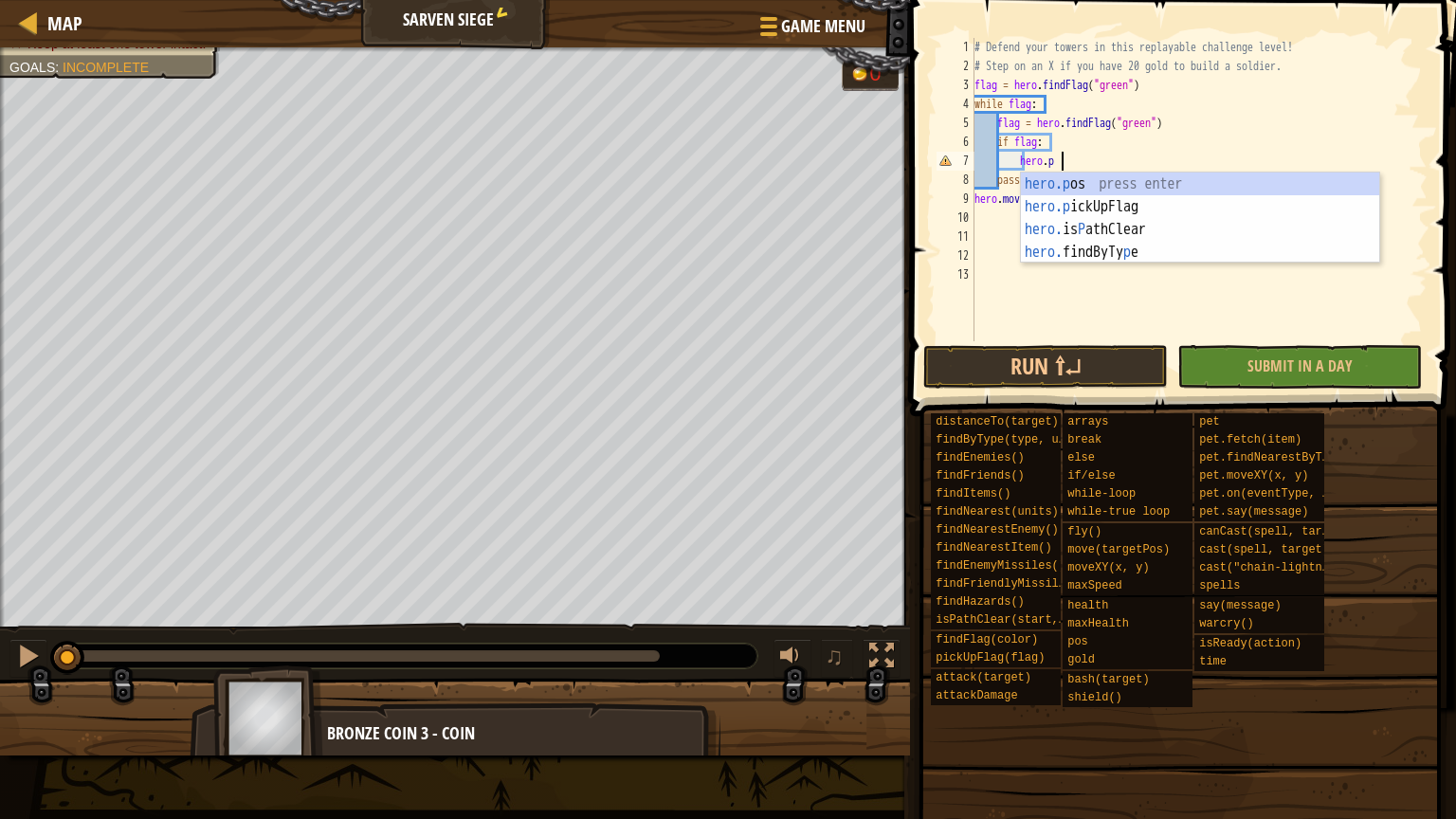 scroll, scrollTop: 9, scrollLeft: 7, axis: both 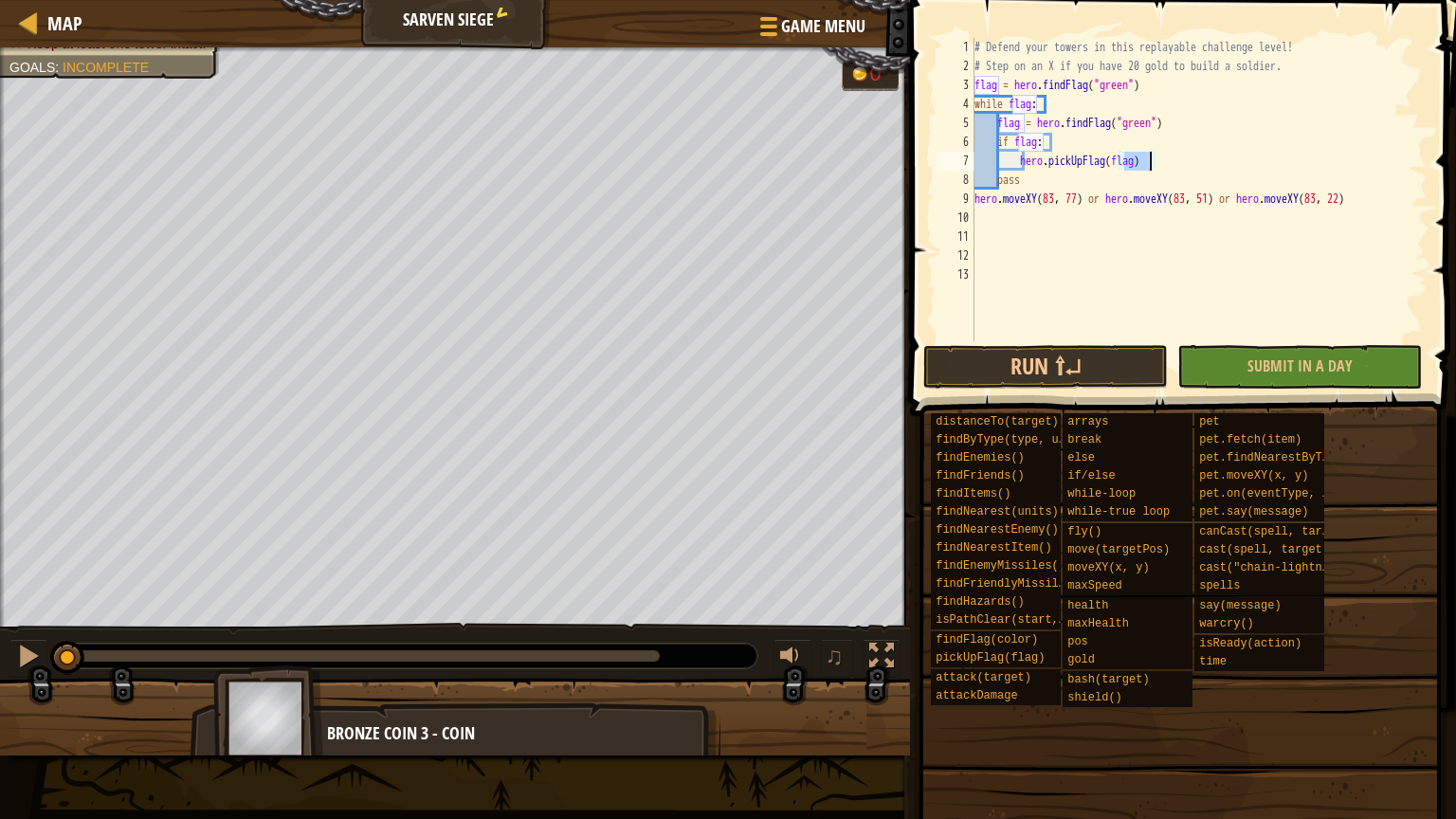 click on "# Defend your towers in this replayable challenge level! # Step on an X if you have 20 gold to build a soldier. flag = hero.findFlag("green") while flag: flag = hero.findFlag("green") if flag: hero.pickUpFlag(flag) pass hero.moveXY([NUMBER], [NUMBER]) or hero.moveXY([NUMBER], [NUMBER]) or hero.moveXY([NUMBER], [NUMBER])" at bounding box center [1199, 209] 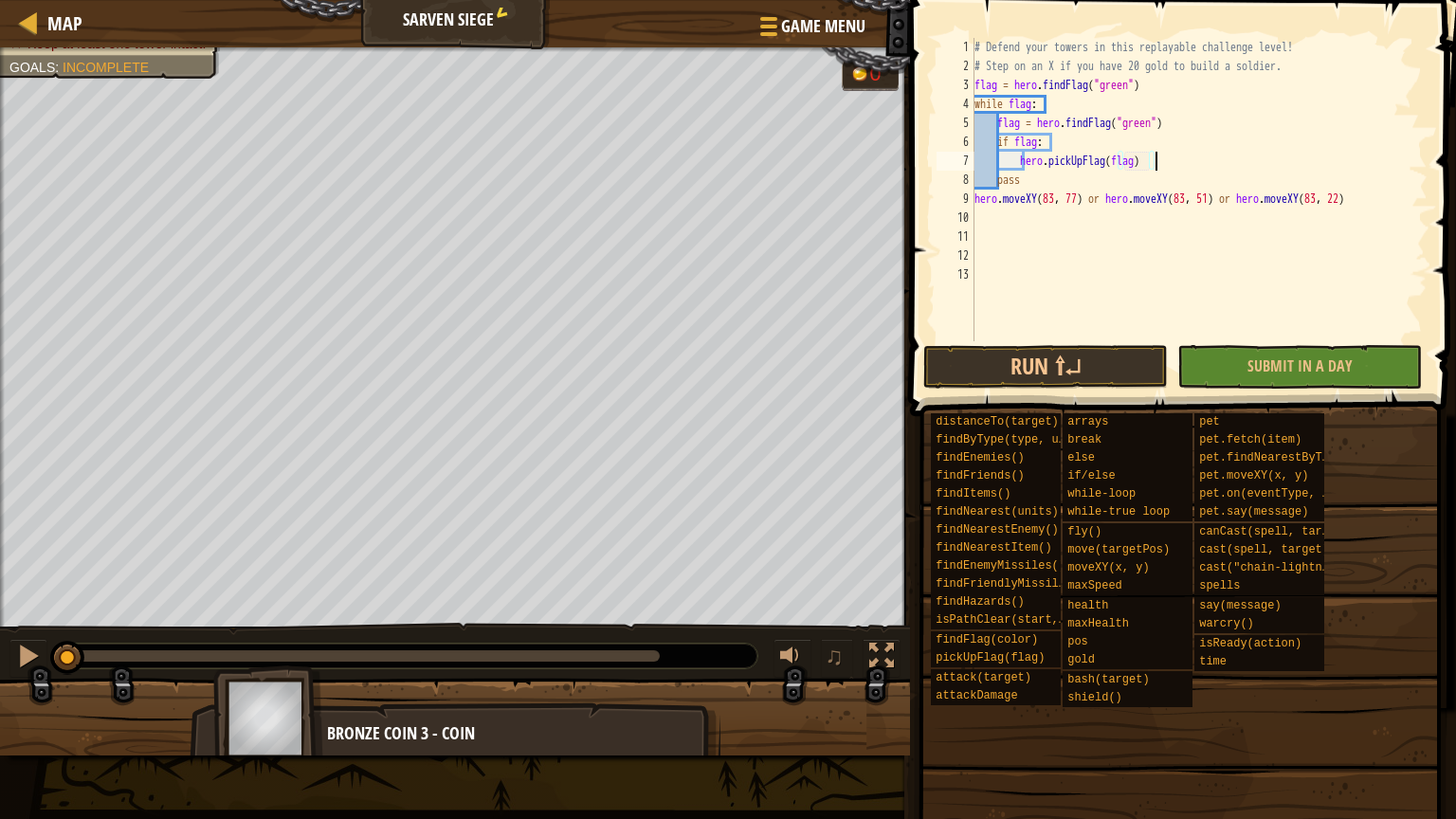click on "# Defend your towers in this replayable challenge level! # Step on an X if you have 20 gold to build a soldier. flag = hero.findFlag("green") while flag: flag = hero.findFlag("green") if flag: hero.pickUpFlag(flag) pass hero.moveXY([NUMBER], [NUMBER]) or hero.moveXY([NUMBER], [NUMBER]) or hero.moveXY([NUMBER], [NUMBER])" at bounding box center (1199, 209) 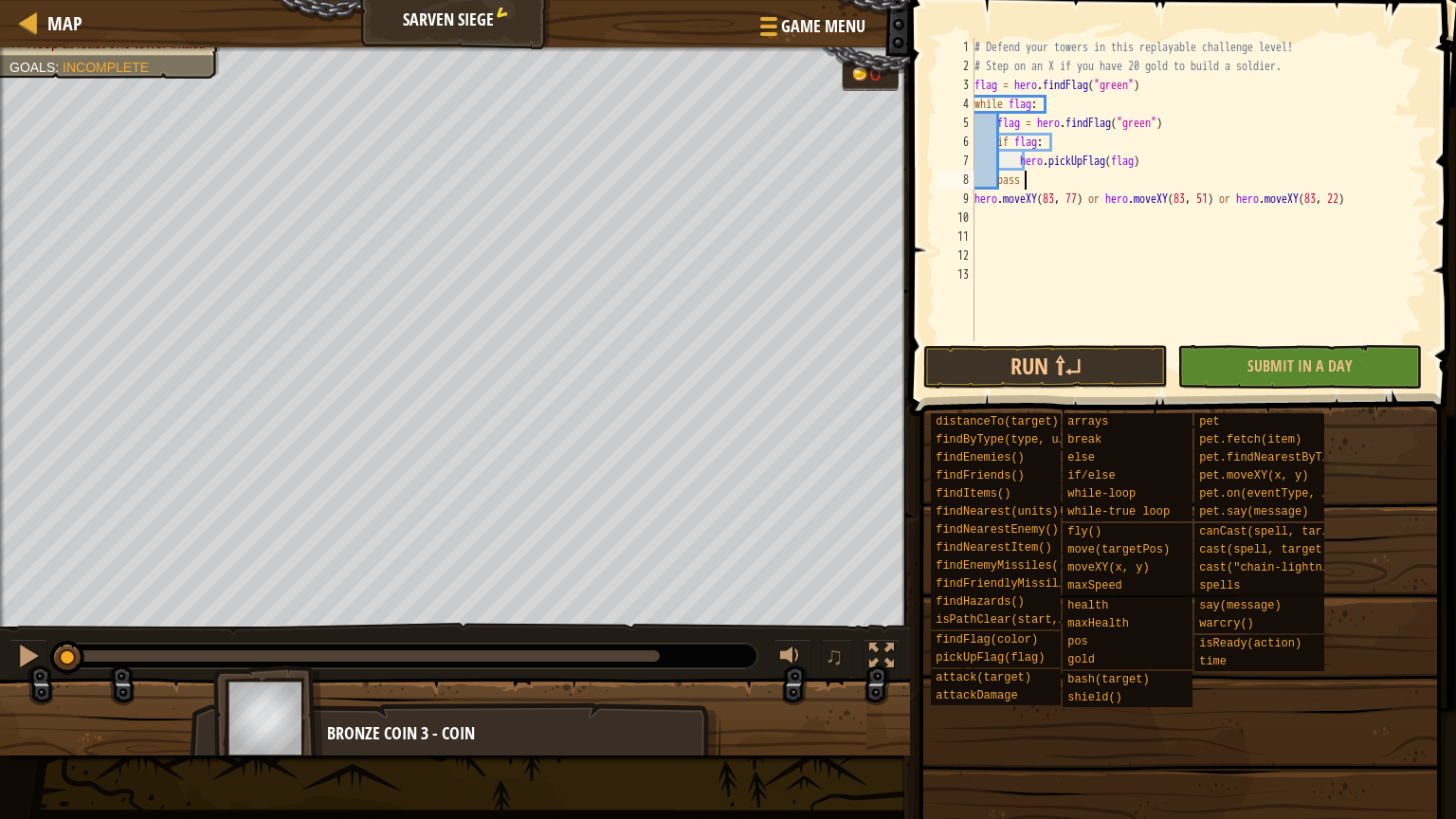scroll, scrollTop: 9, scrollLeft: 3, axis: both 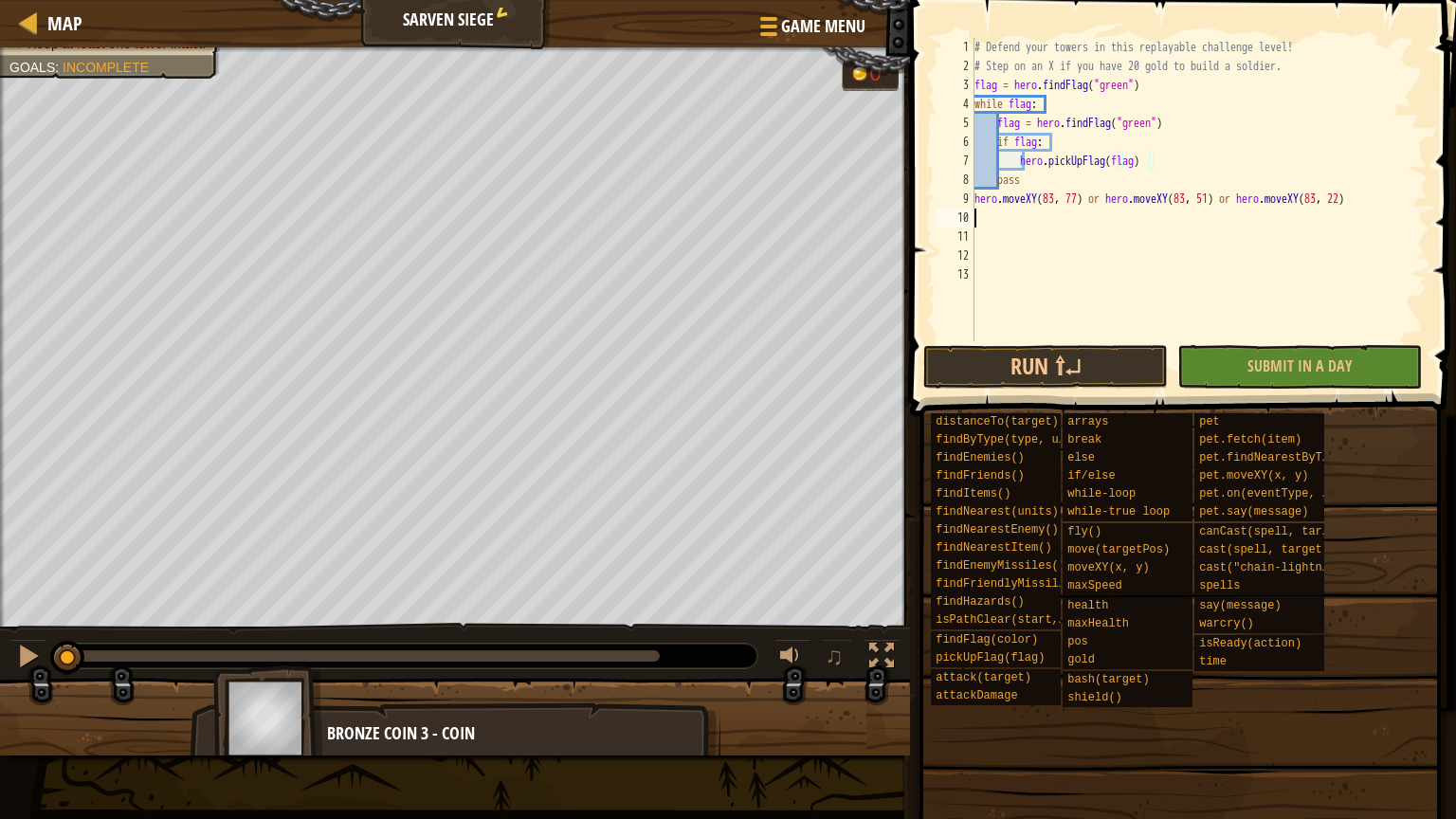 click on "# Defend your towers in this replayable challenge level! # Step on an X if you have 20 gold to build a soldier. flag = hero.findFlag("green") while flag: flag = hero.findFlag("green") if flag: hero.pickUpFlag(flag) pass hero.moveXY([NUMBER], [NUMBER]) or hero.moveXY([NUMBER], [NUMBER]) or hero.moveXY([NUMBER], [NUMBER])" at bounding box center (1199, 209) 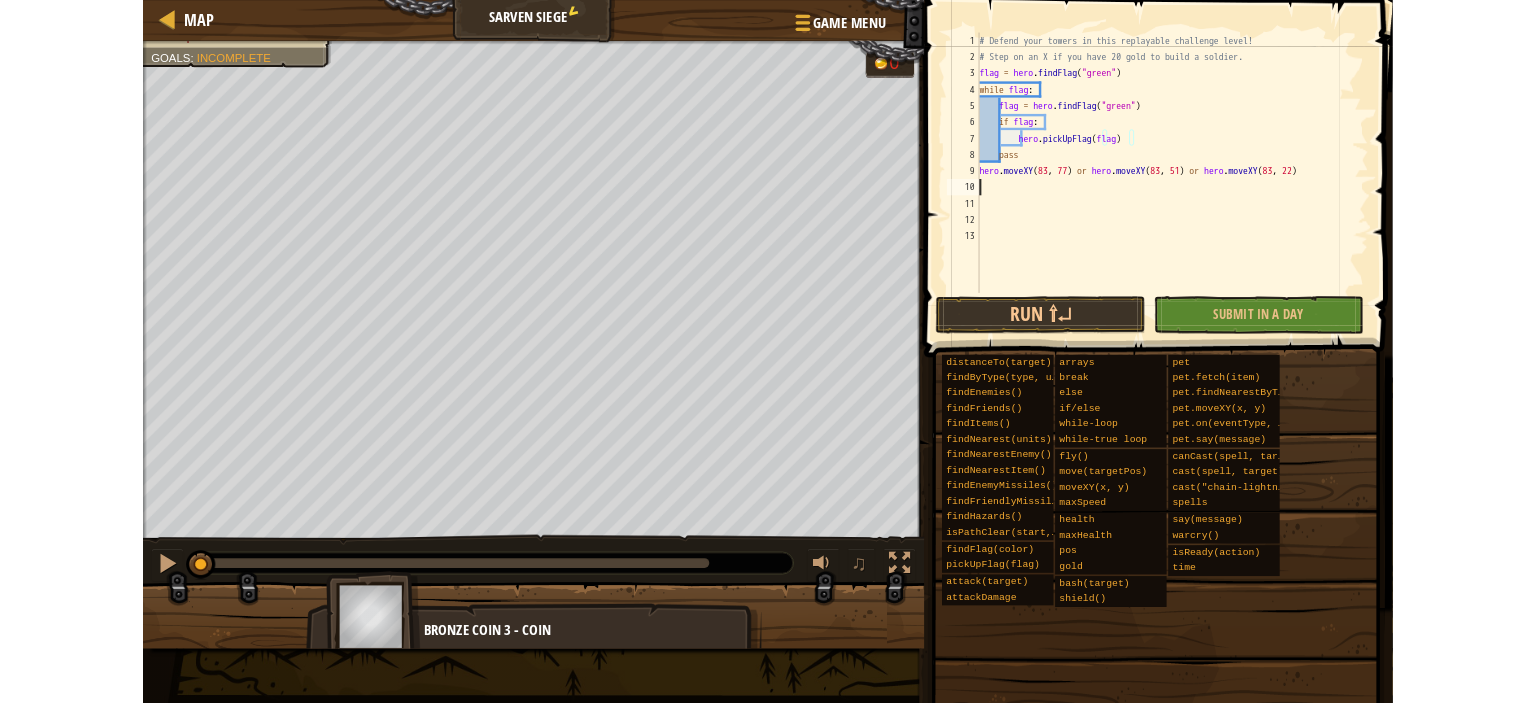 scroll, scrollTop: 9, scrollLeft: 0, axis: vertical 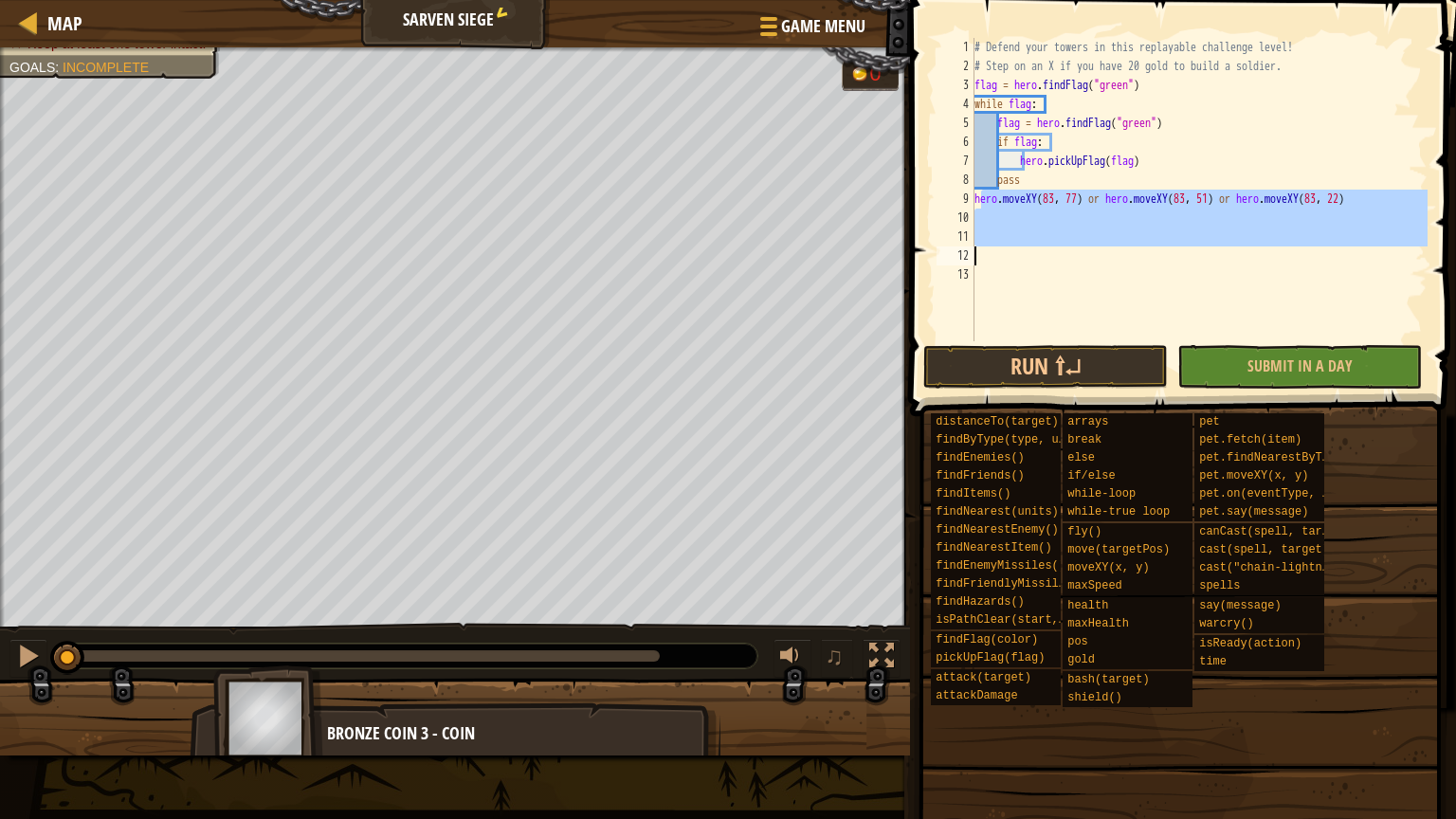 drag, startPoint x: 978, startPoint y: 194, endPoint x: 1455, endPoint y: 251, distance: 480.3936 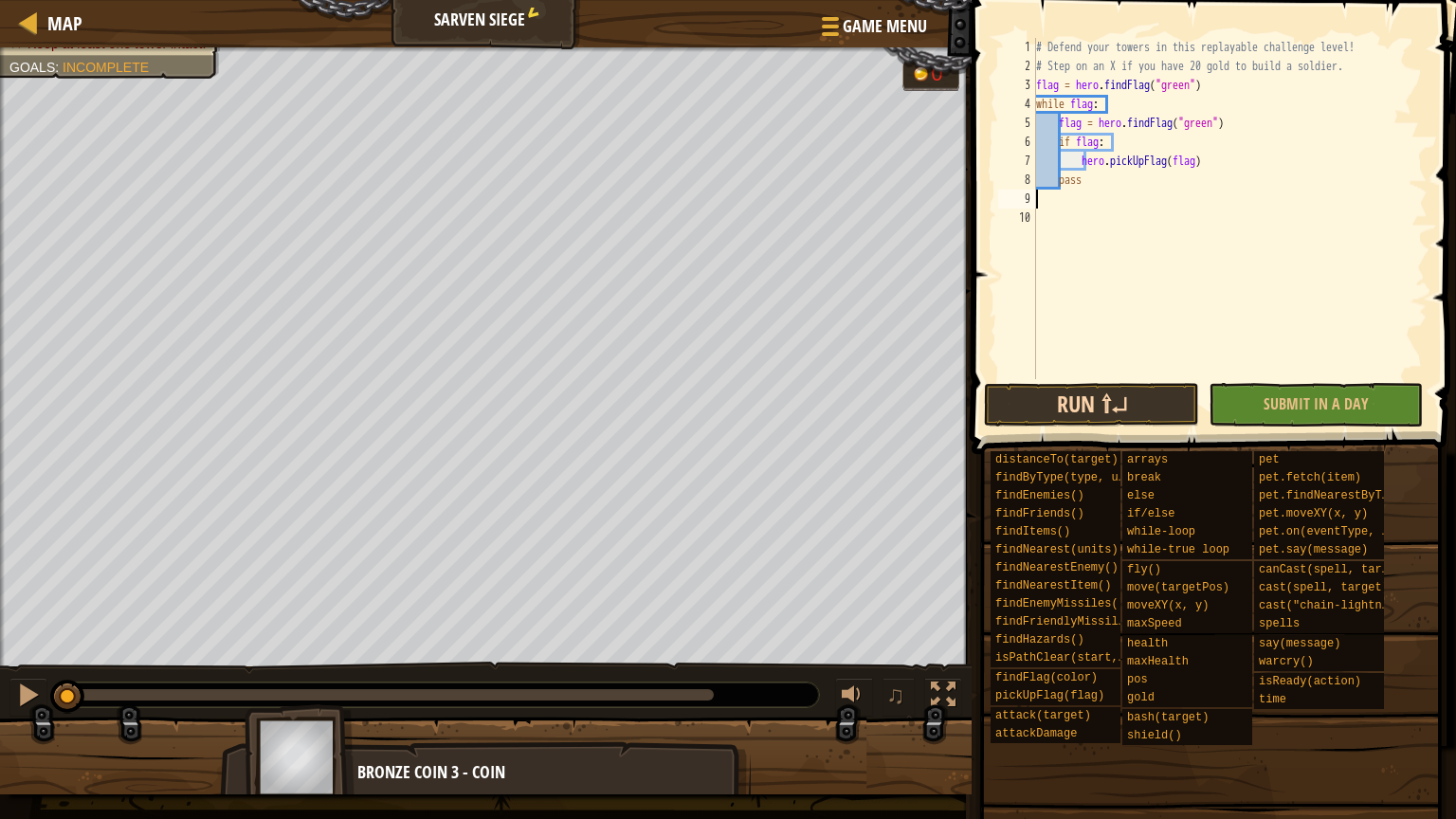type 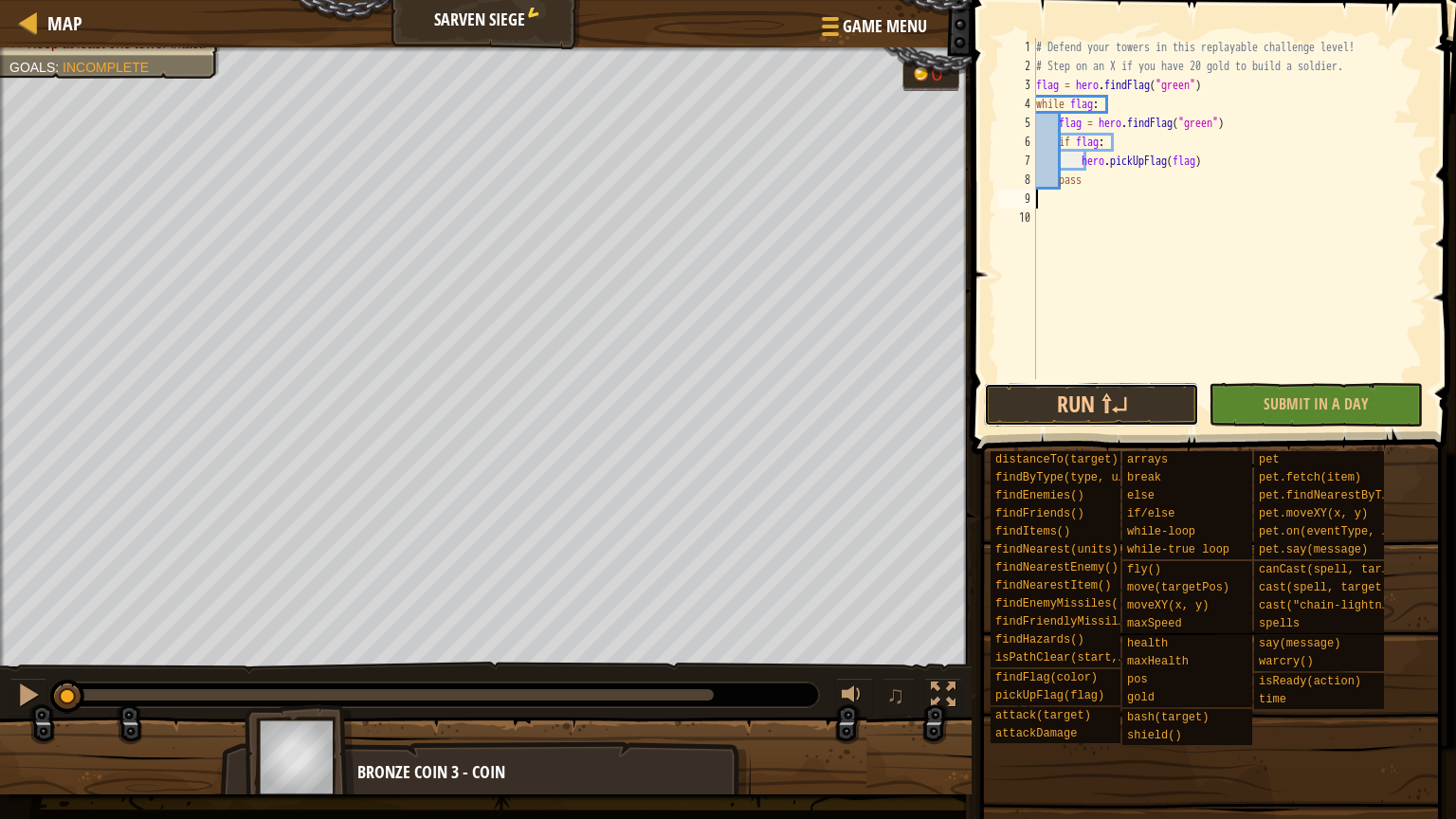 drag, startPoint x: 1152, startPoint y: 394, endPoint x: 1157, endPoint y: 368, distance: 26.476405 